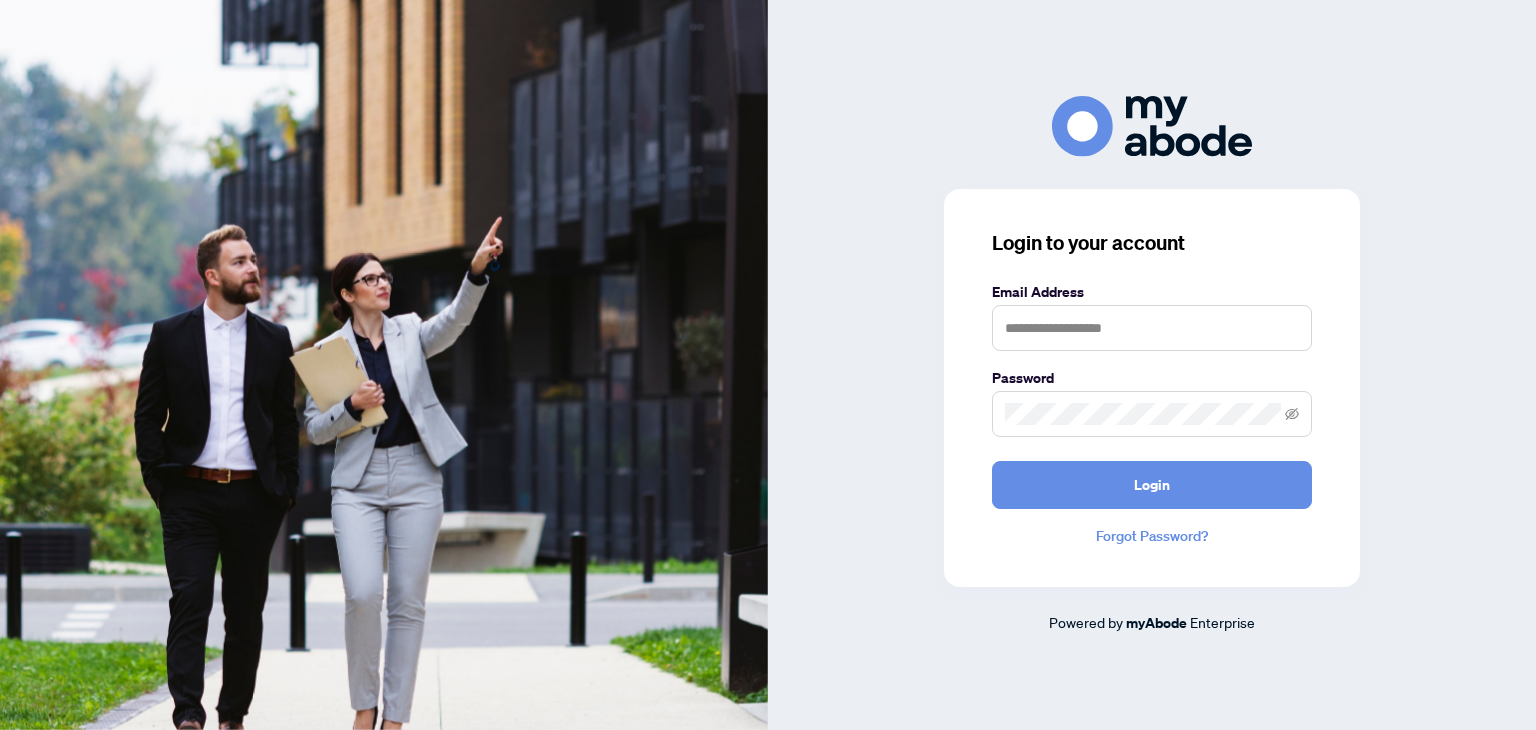 scroll, scrollTop: 0, scrollLeft: 0, axis: both 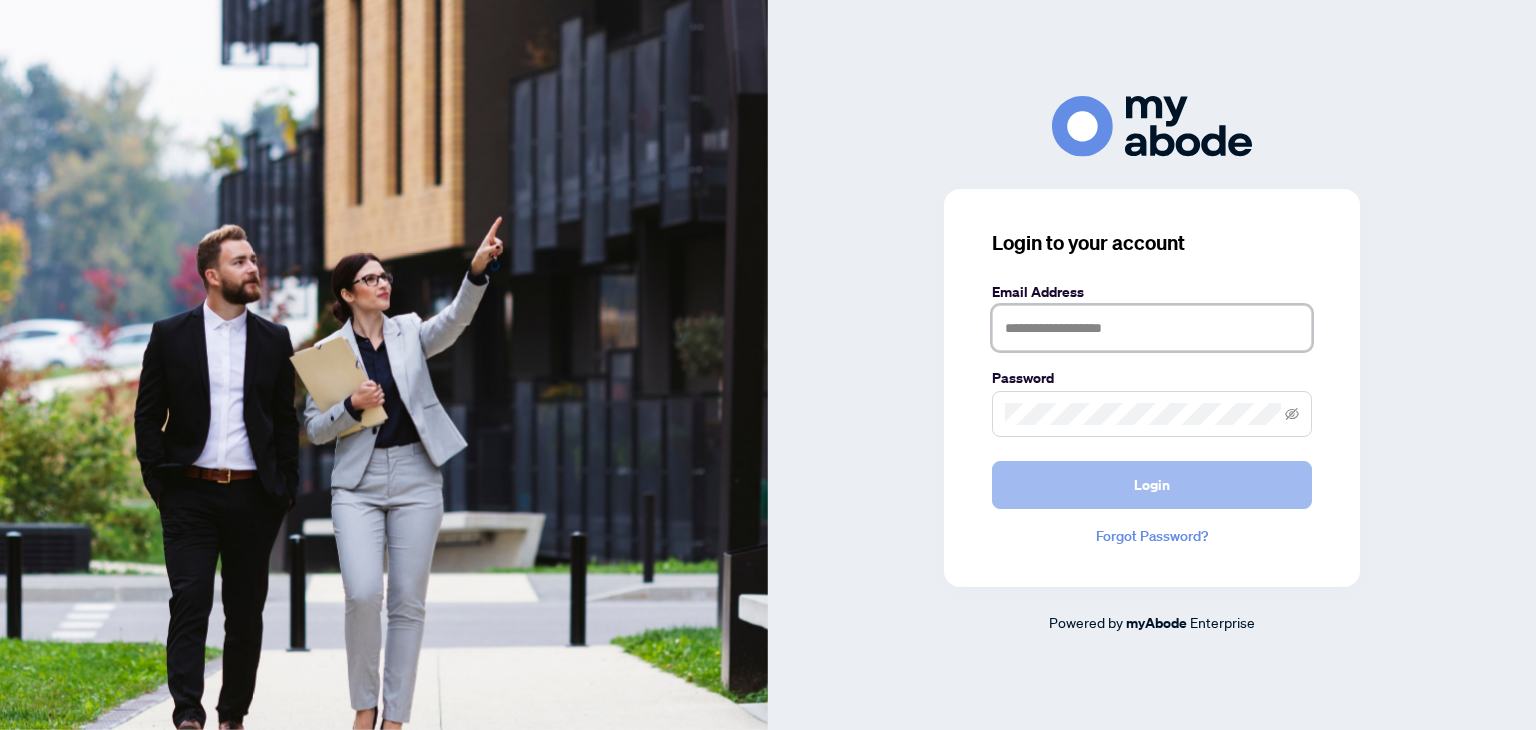 type on "**********" 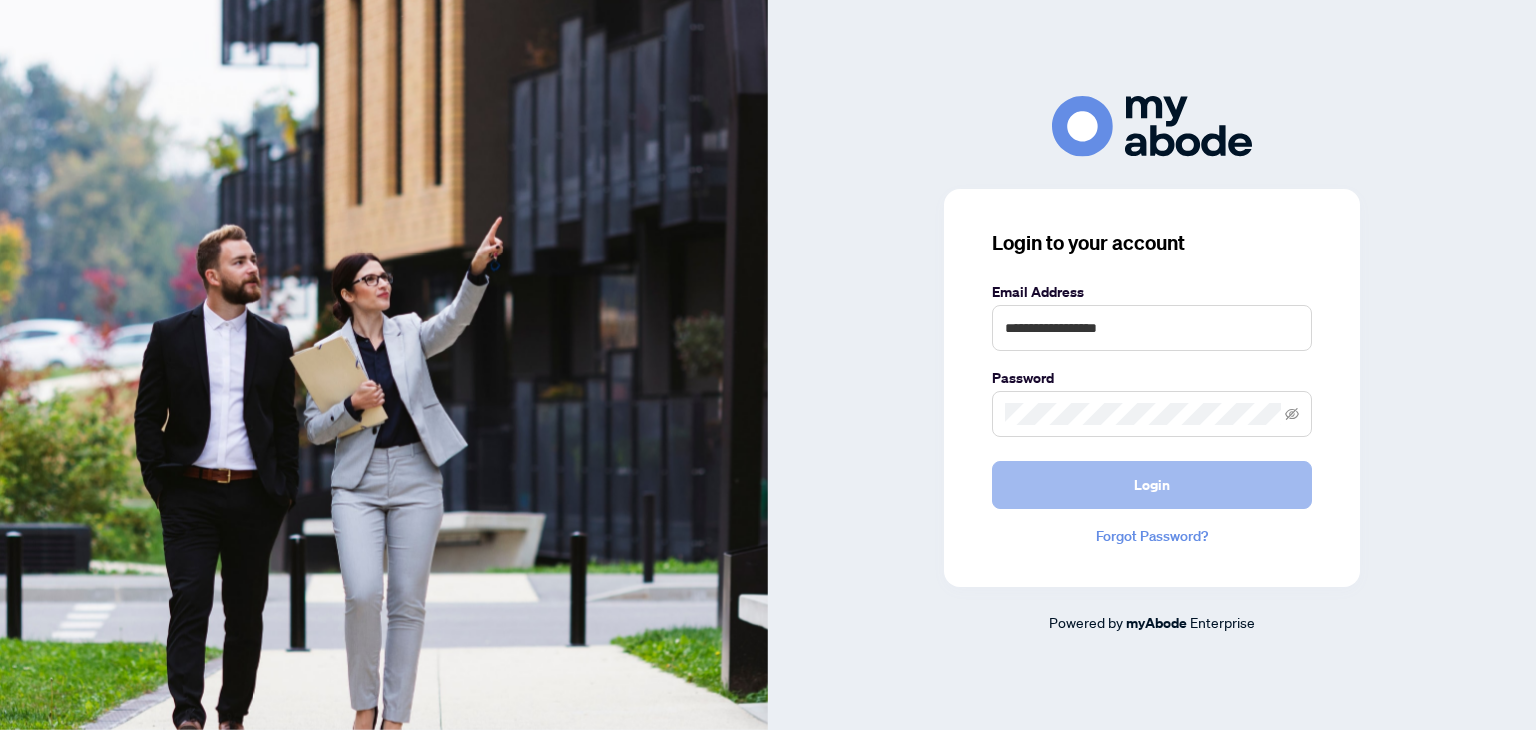 click on "Login" at bounding box center [1152, 485] 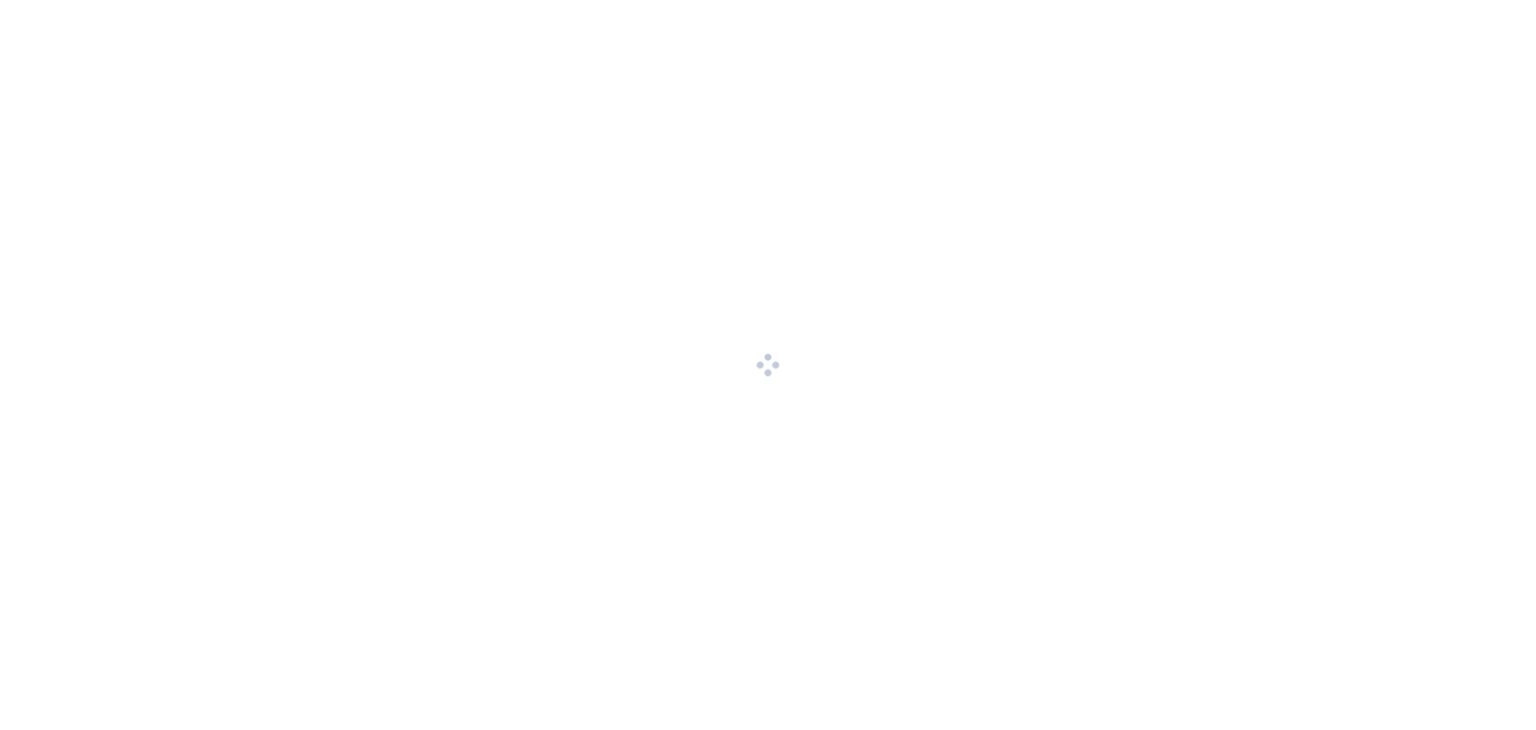 scroll, scrollTop: 0, scrollLeft: 0, axis: both 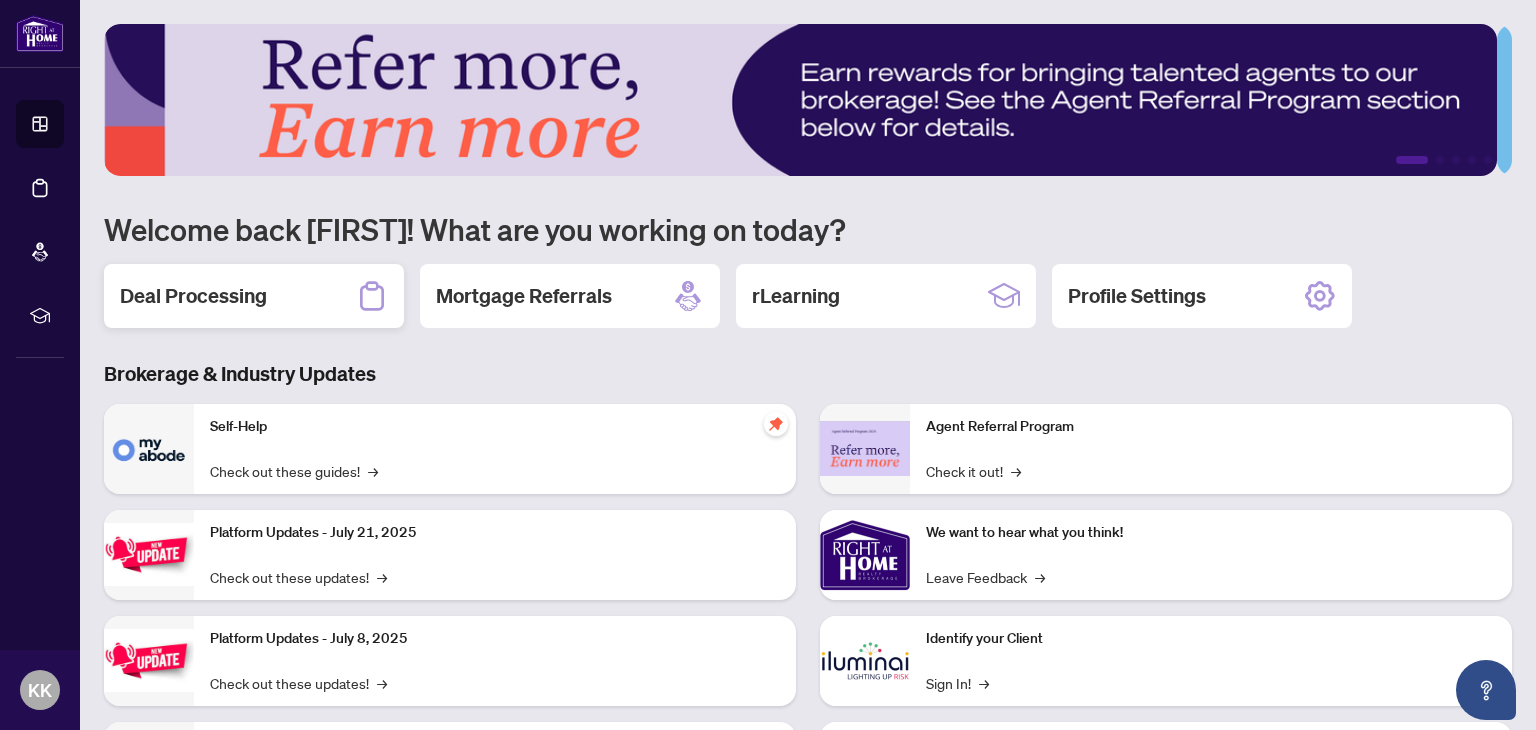 click on "Deal Processing" at bounding box center (193, 296) 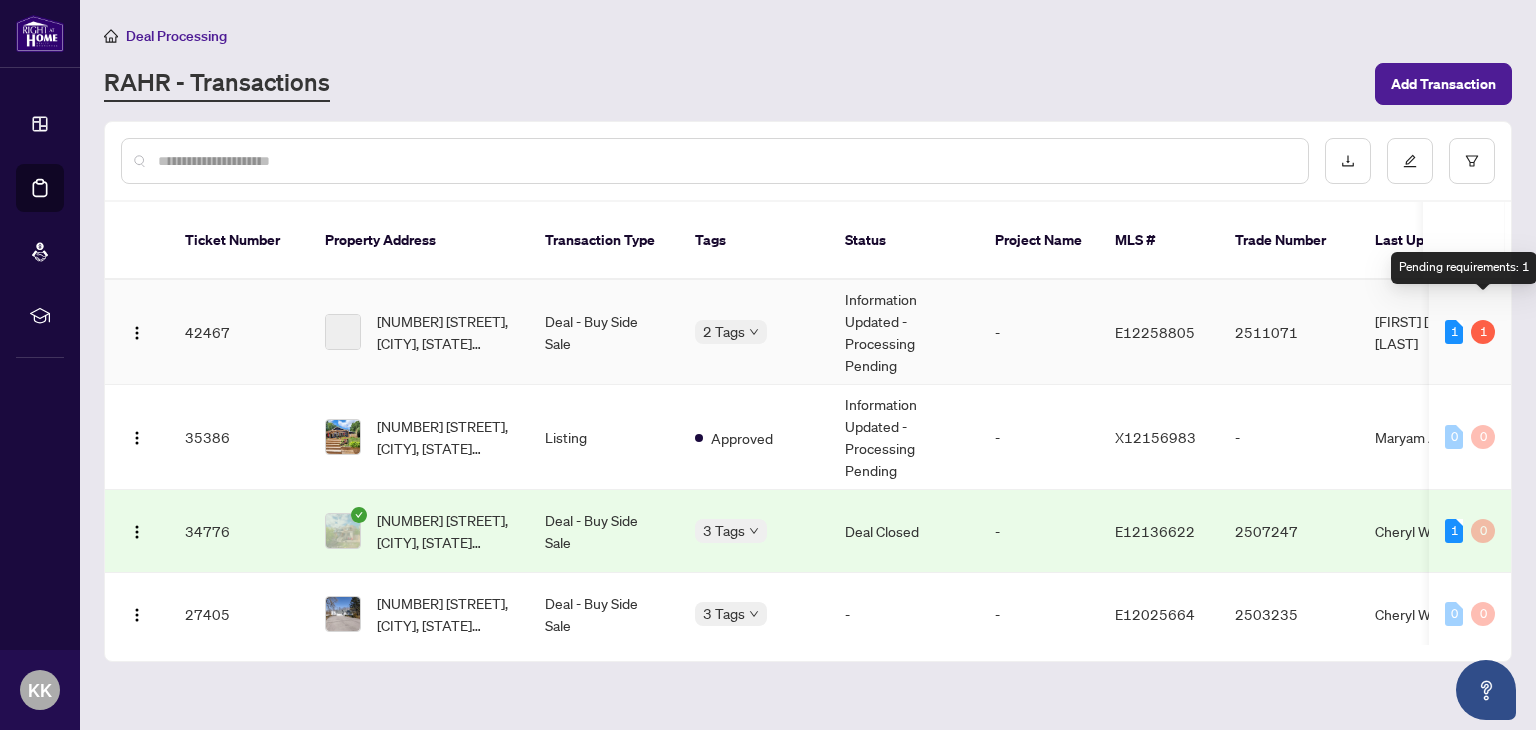 click on "1" at bounding box center (1483, 332) 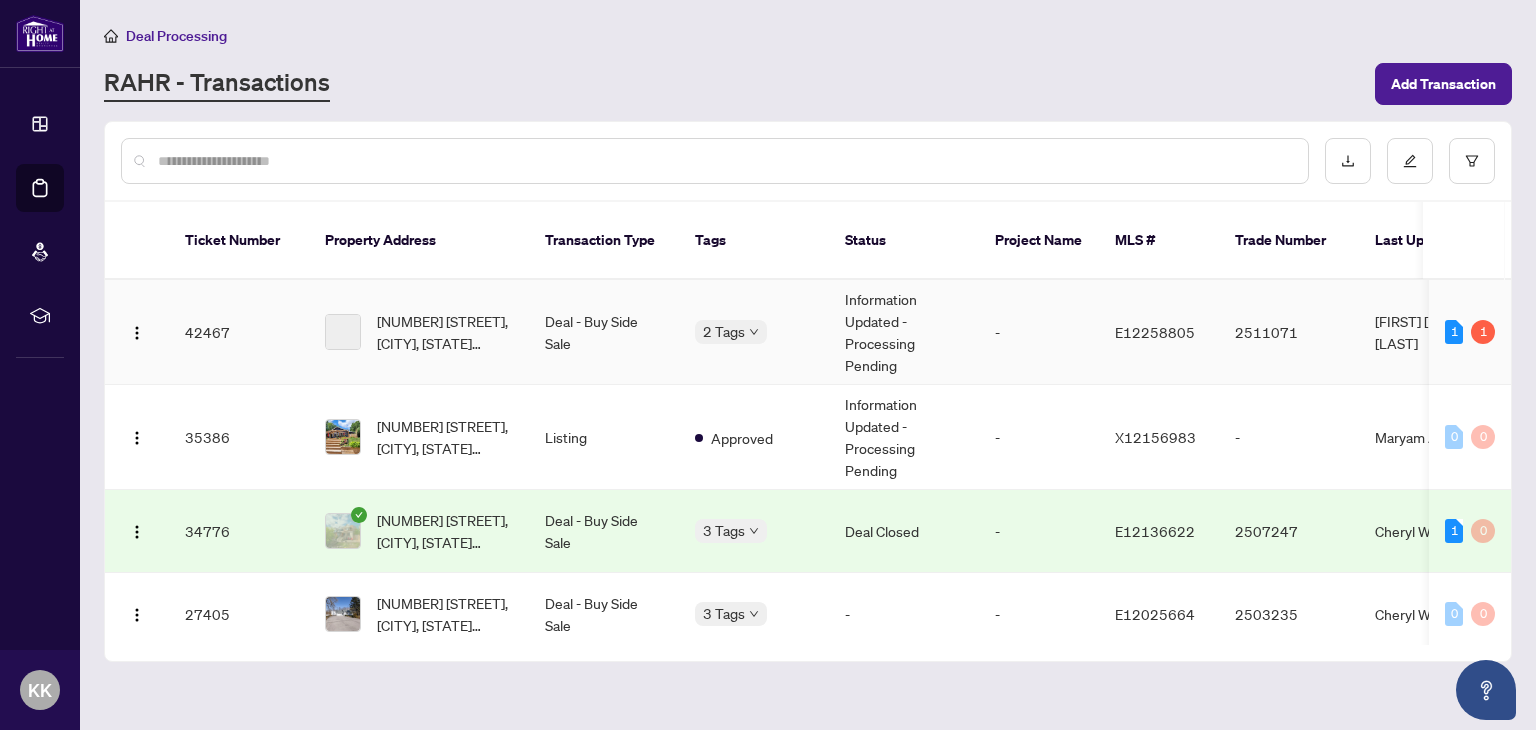 click on "[FIRST] [LAST] [LAST]" at bounding box center (1434, 332) 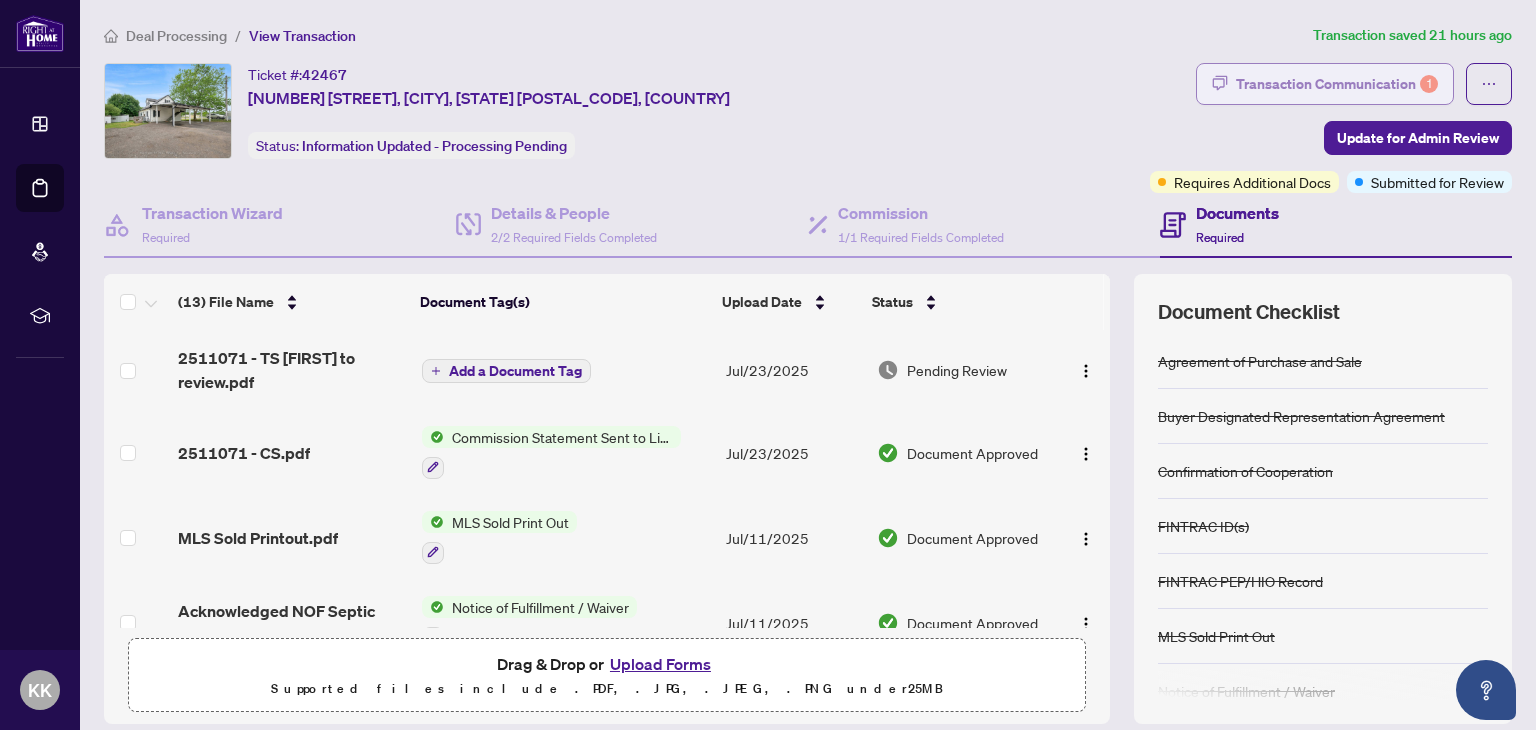 click on "Transaction Communication 1" at bounding box center (1337, 84) 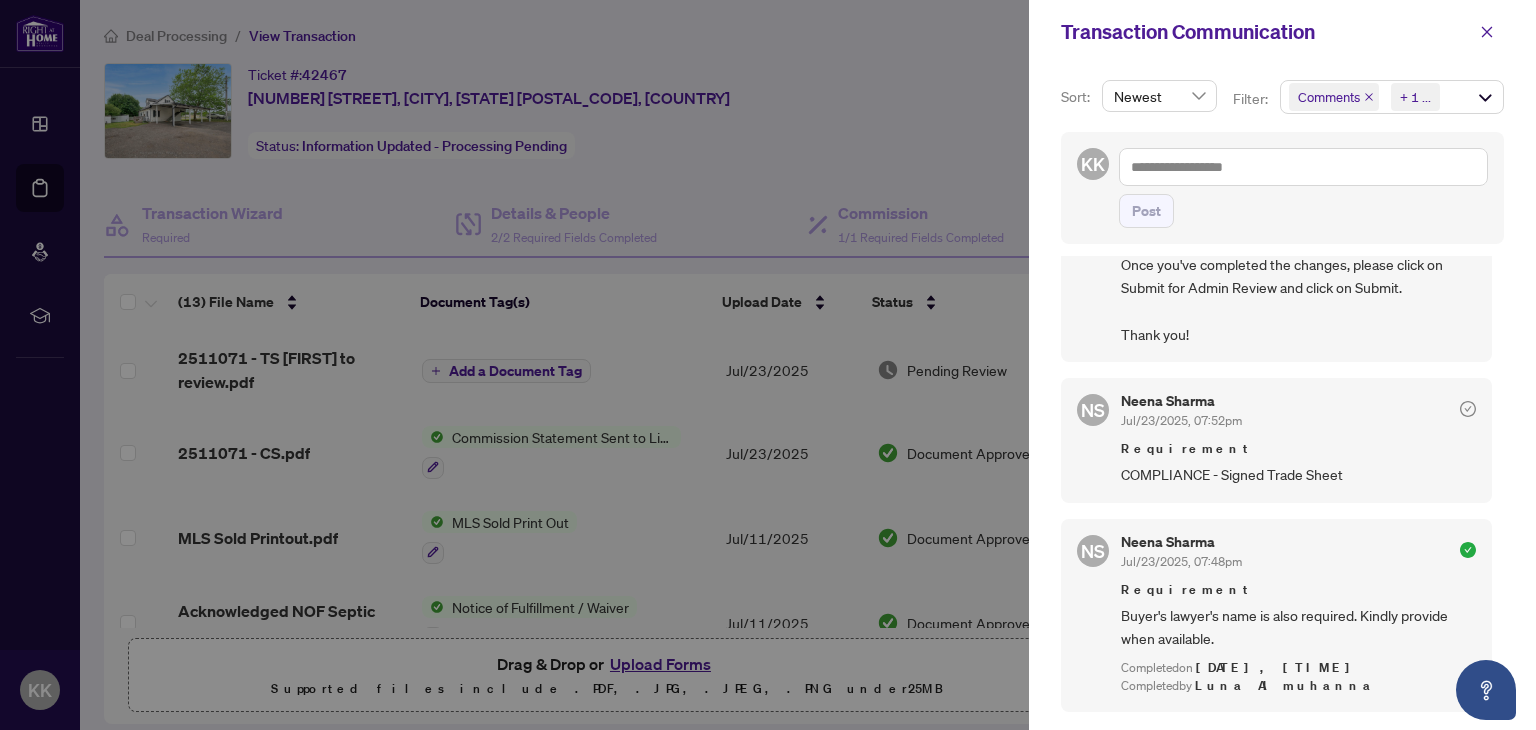 scroll, scrollTop: 0, scrollLeft: 0, axis: both 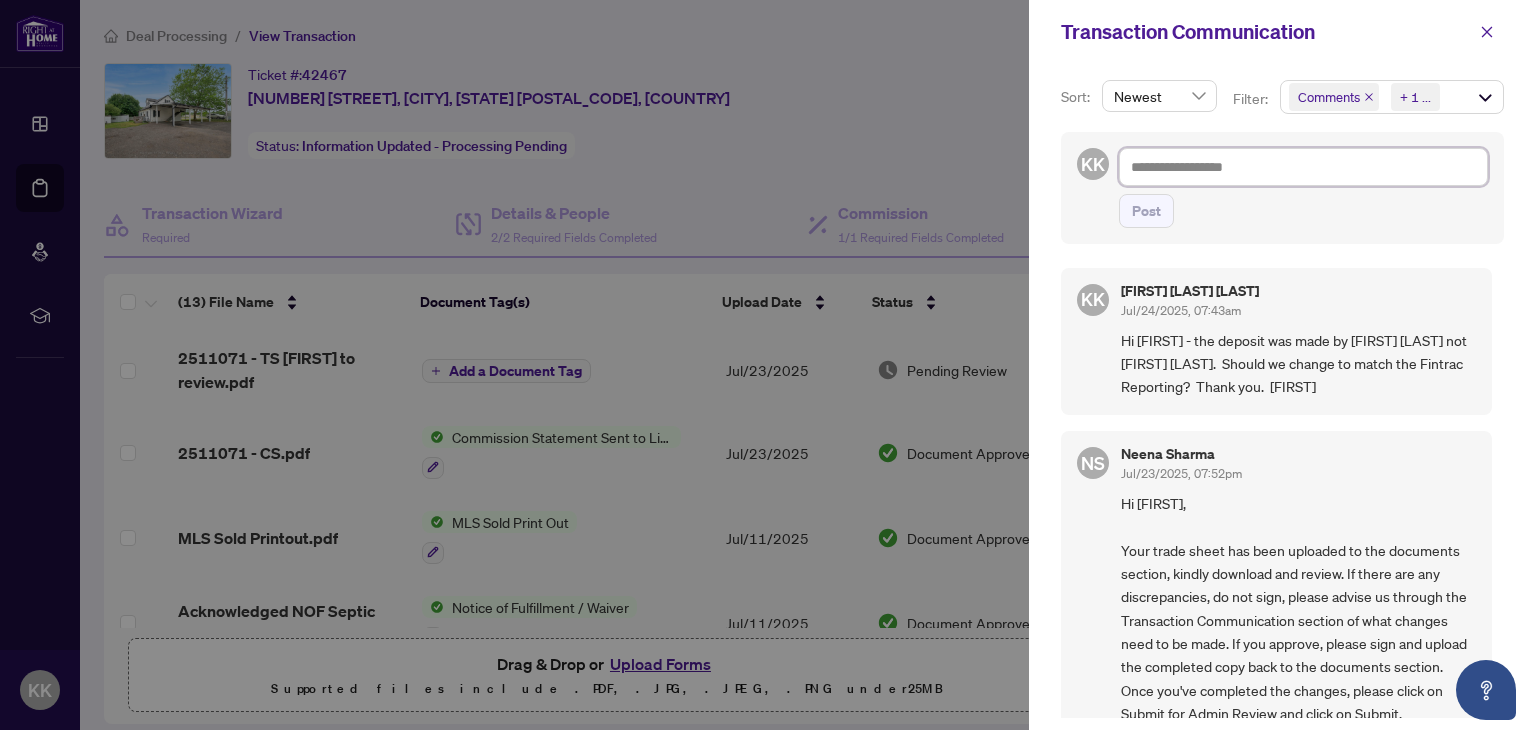 click at bounding box center (1303, 167) 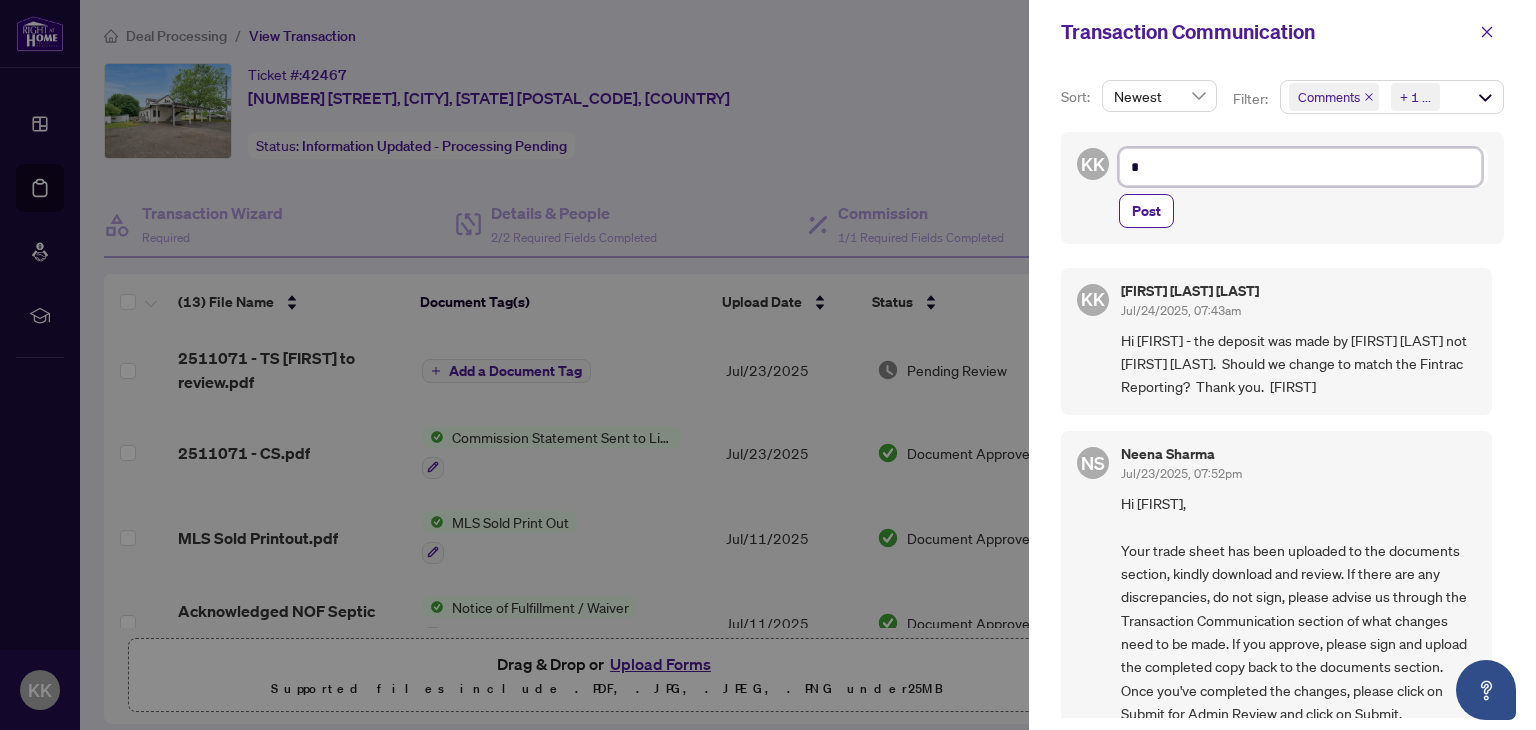 type on "**" 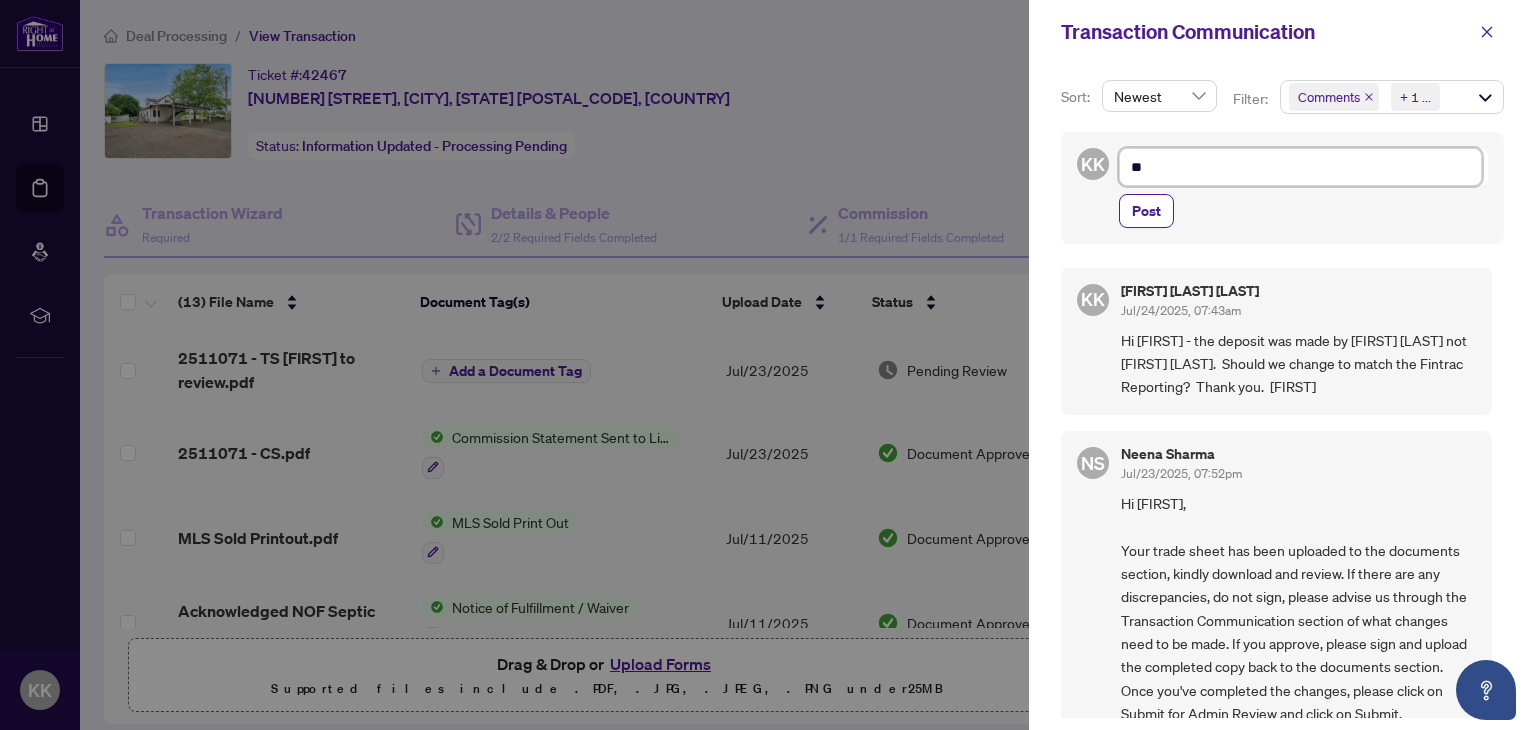 type on "**" 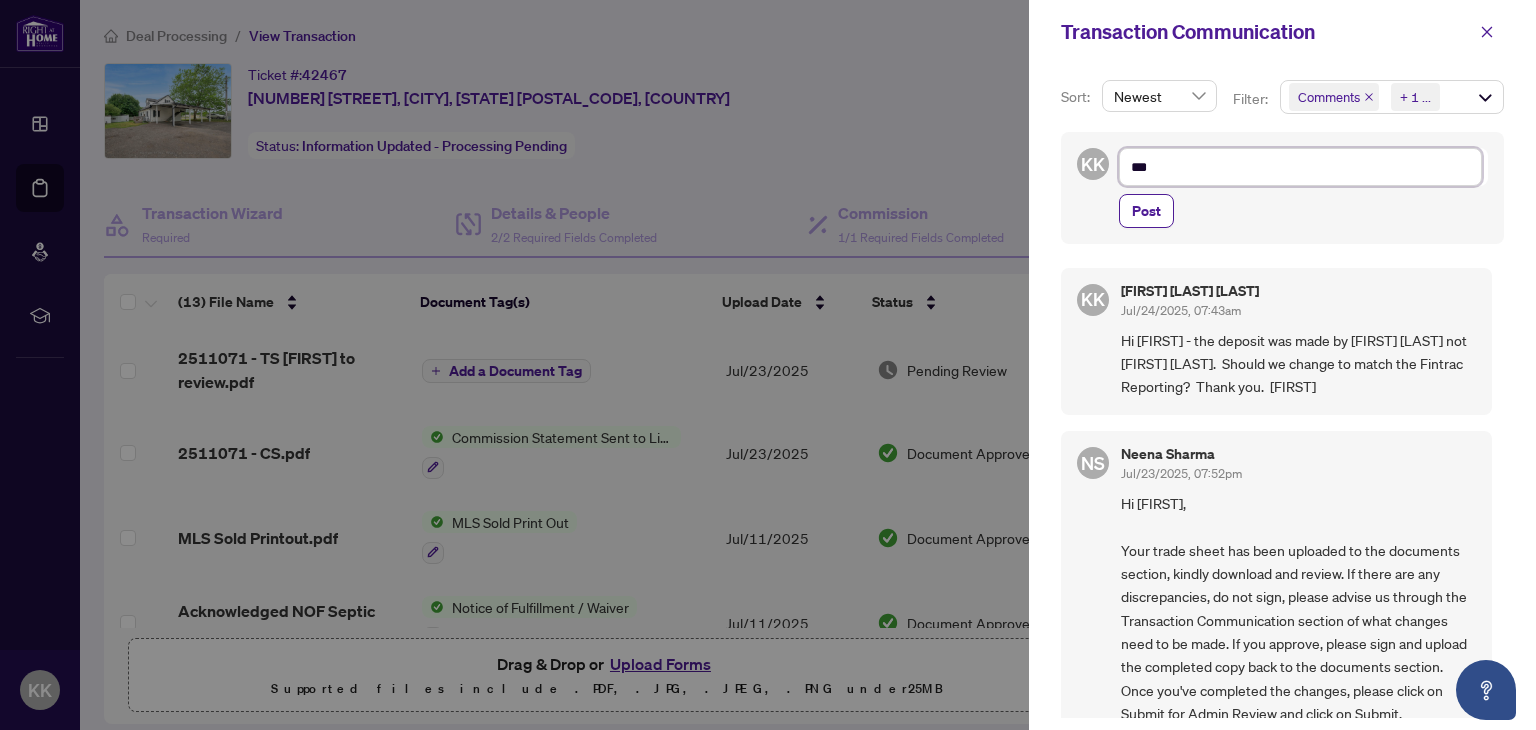 type on "****" 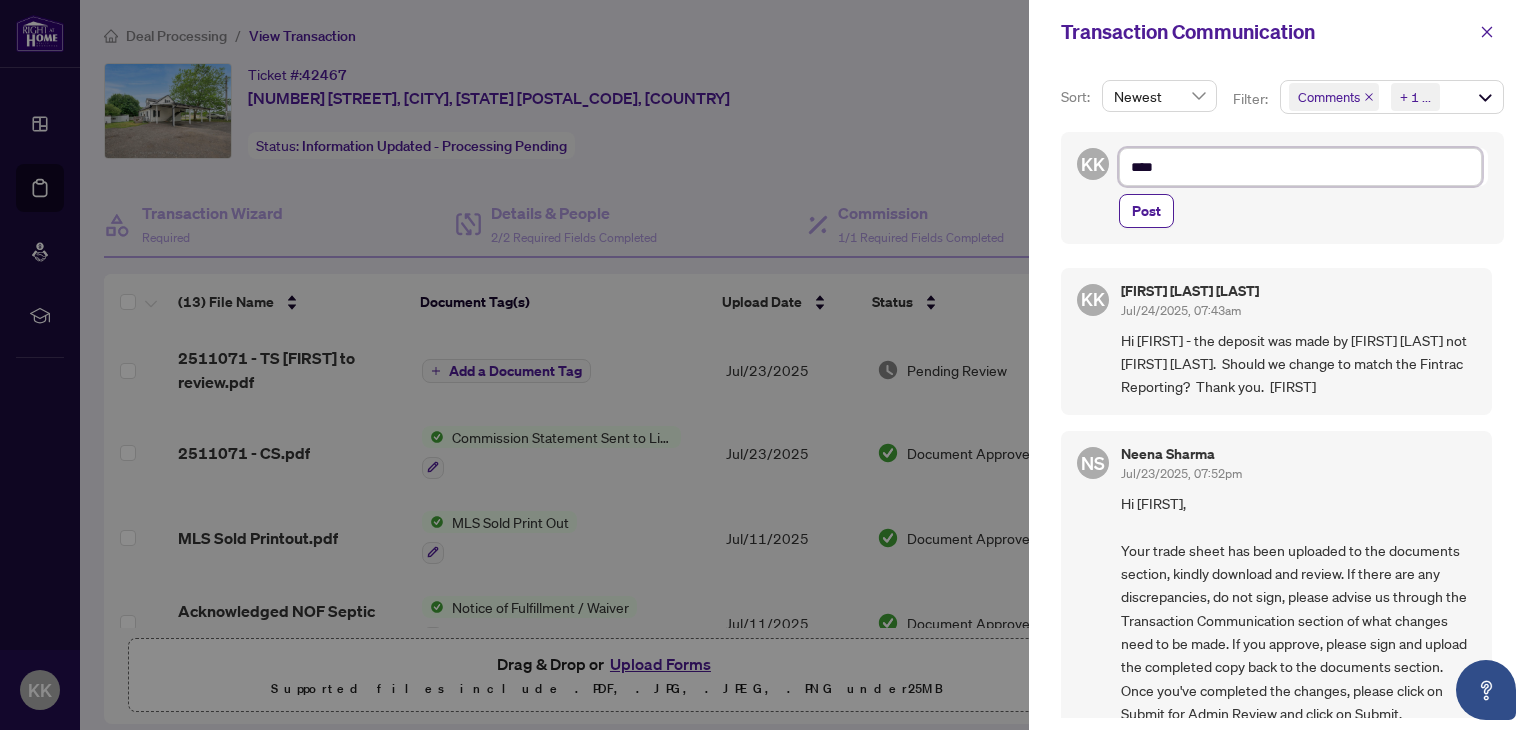 type on "****" 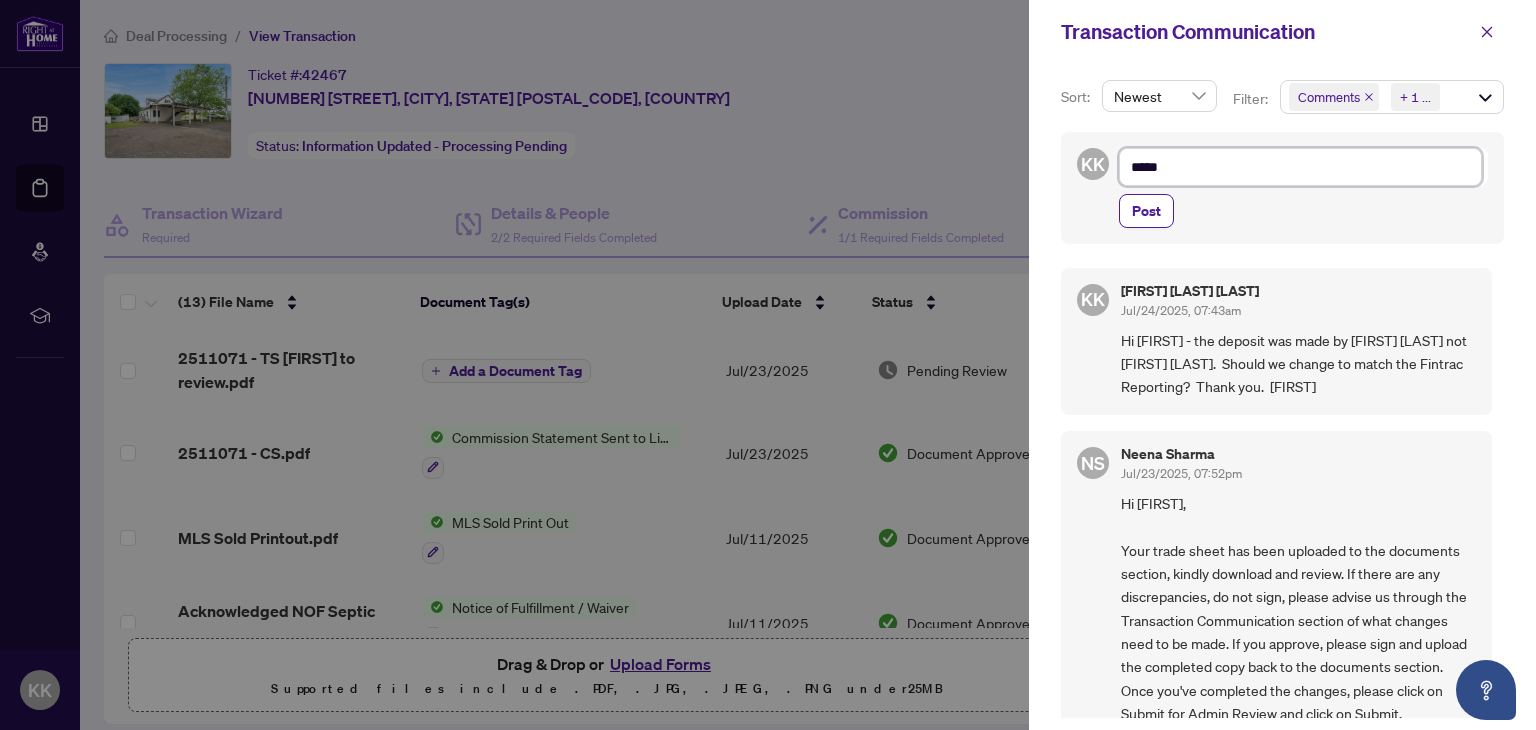 type on "******" 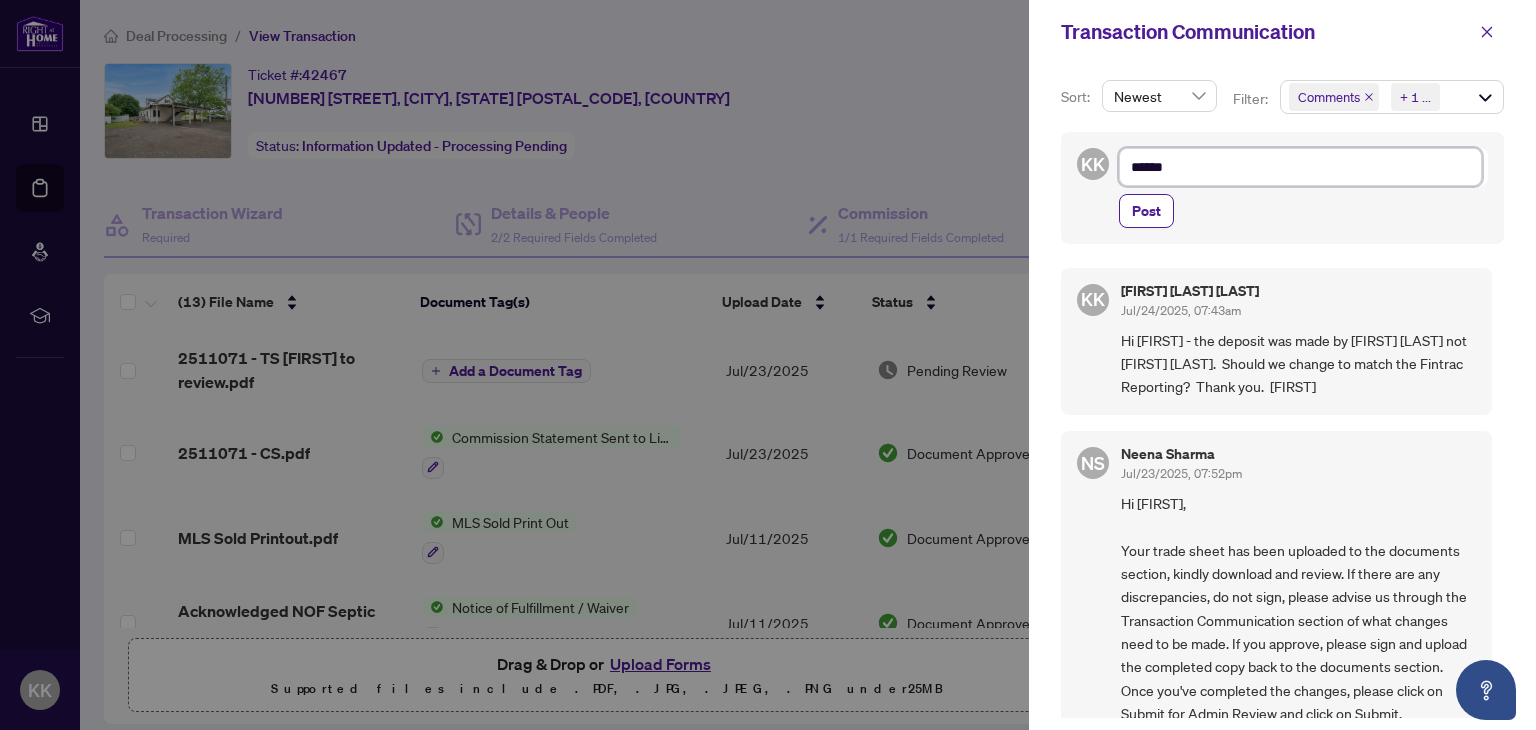 type on "******" 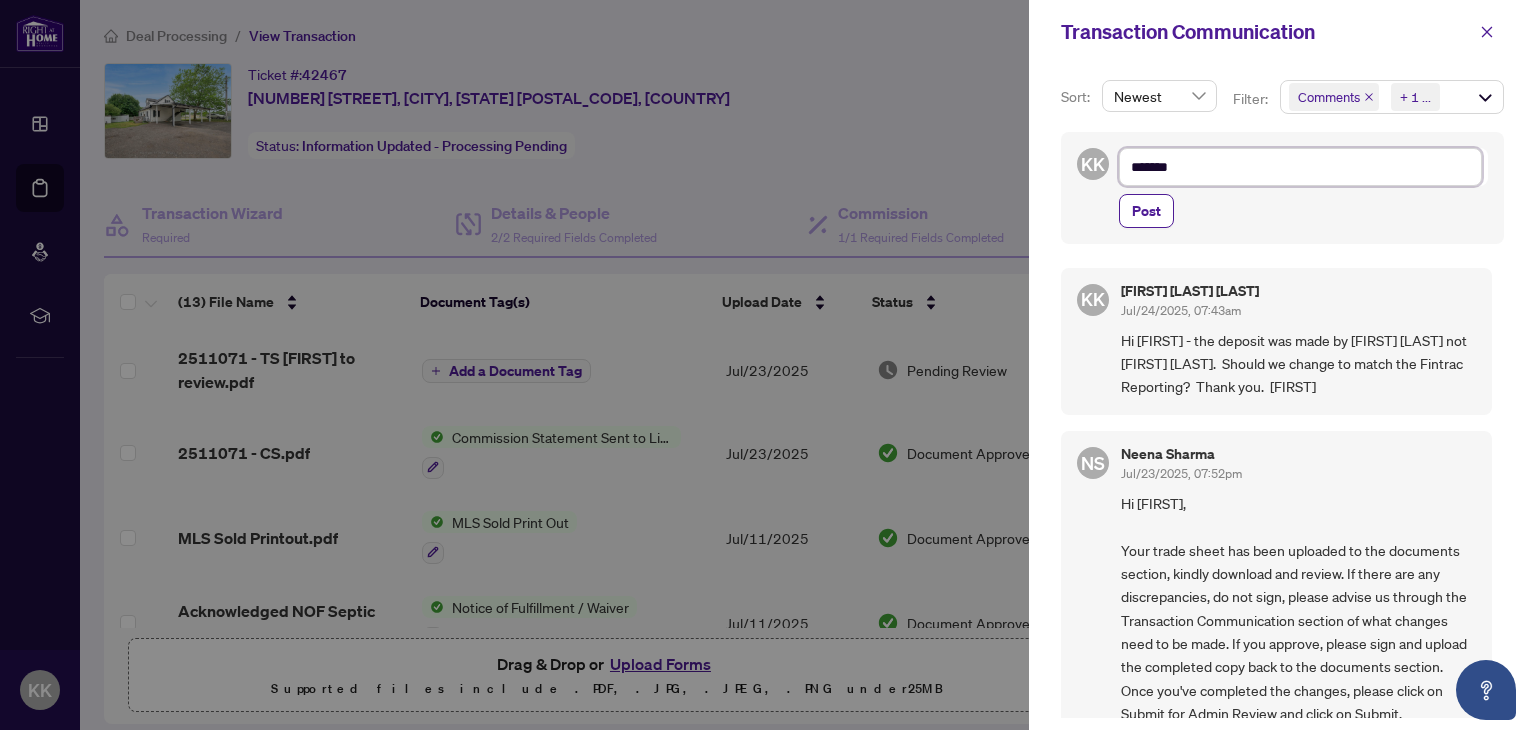type on "********" 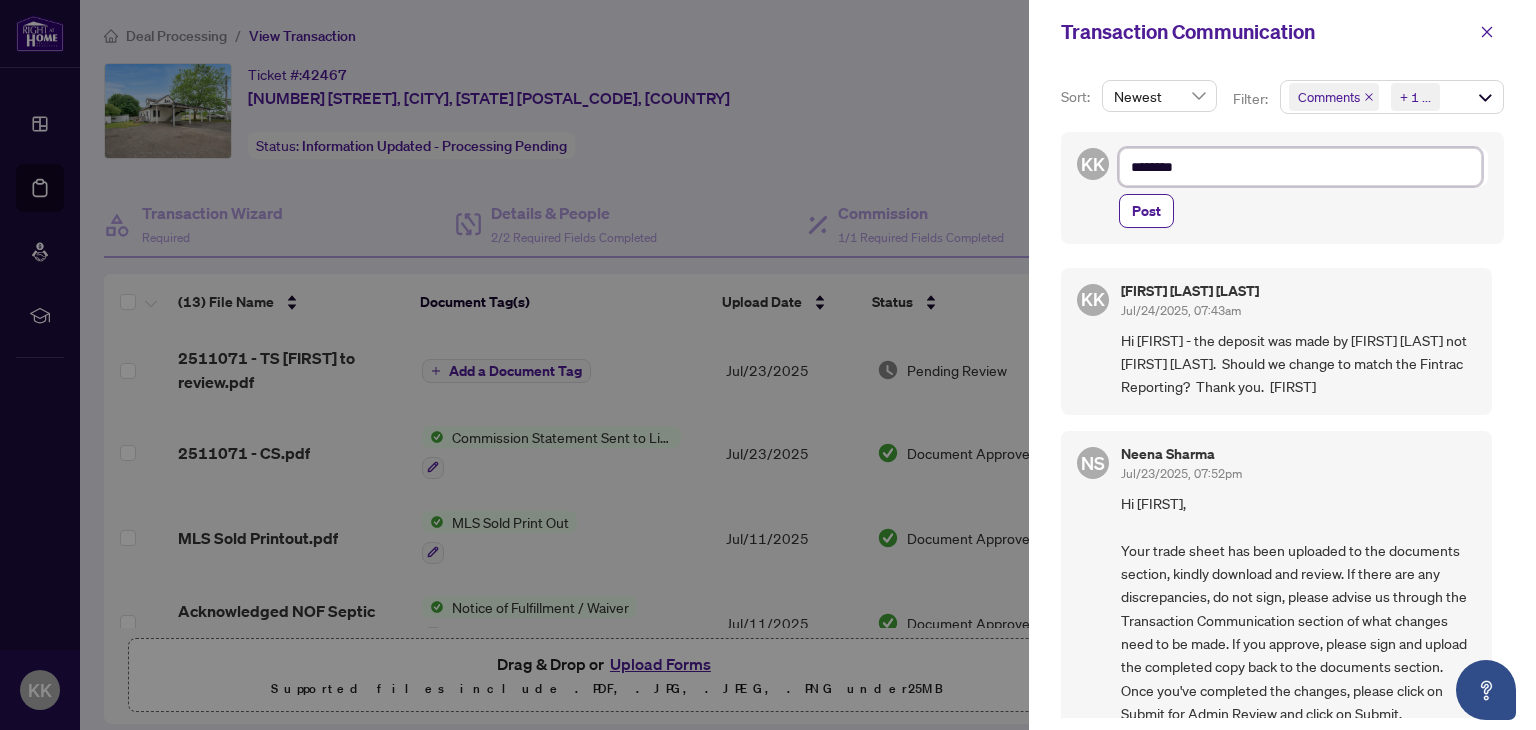 type on "*********" 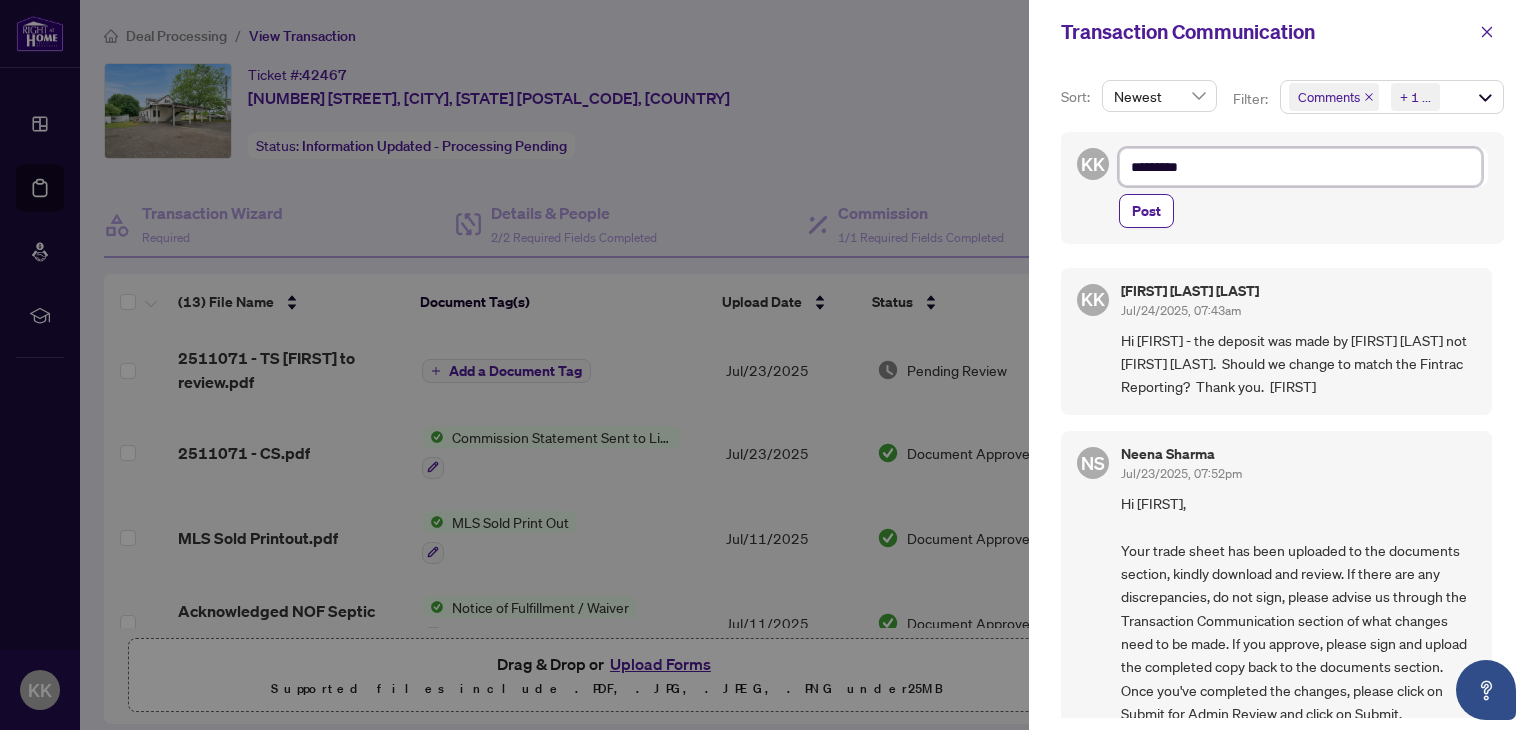 type on "**********" 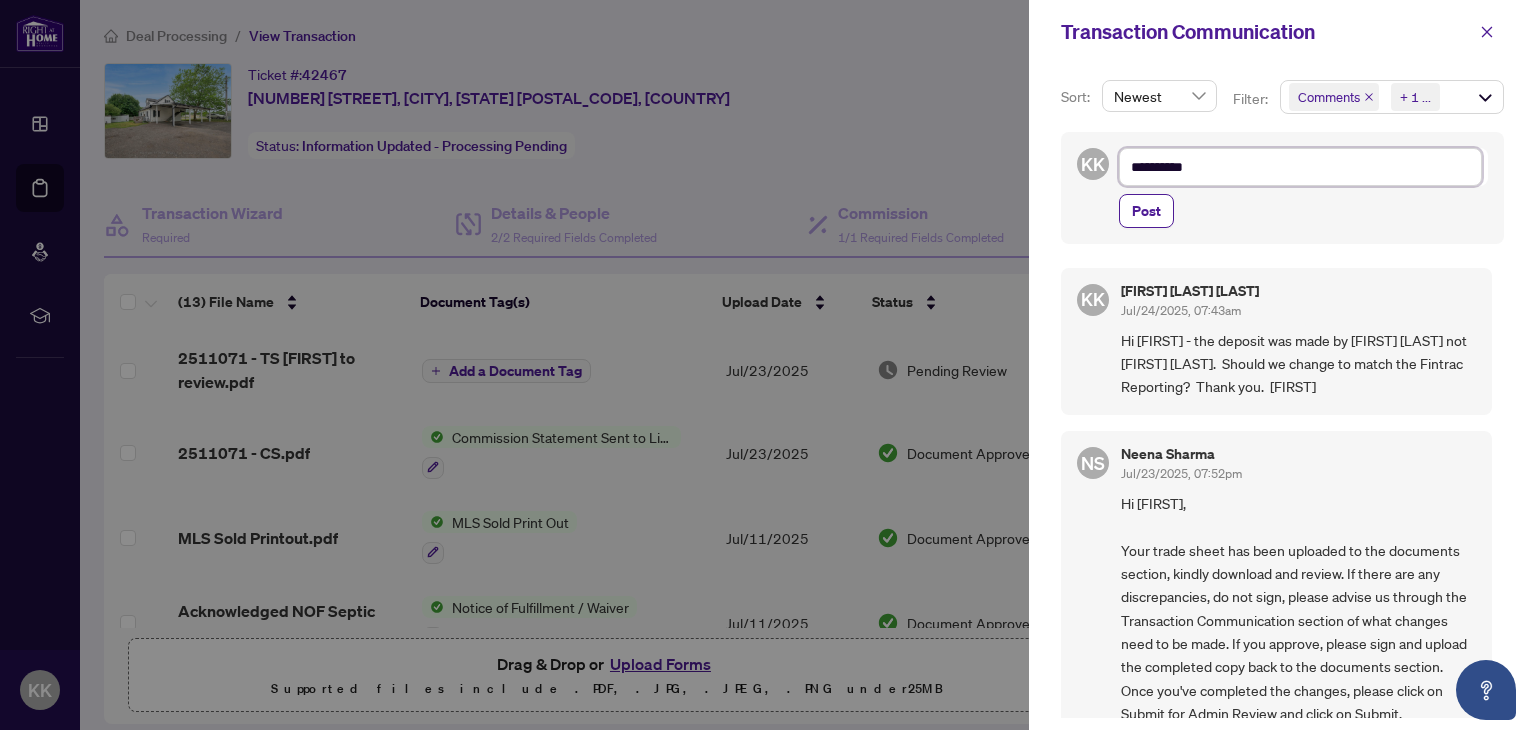 type on "**********" 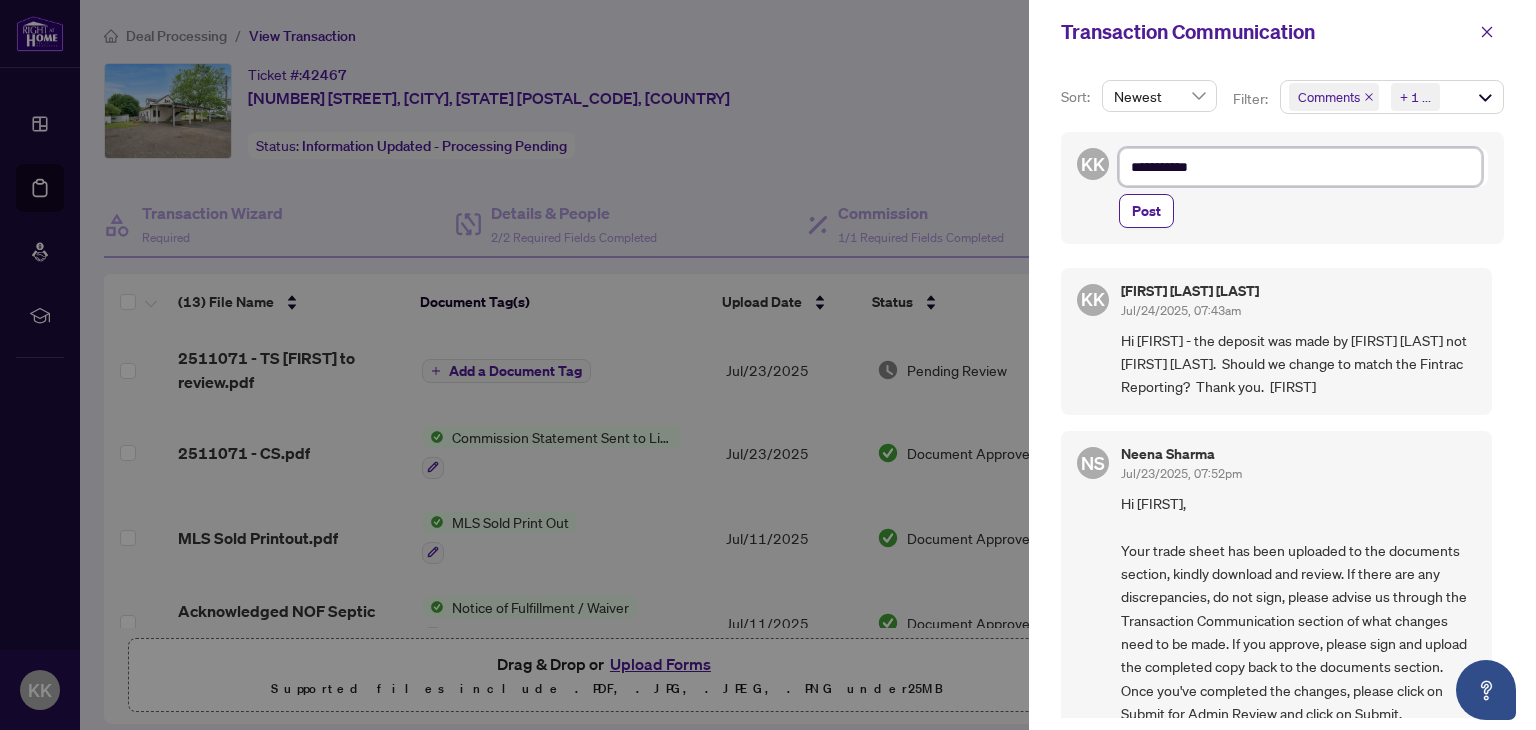 type on "**********" 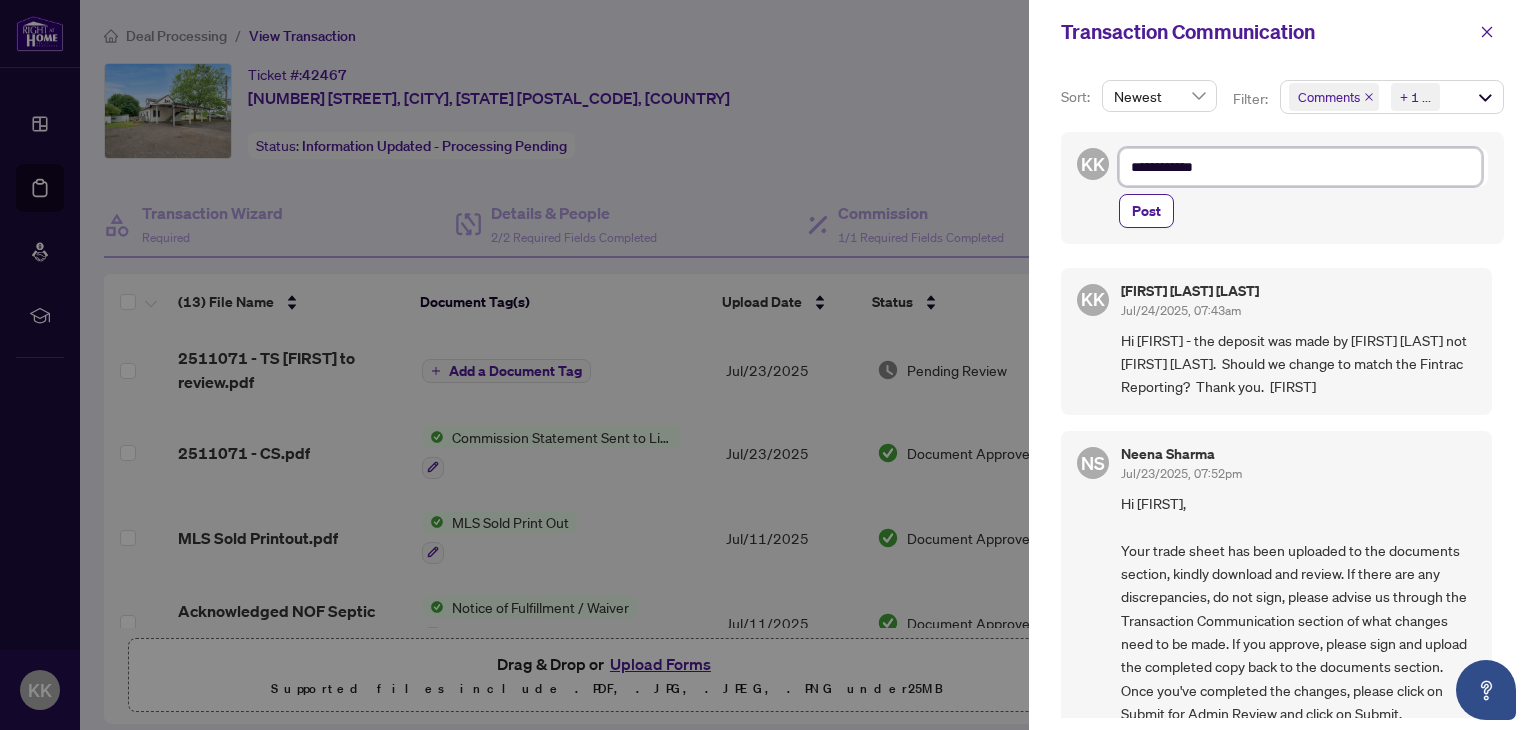 type on "**********" 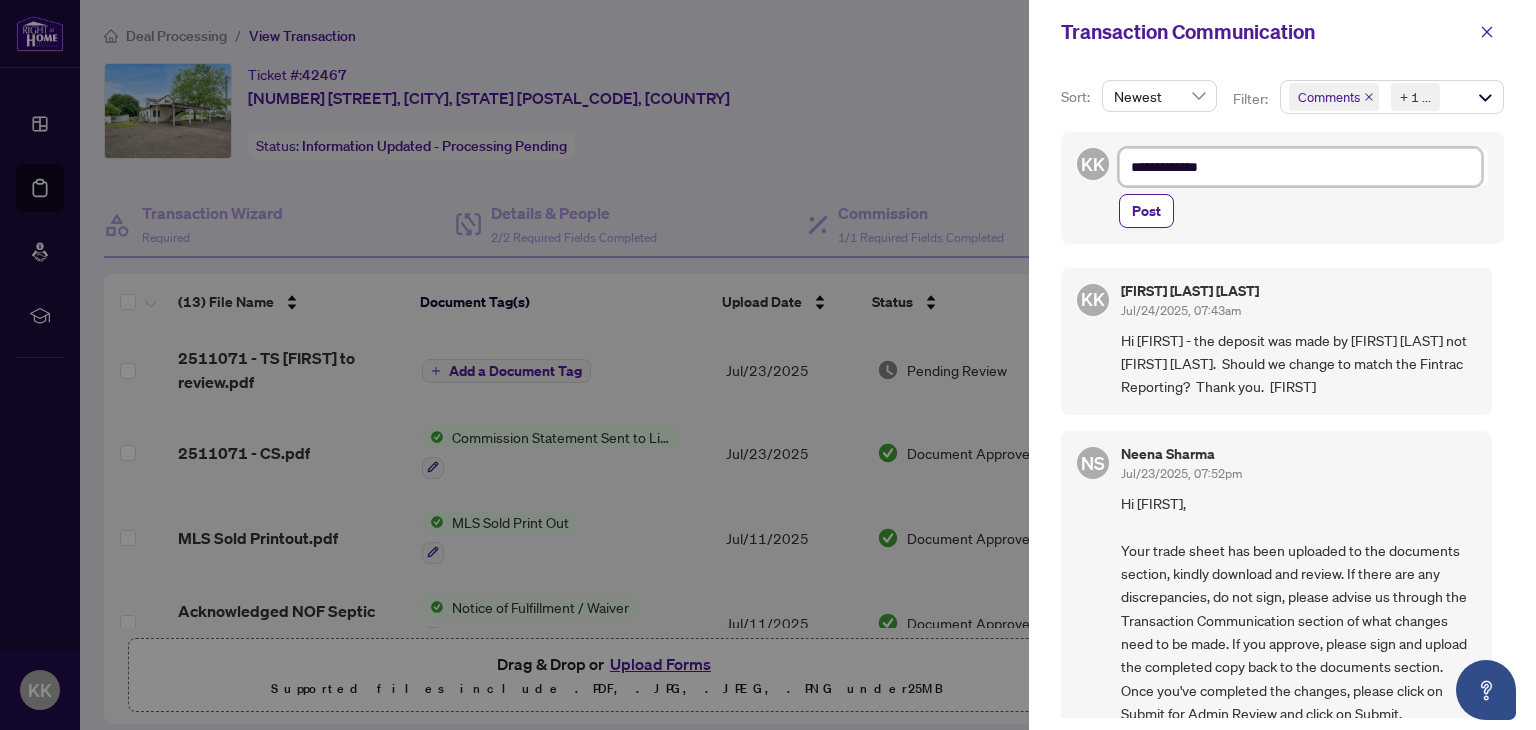 type on "**********" 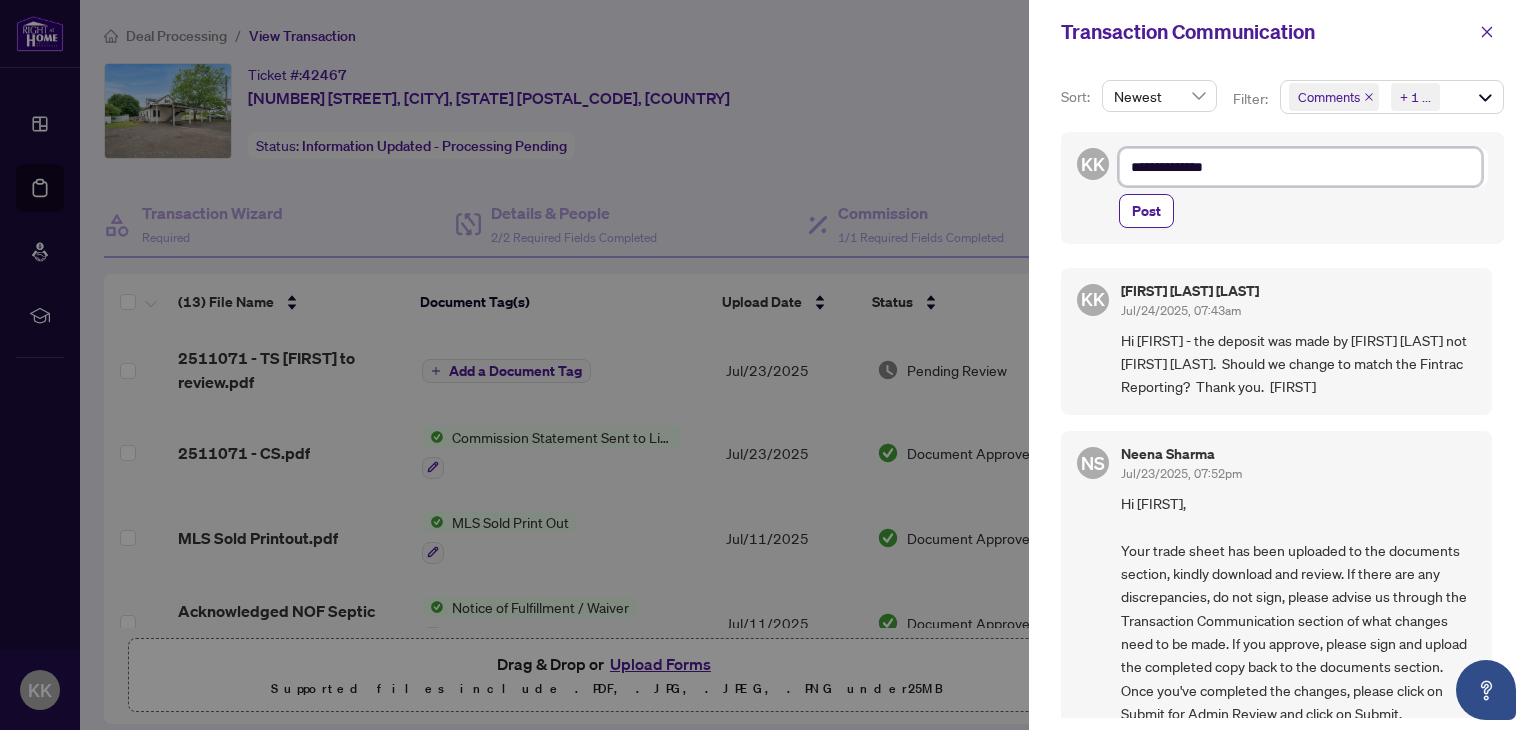 type on "**********" 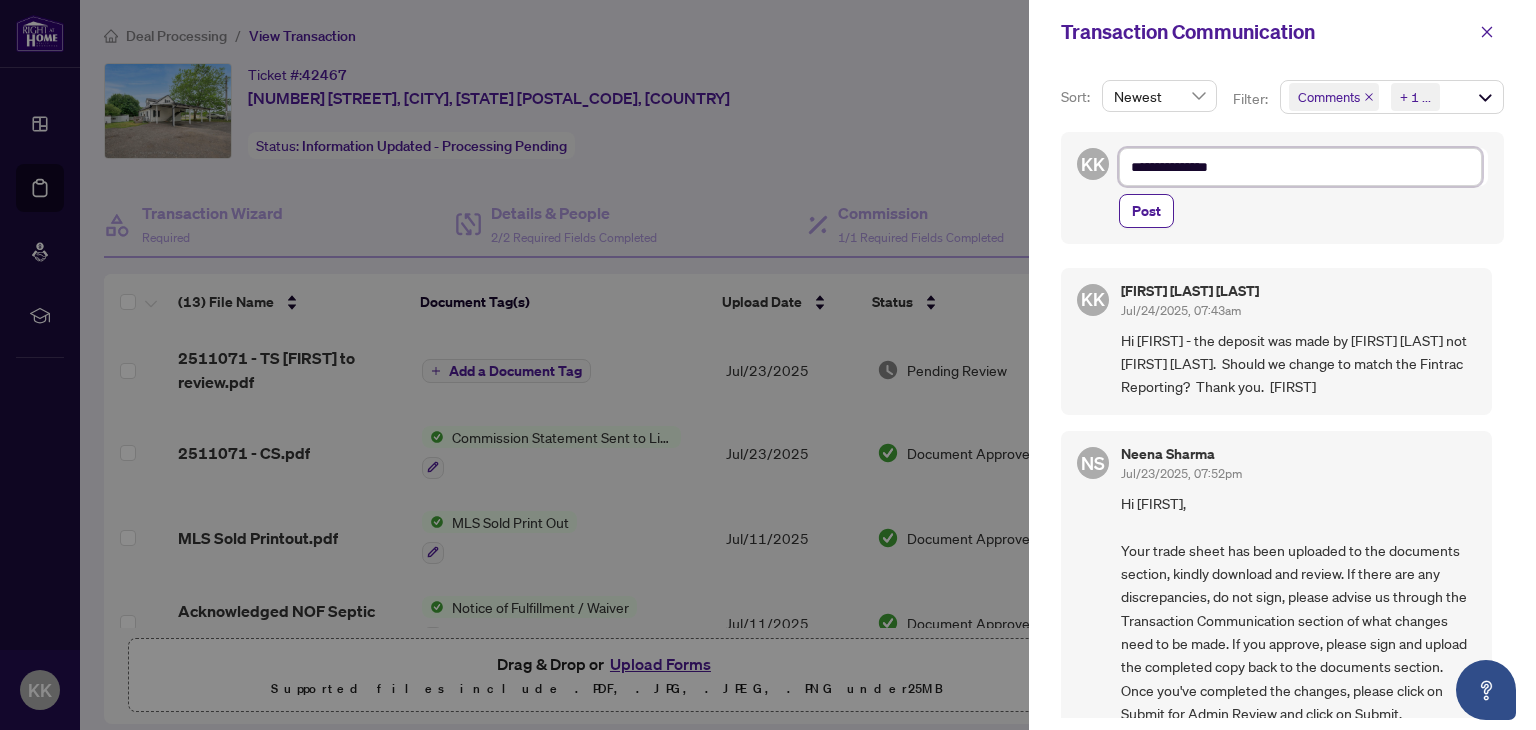 type on "**********" 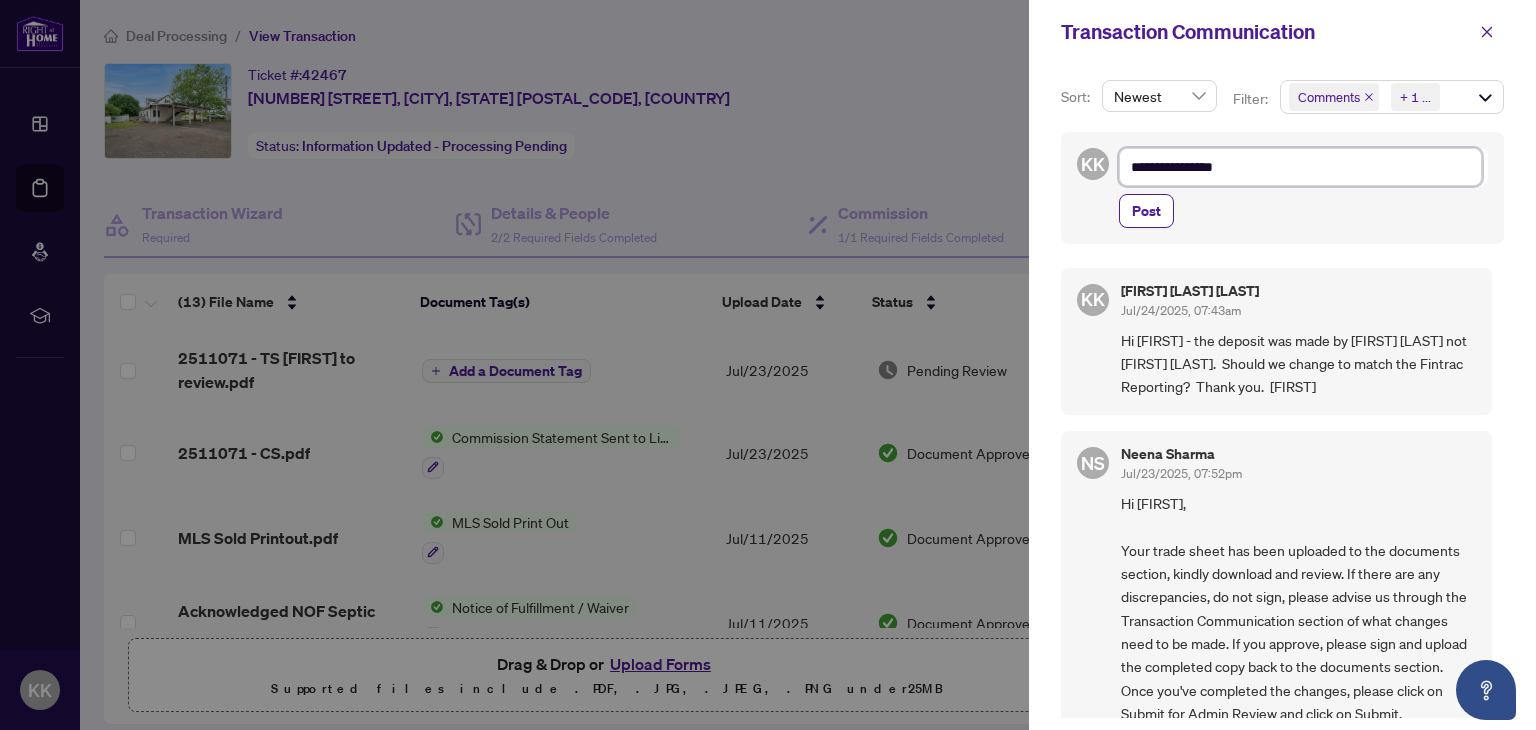 type on "**********" 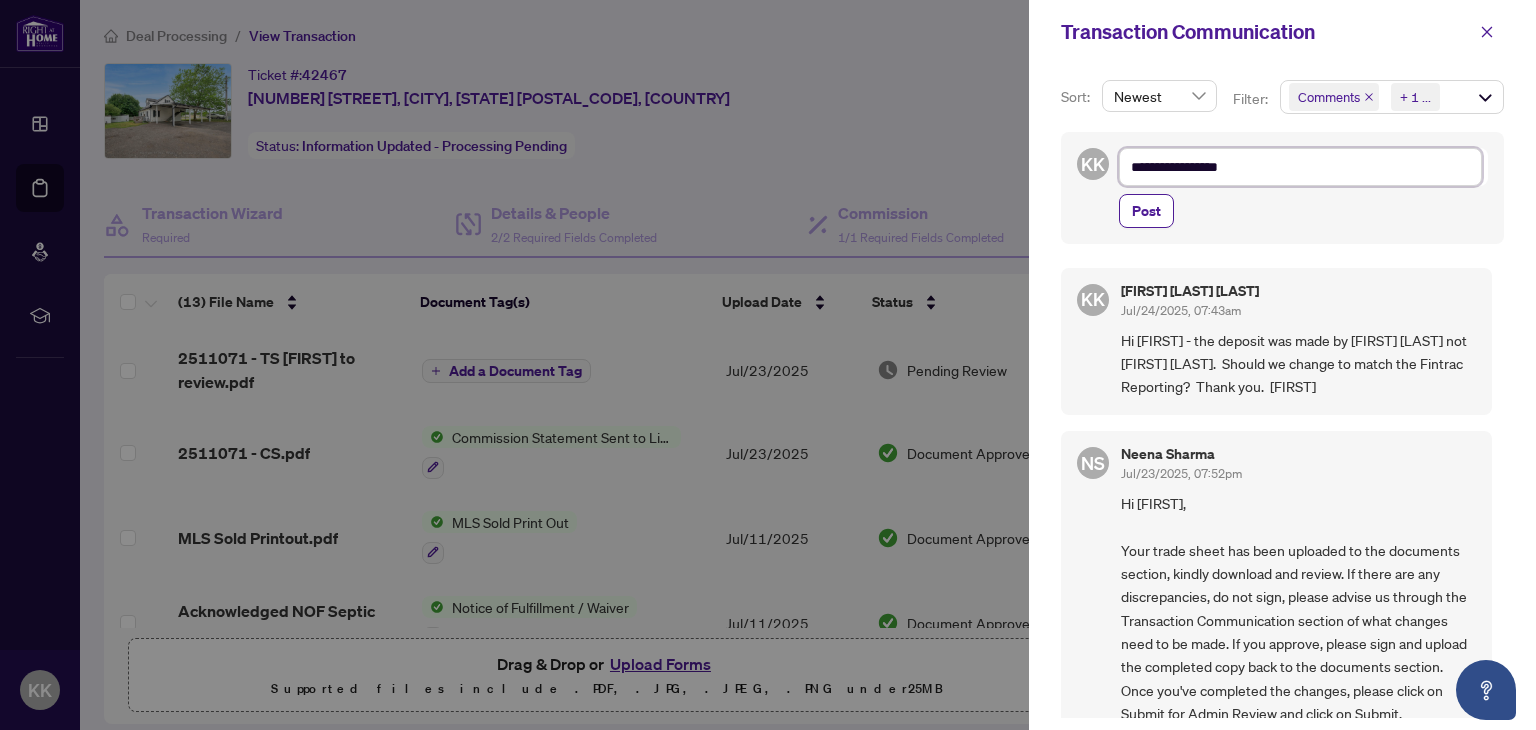 type on "**********" 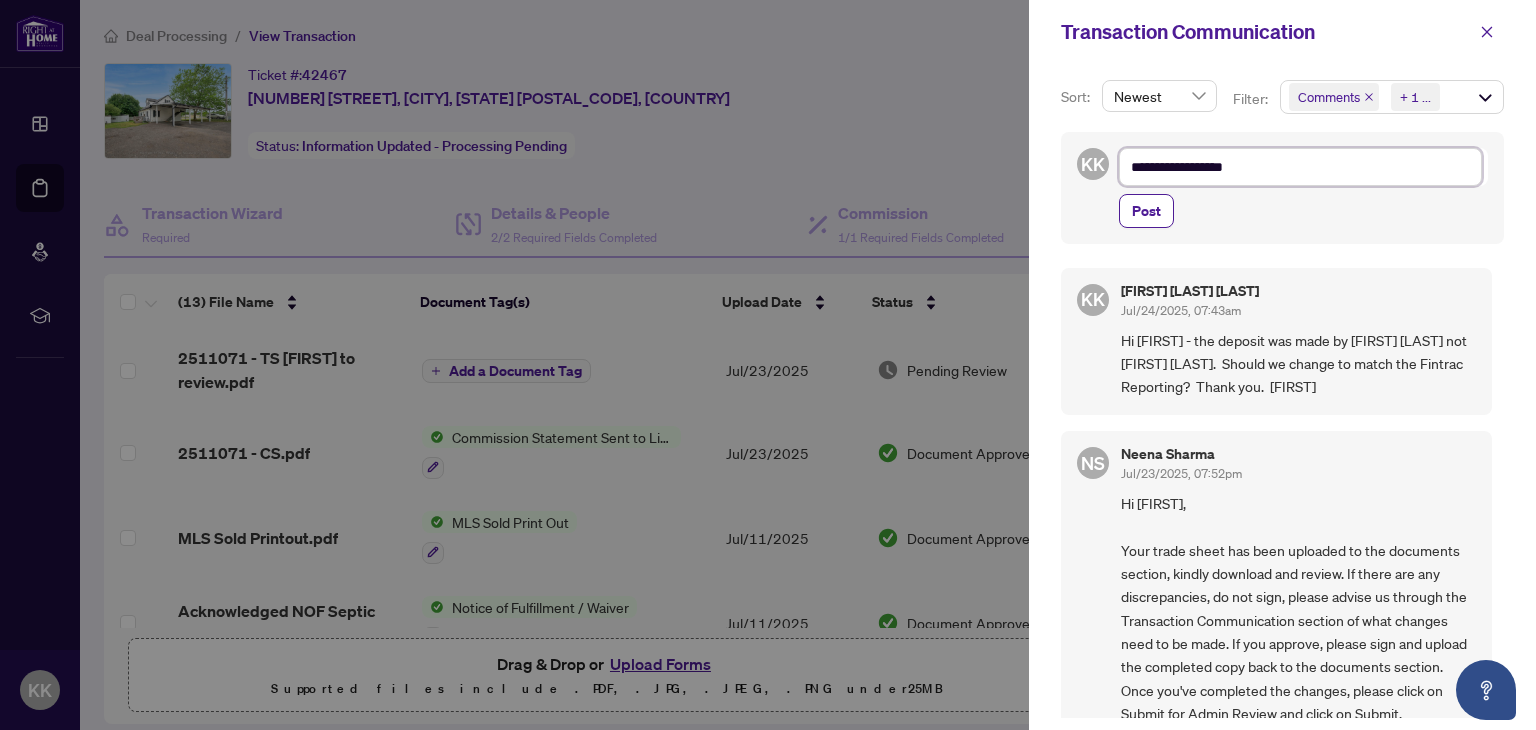 type on "**********" 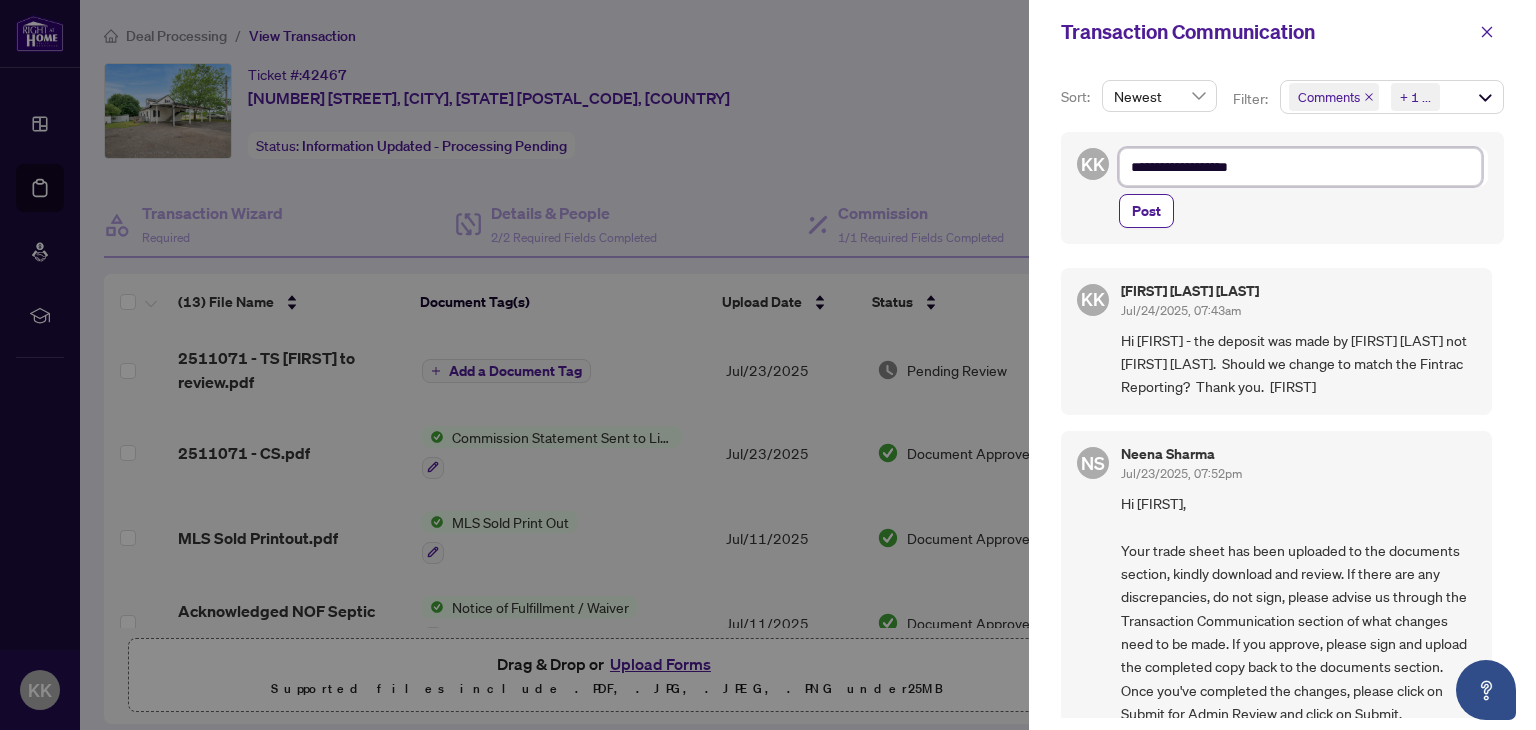 type on "**********" 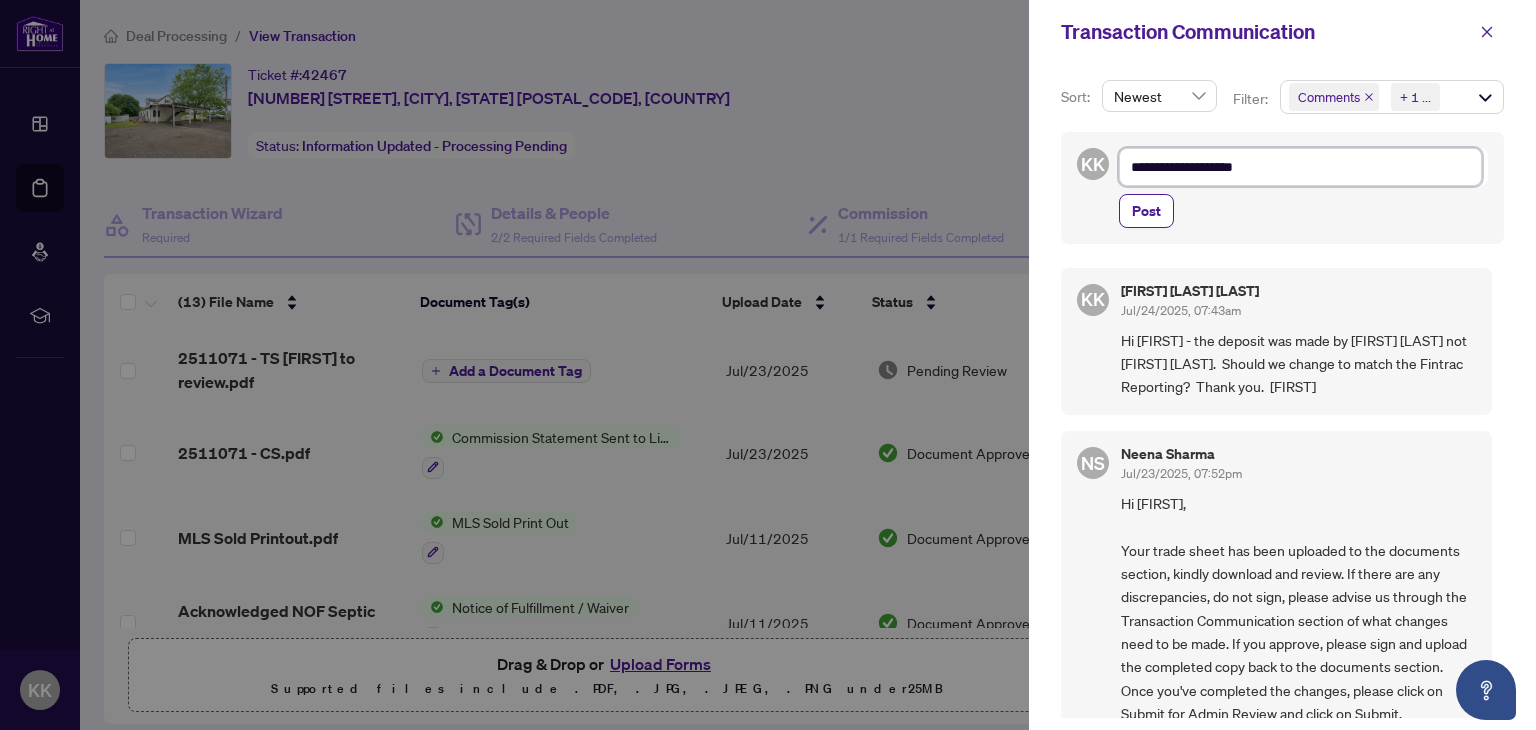 type on "**********" 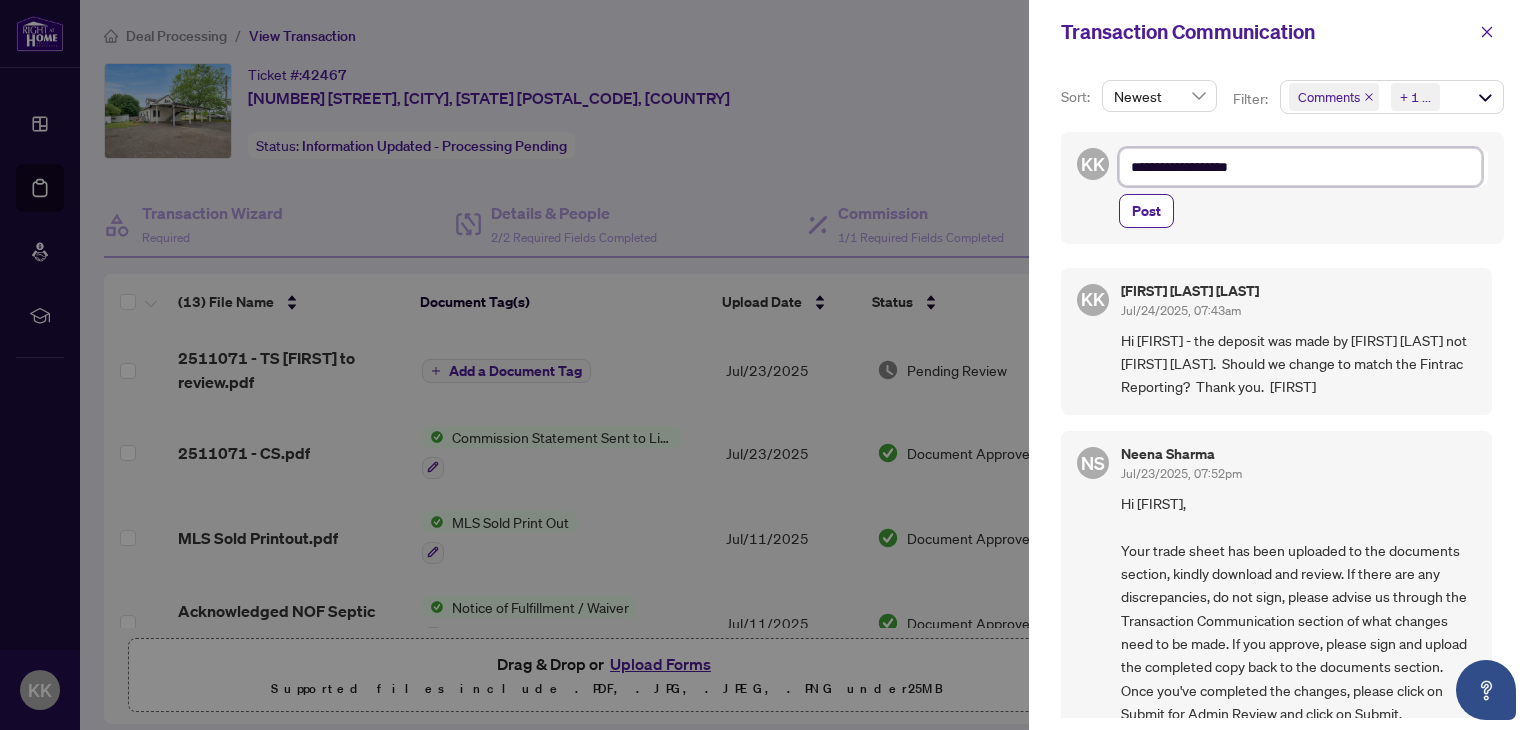 type on "**********" 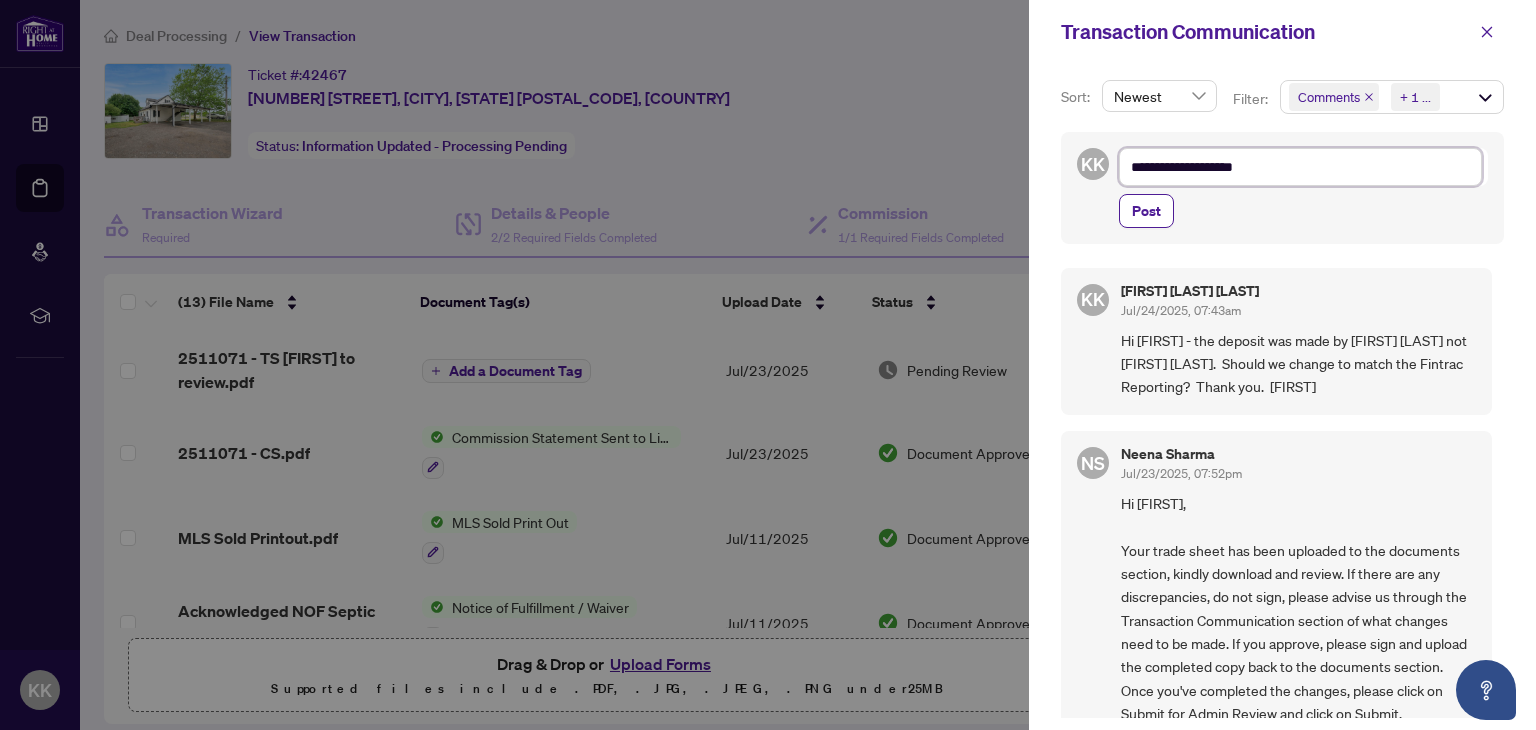 type on "**********" 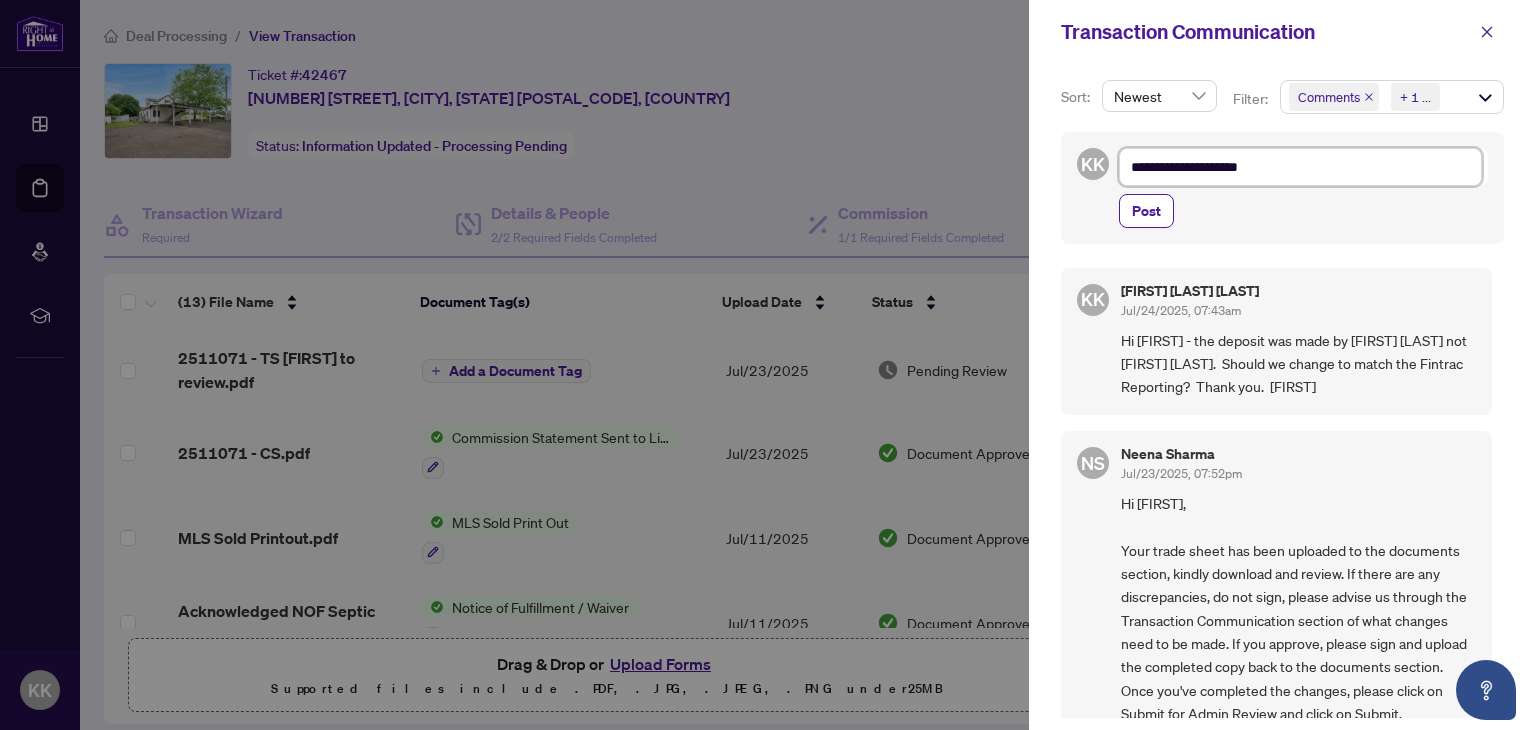 type on "**********" 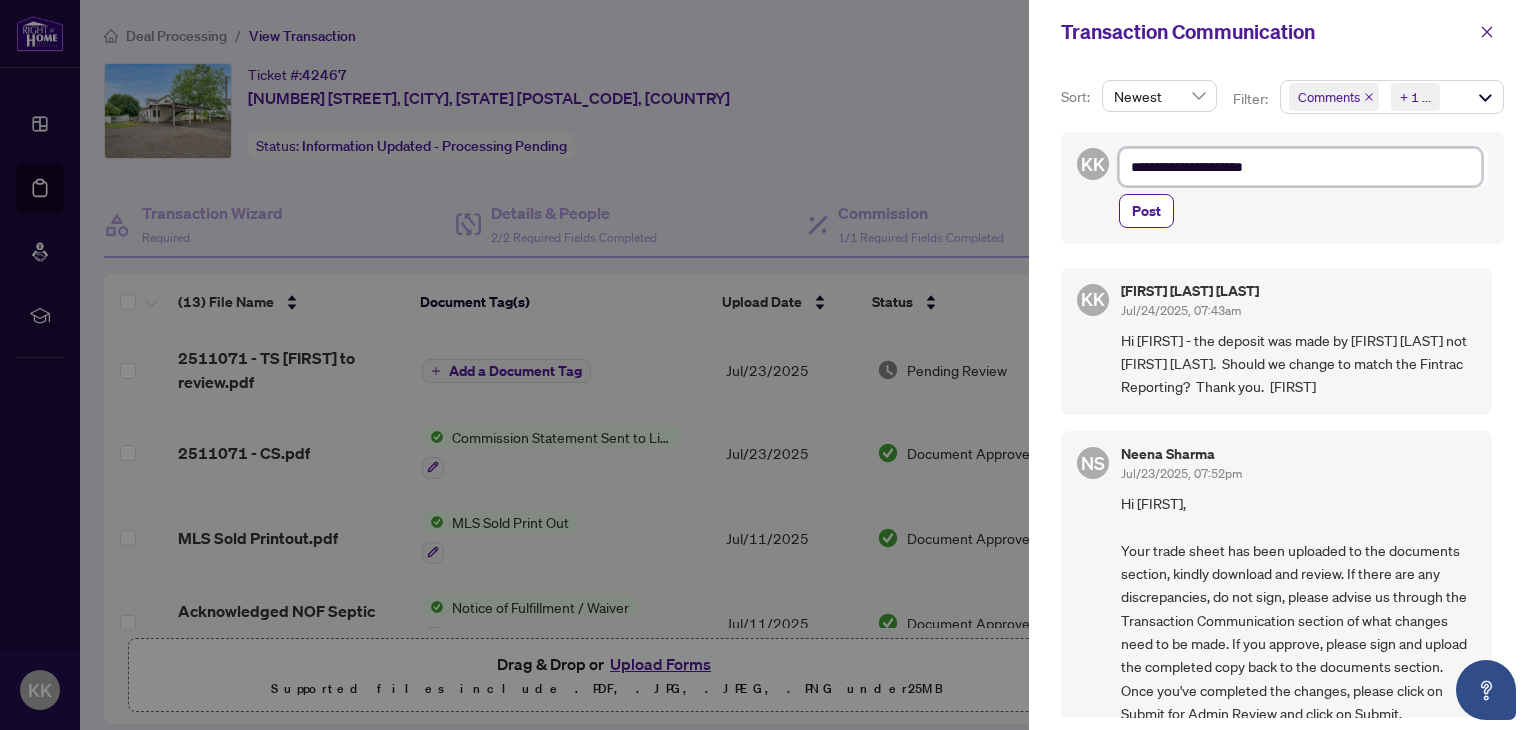 type on "**********" 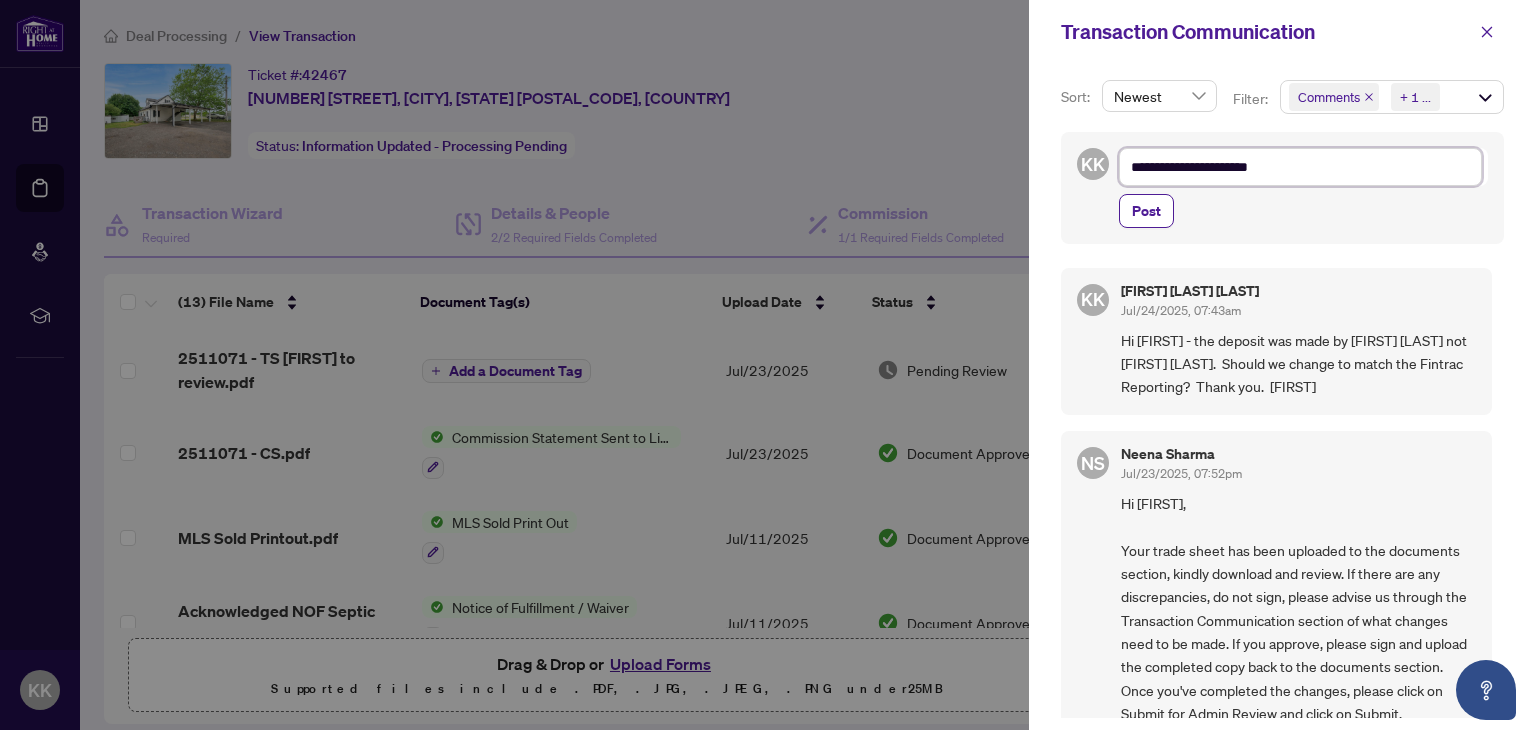 type on "**********" 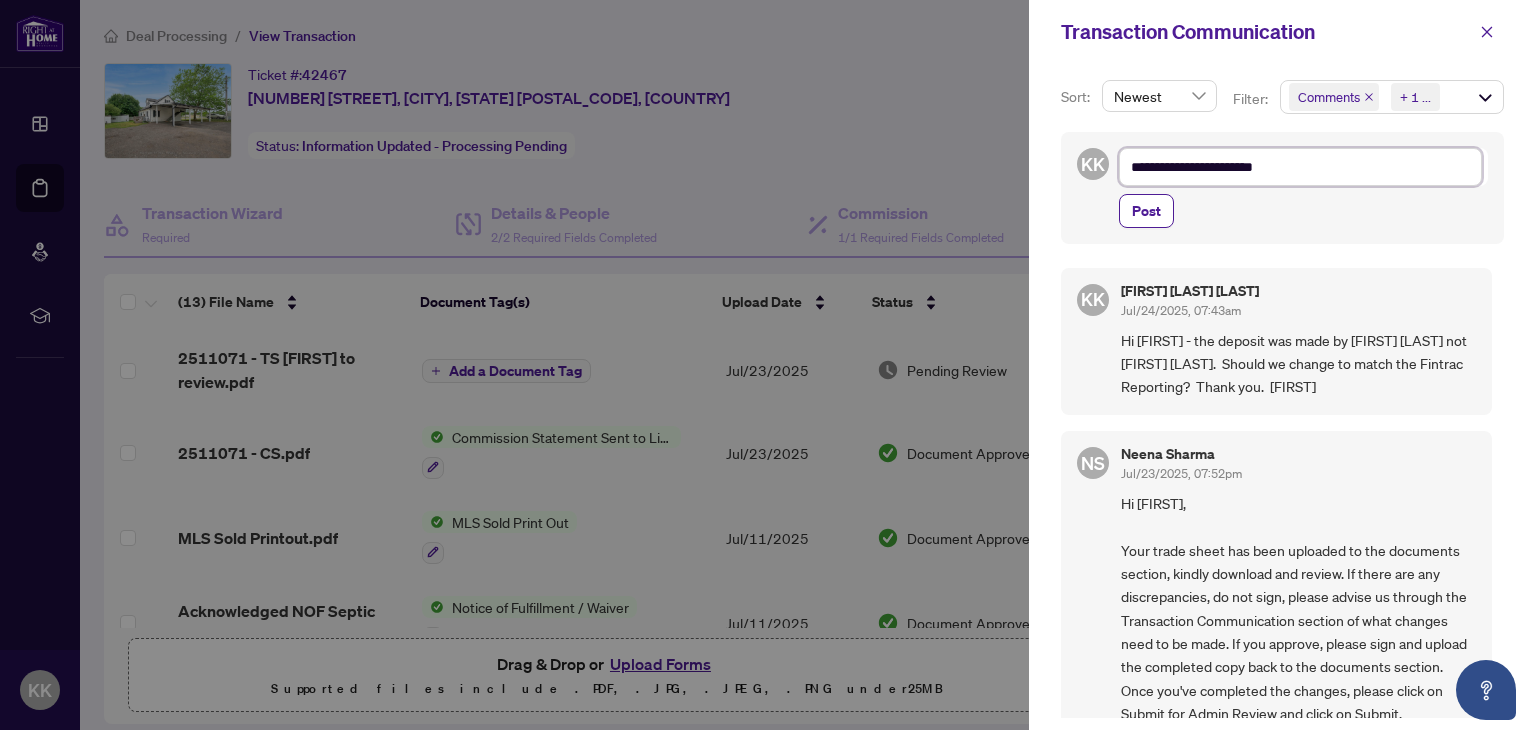 type on "**********" 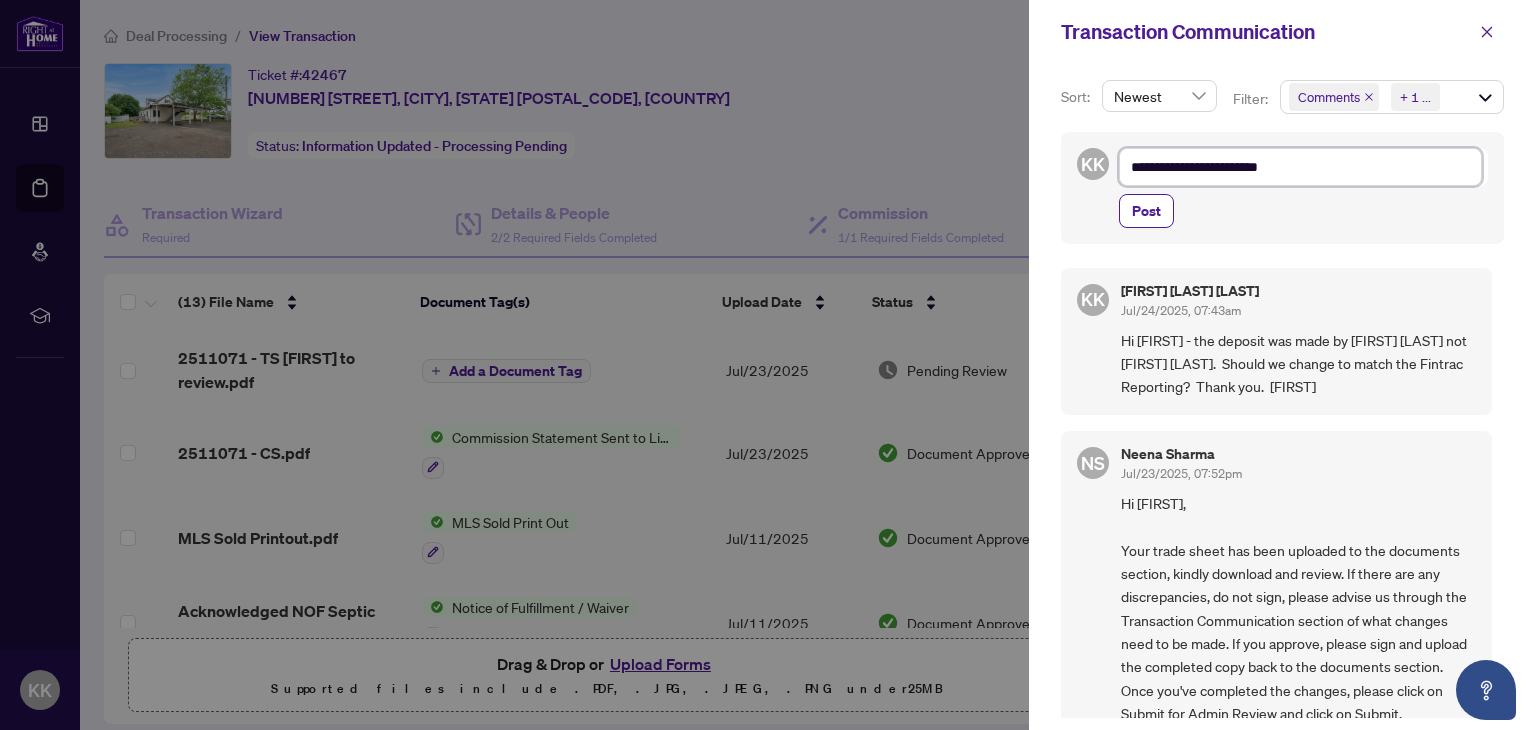 type on "**********" 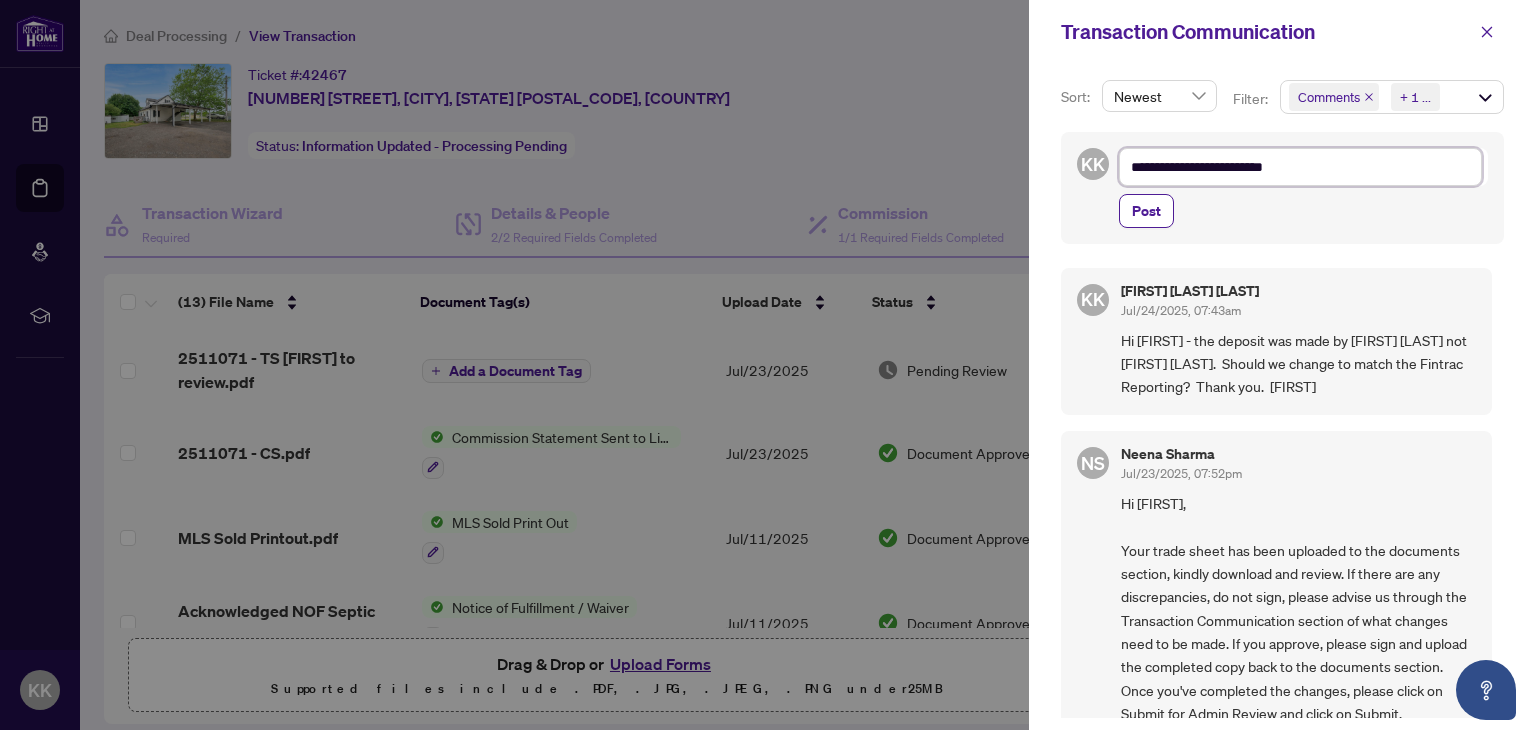 type on "**********" 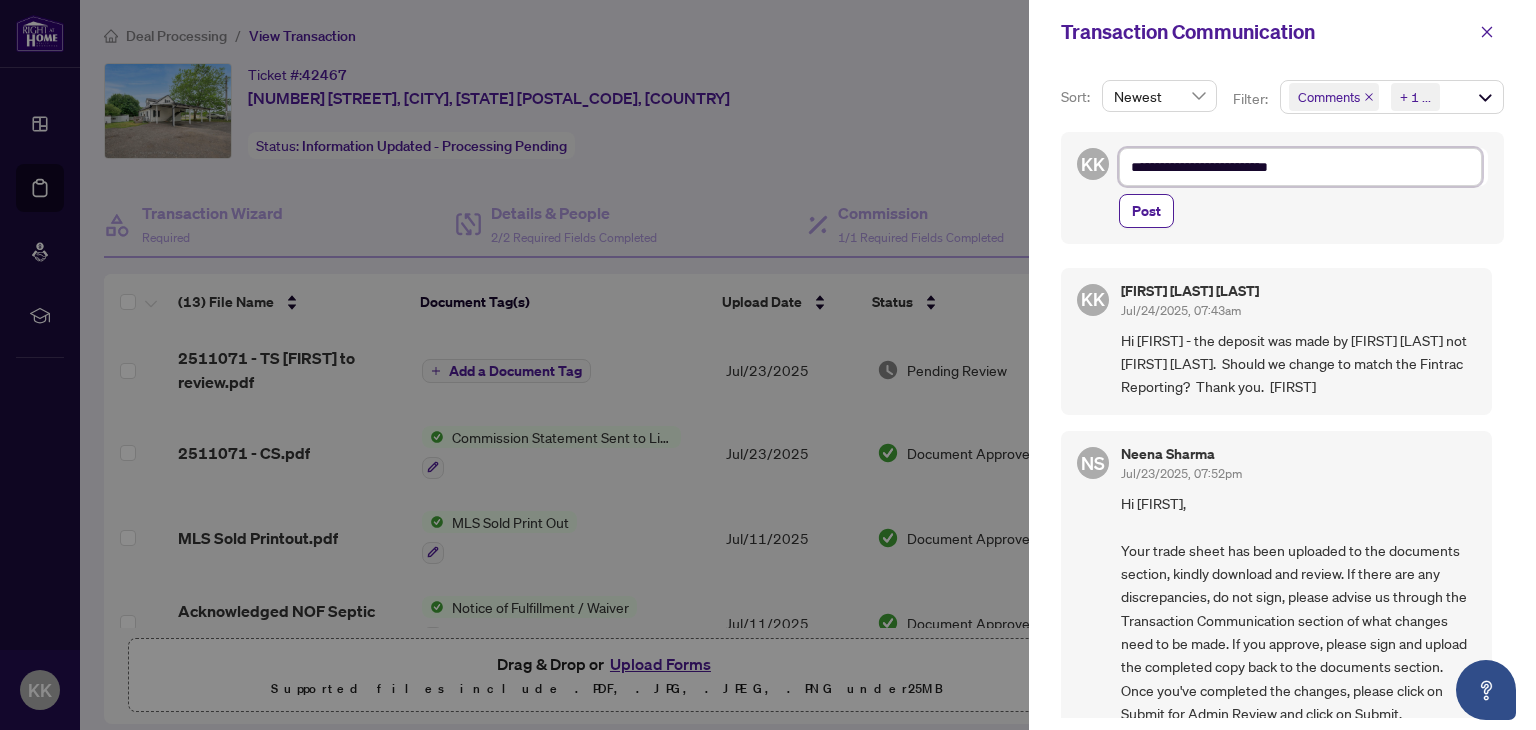 type on "**********" 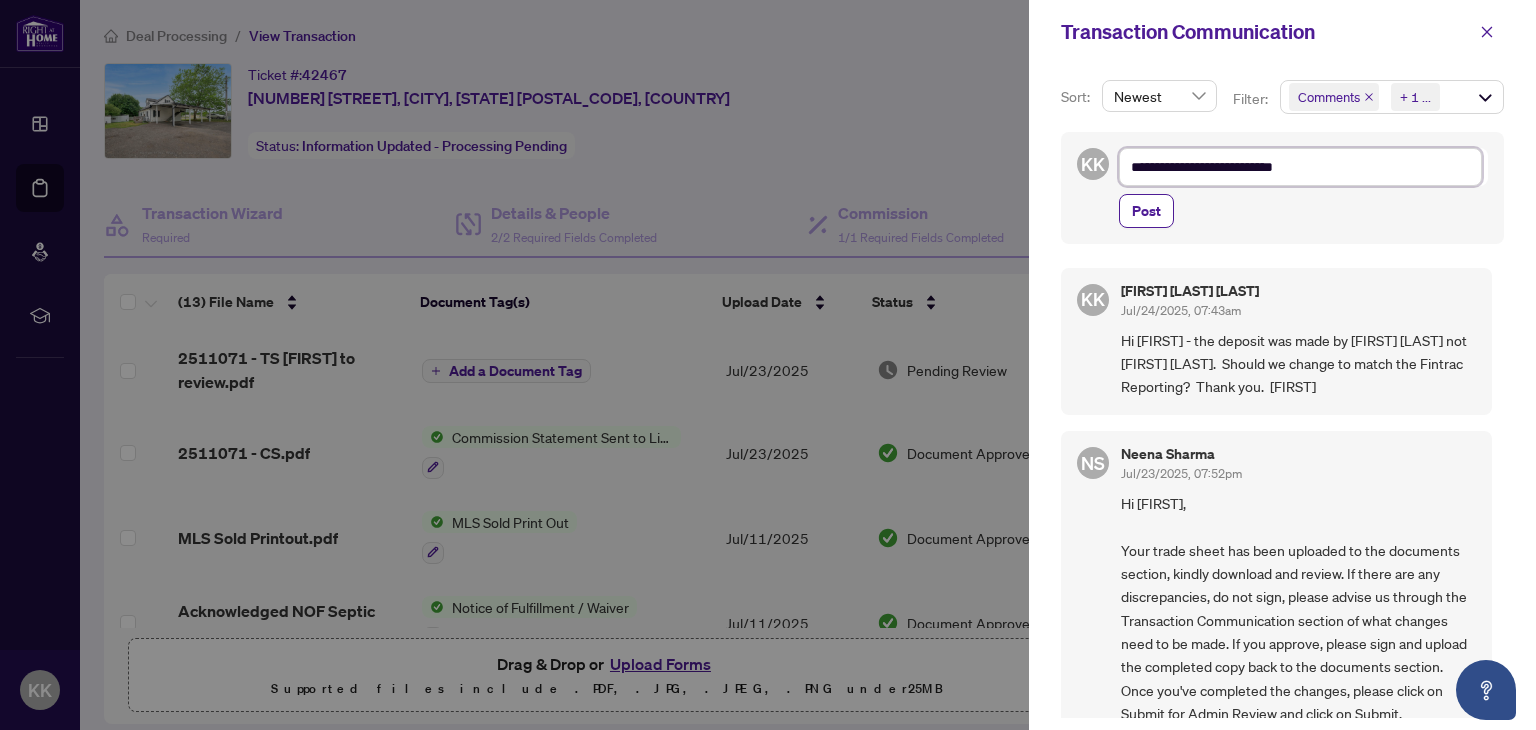 type on "**********" 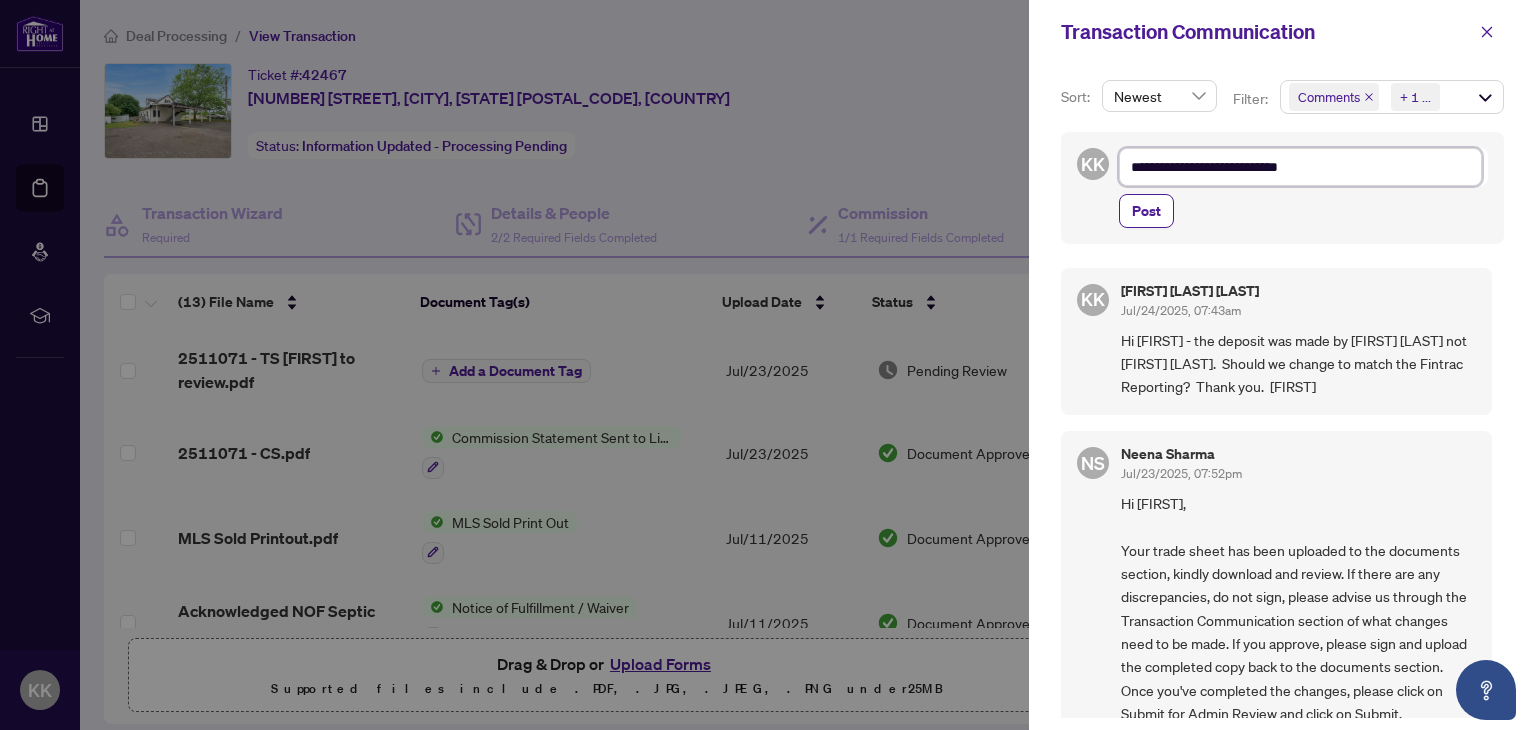 type on "**********" 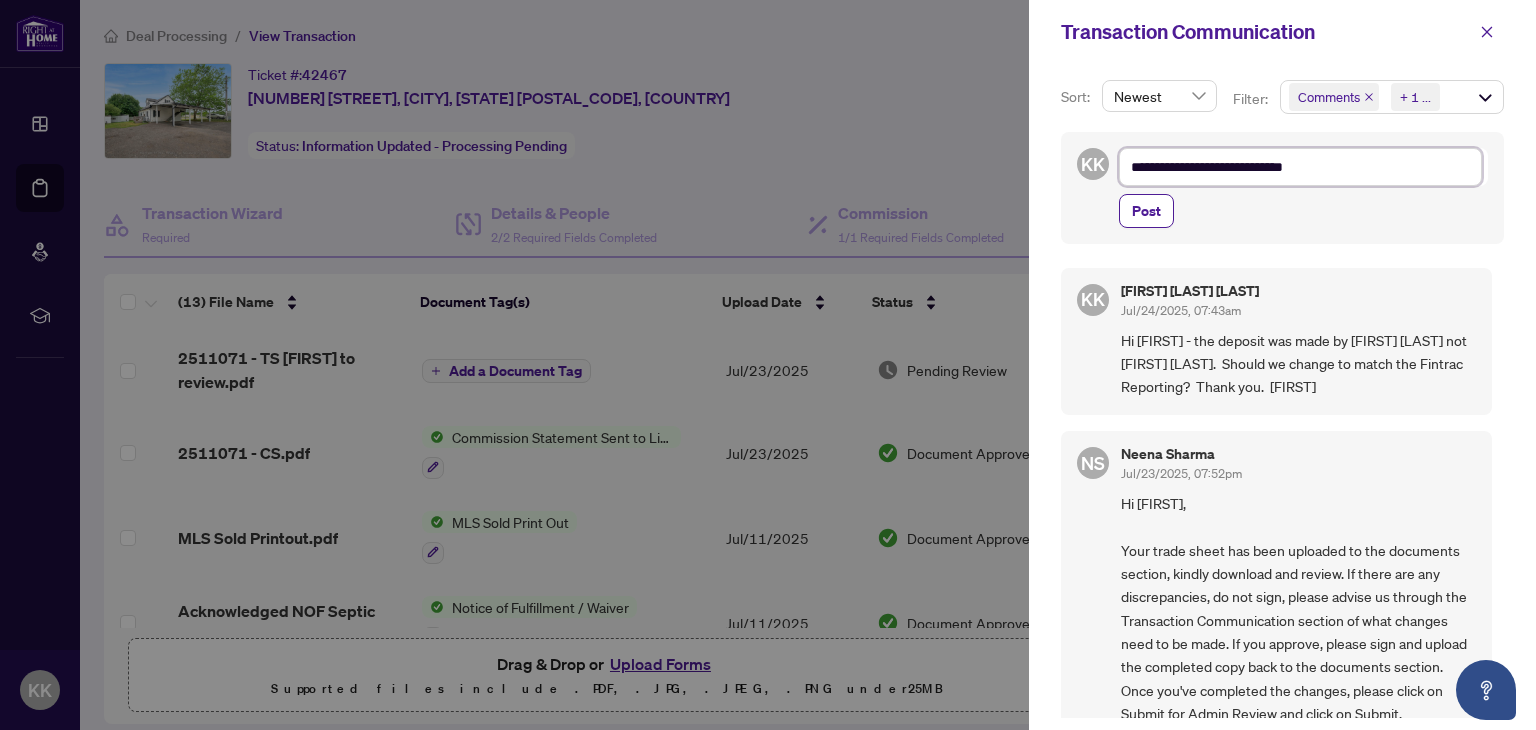 type on "**********" 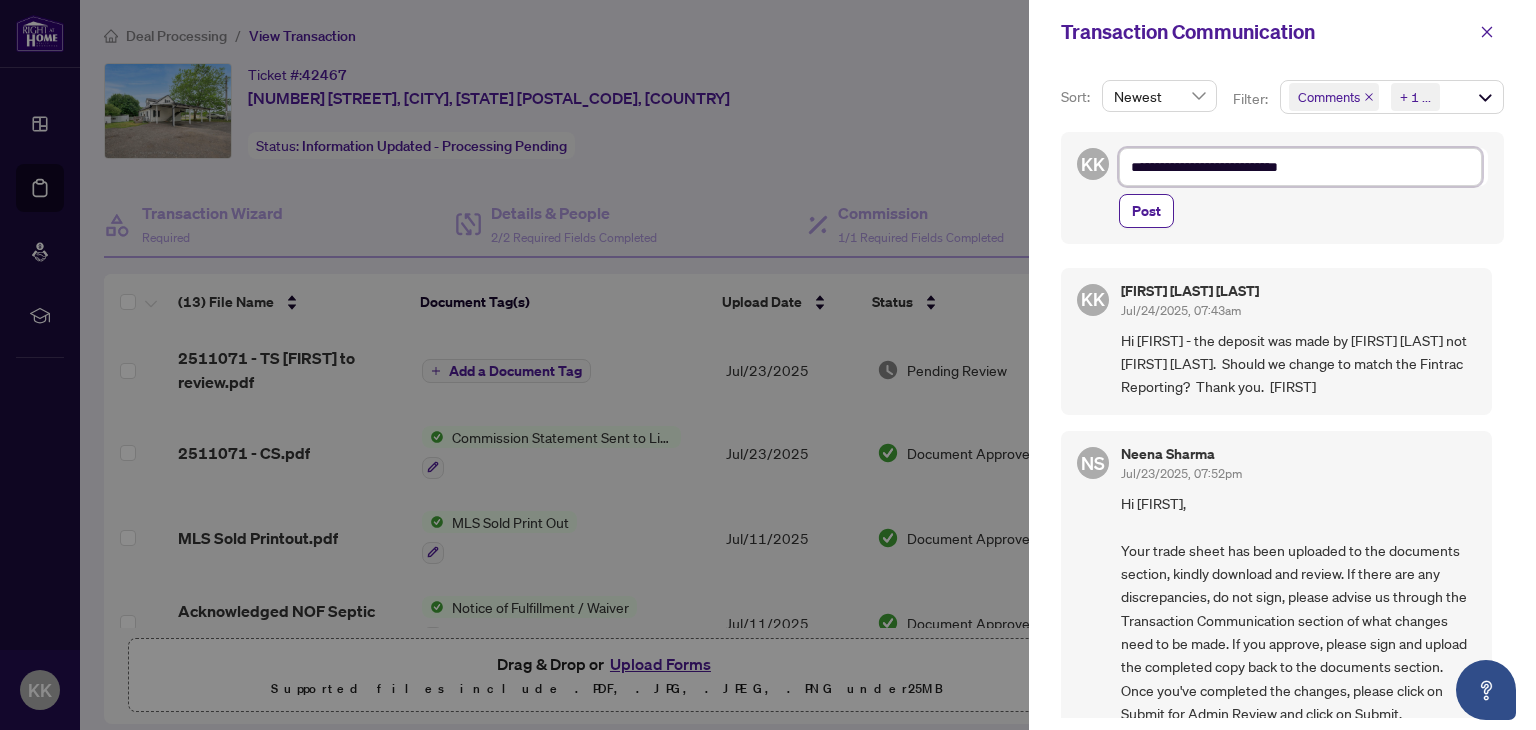 type on "**********" 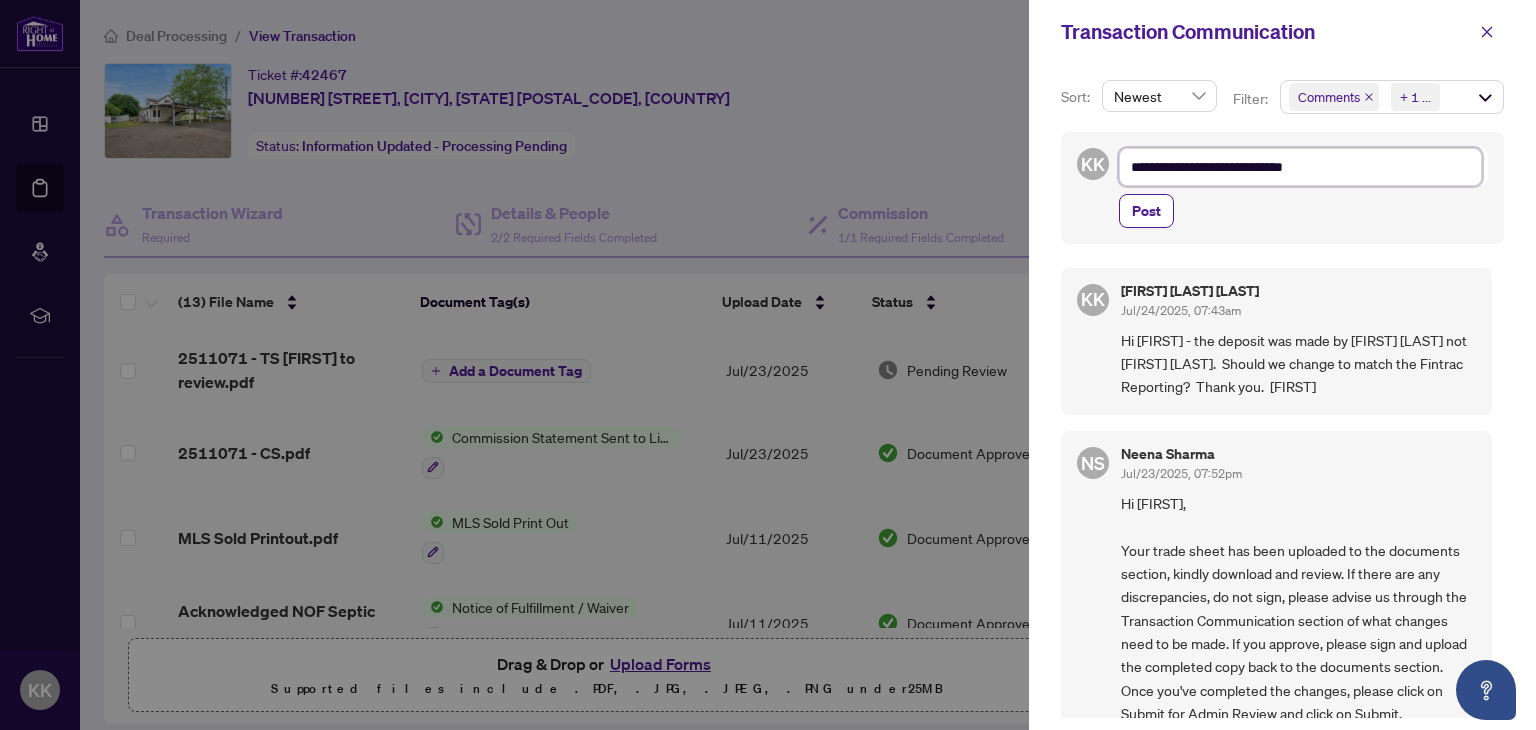 type on "**********" 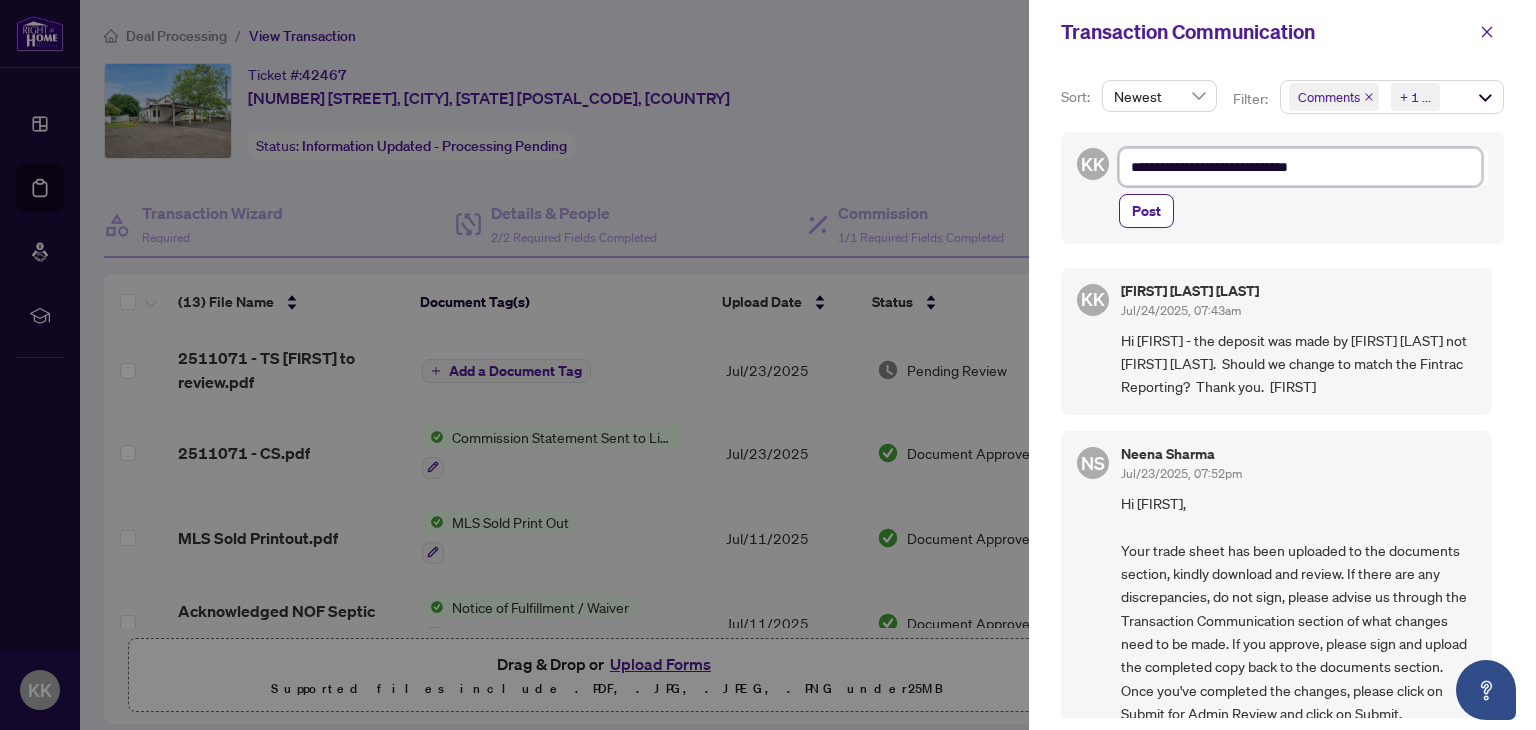 type on "**********" 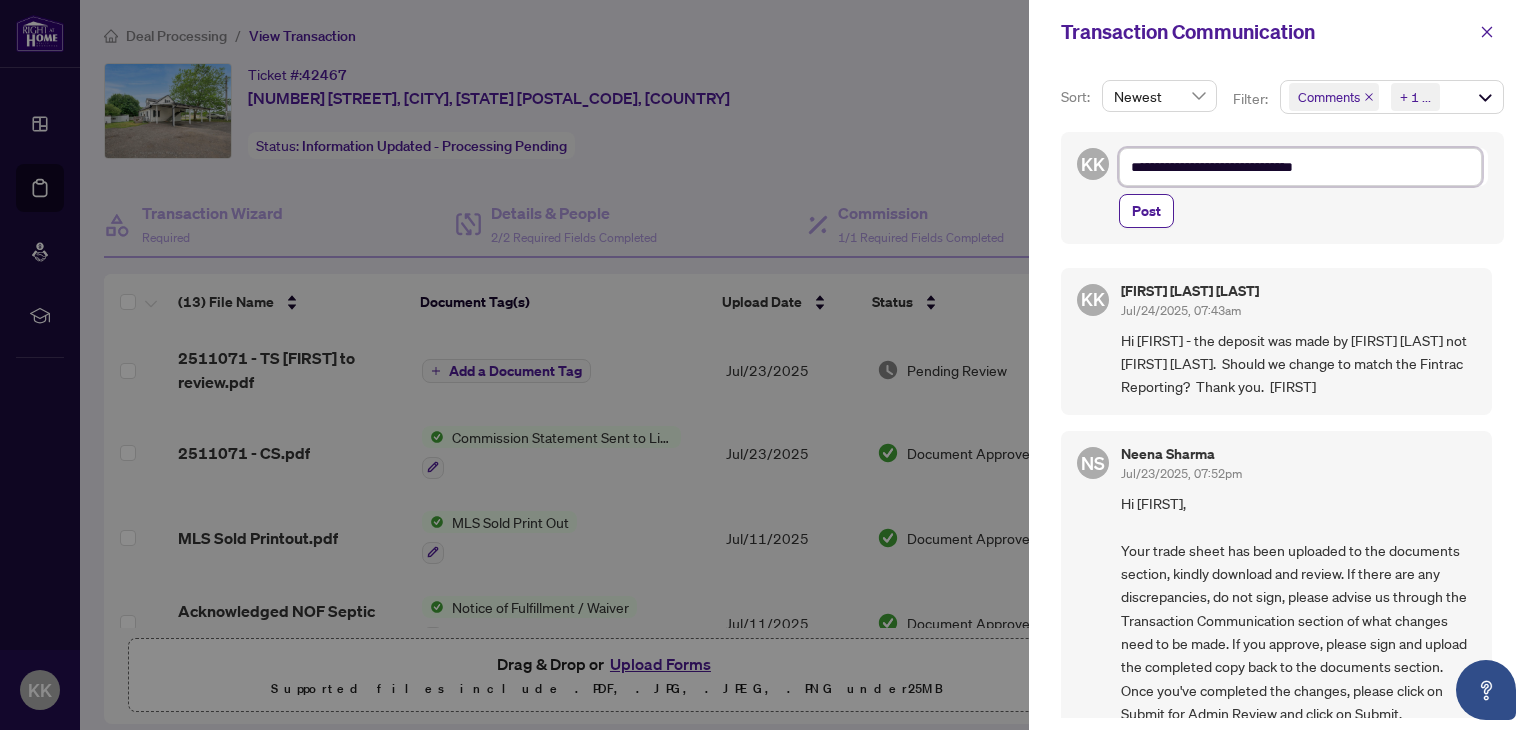 type on "**********" 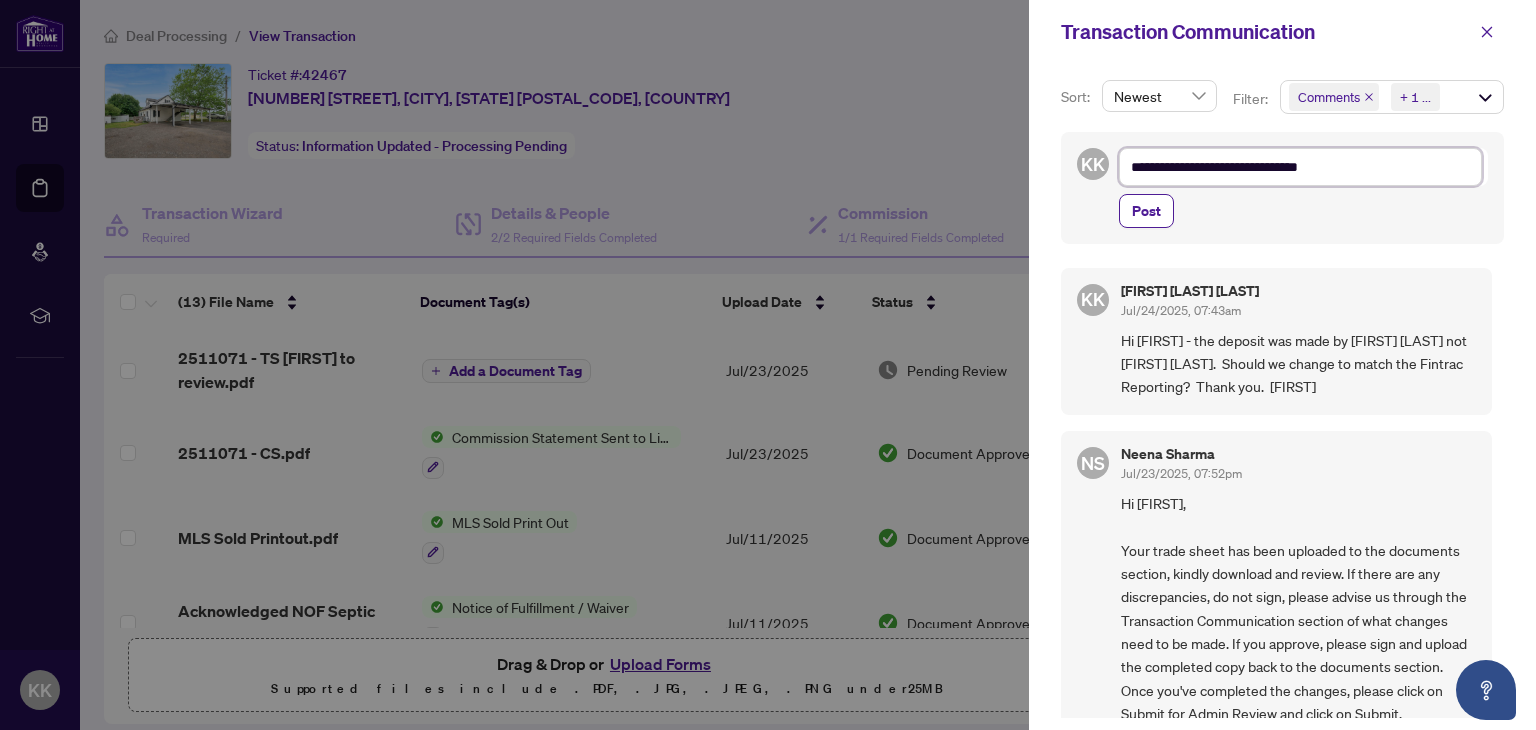 type on "**********" 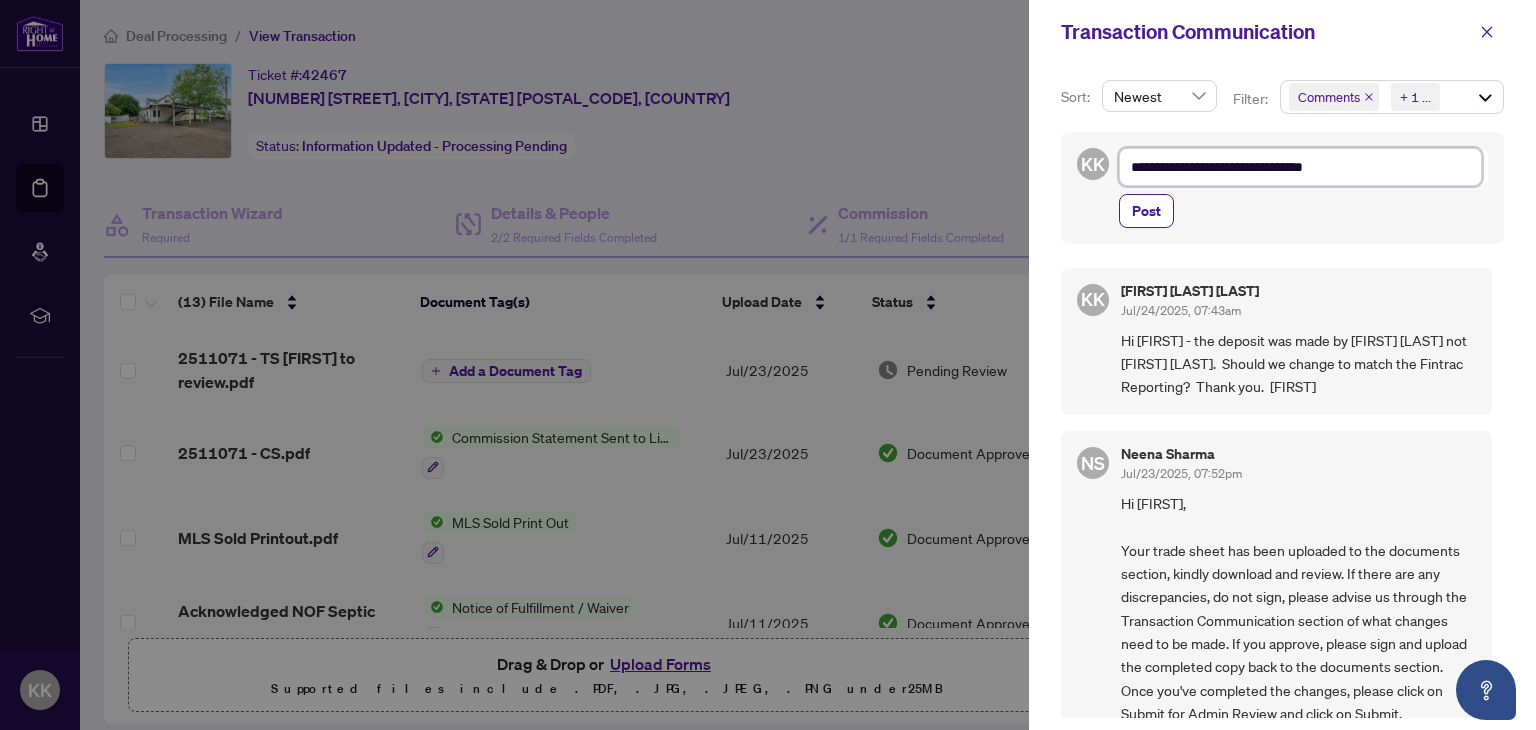 type on "**********" 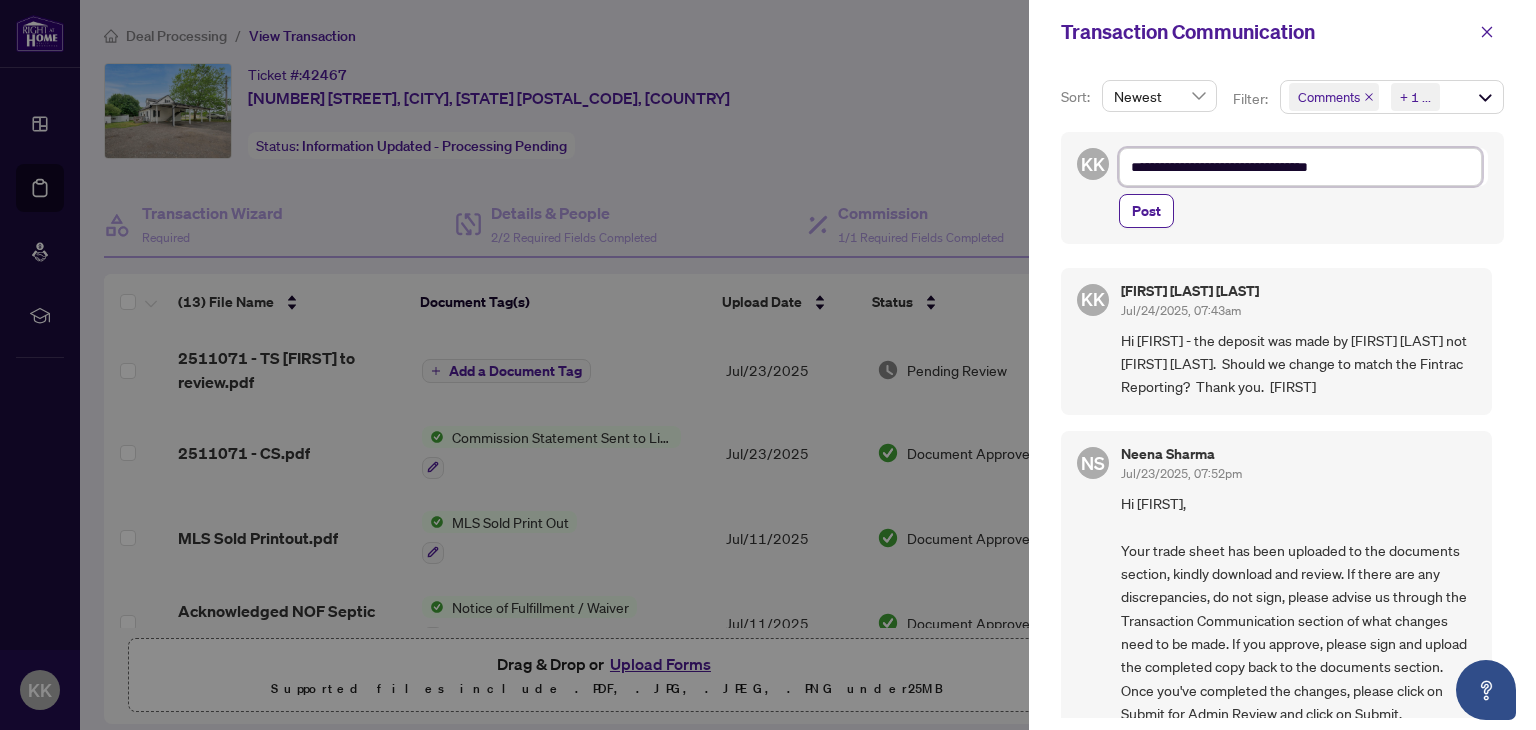 type on "**********" 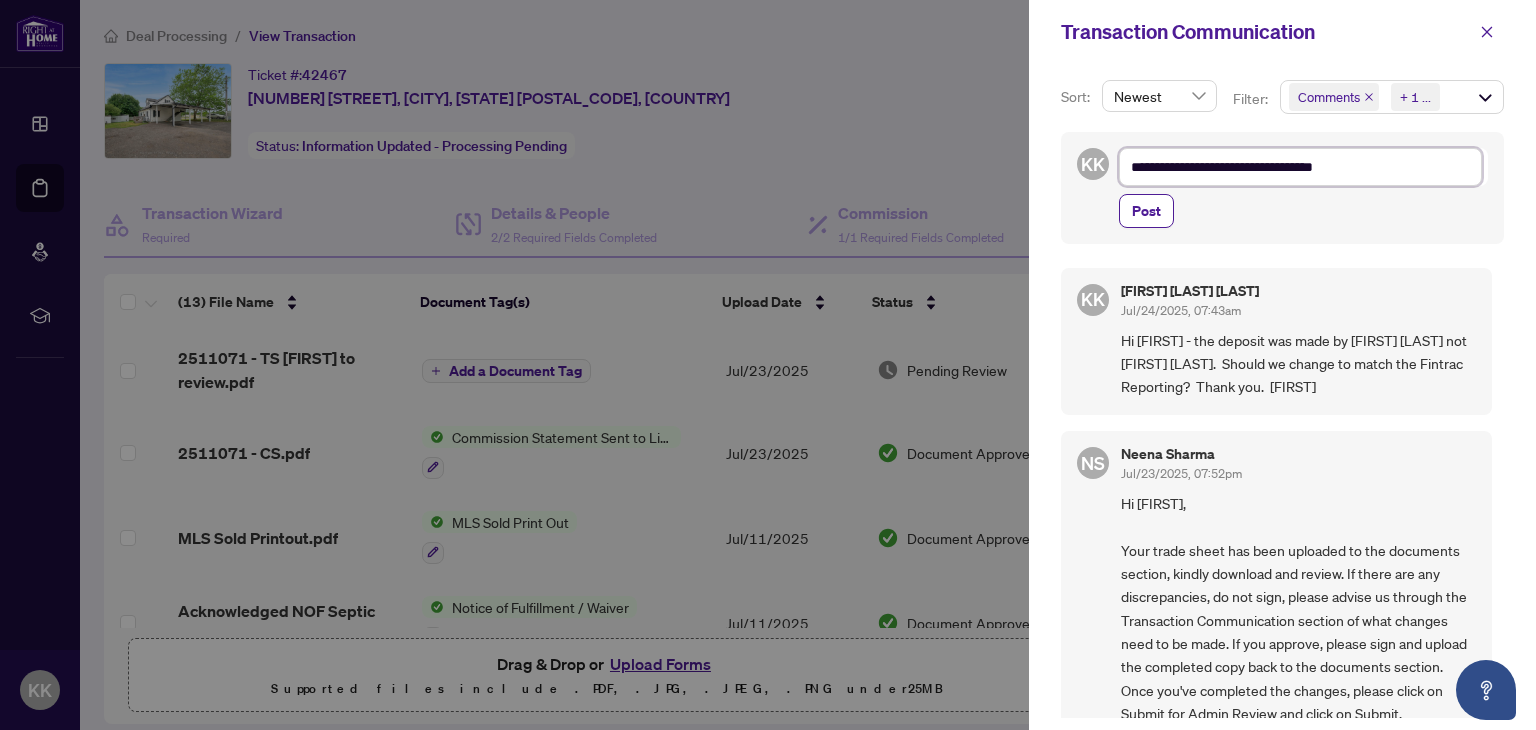 type on "**********" 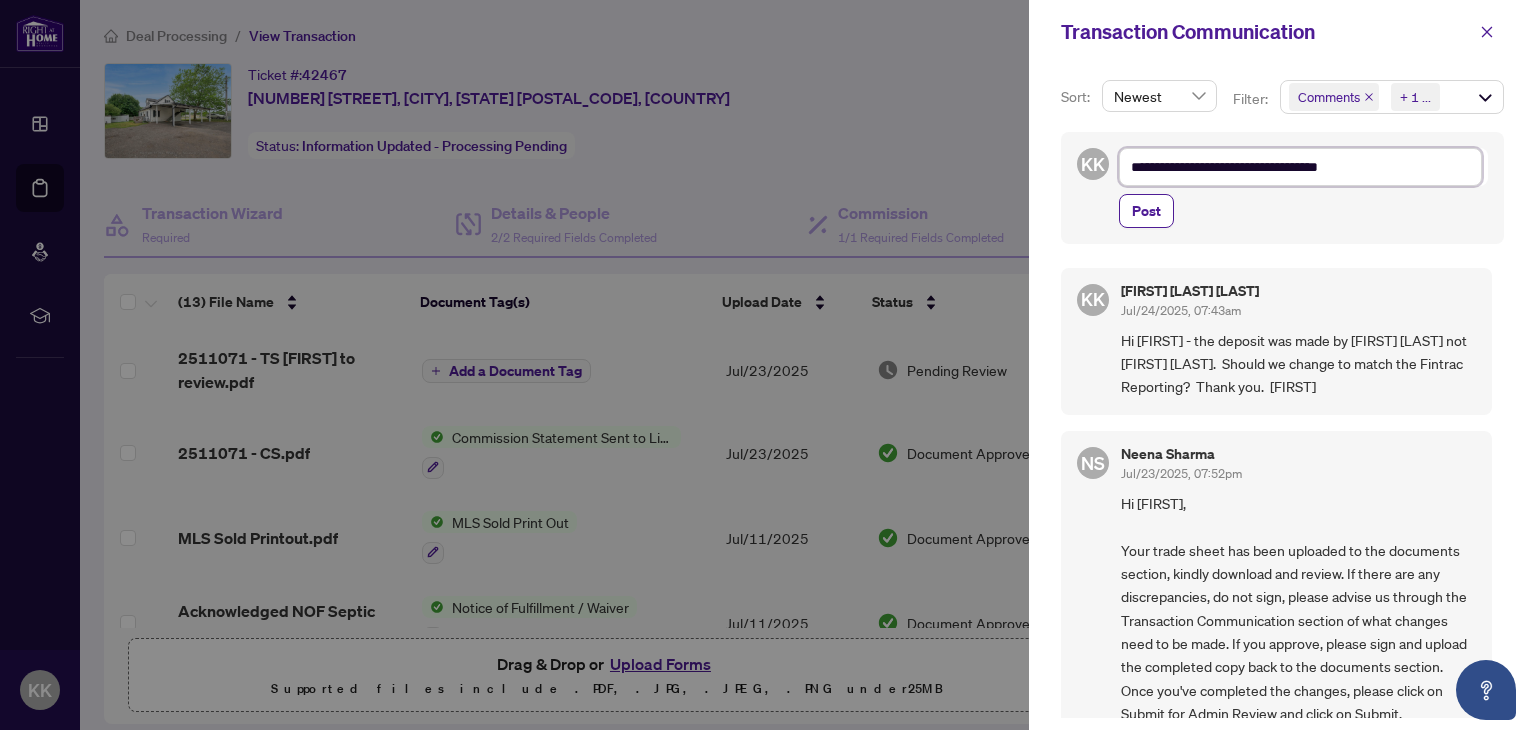 type on "**********" 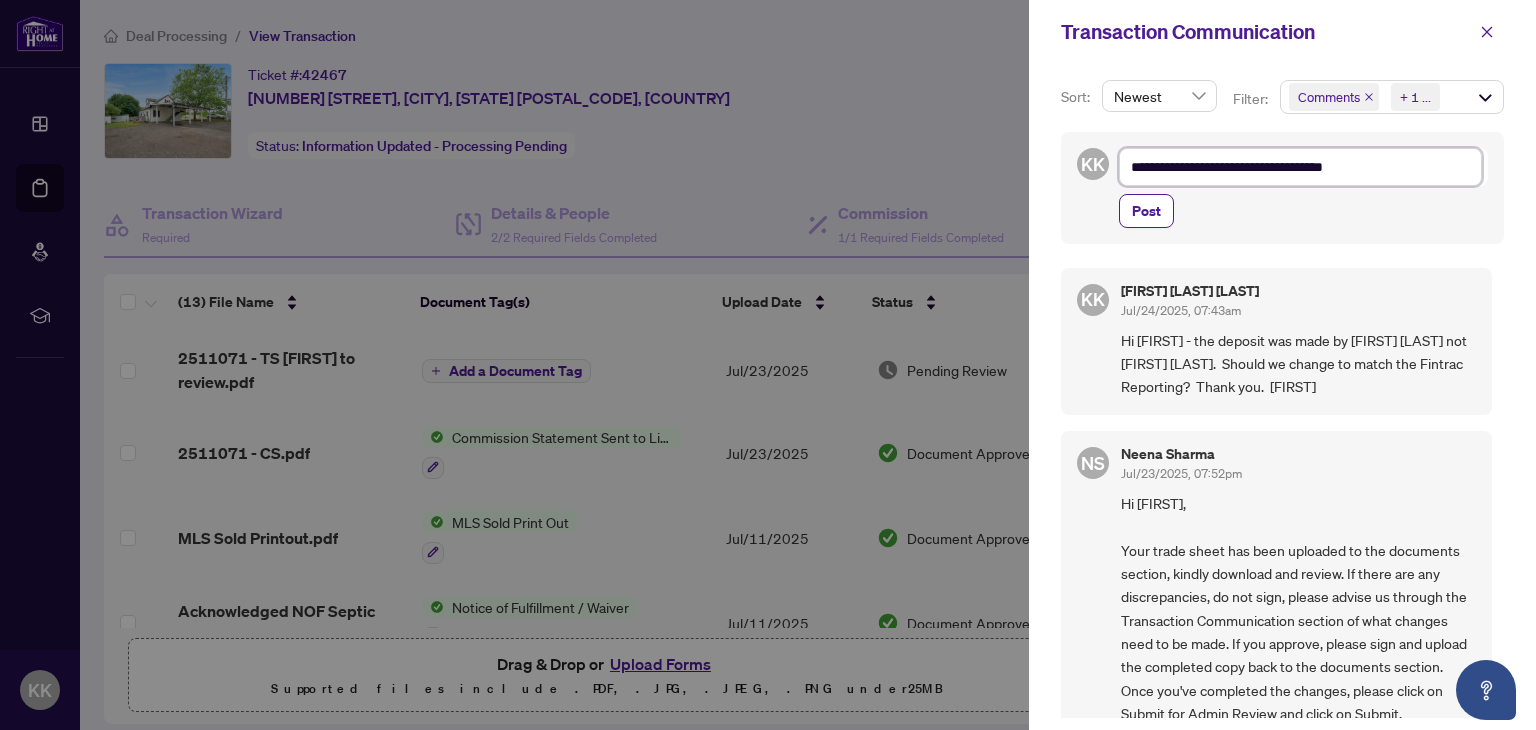type on "**********" 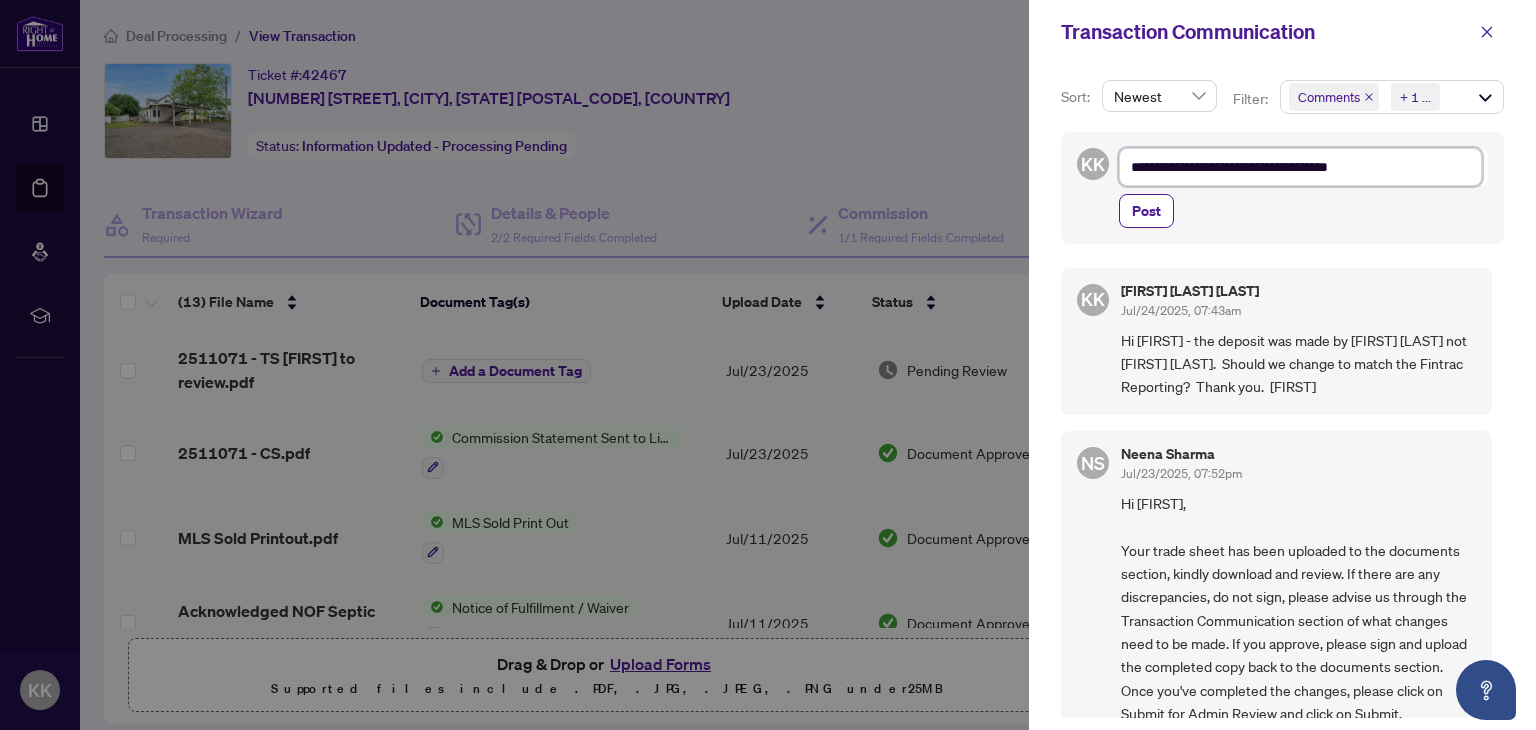 type on "**********" 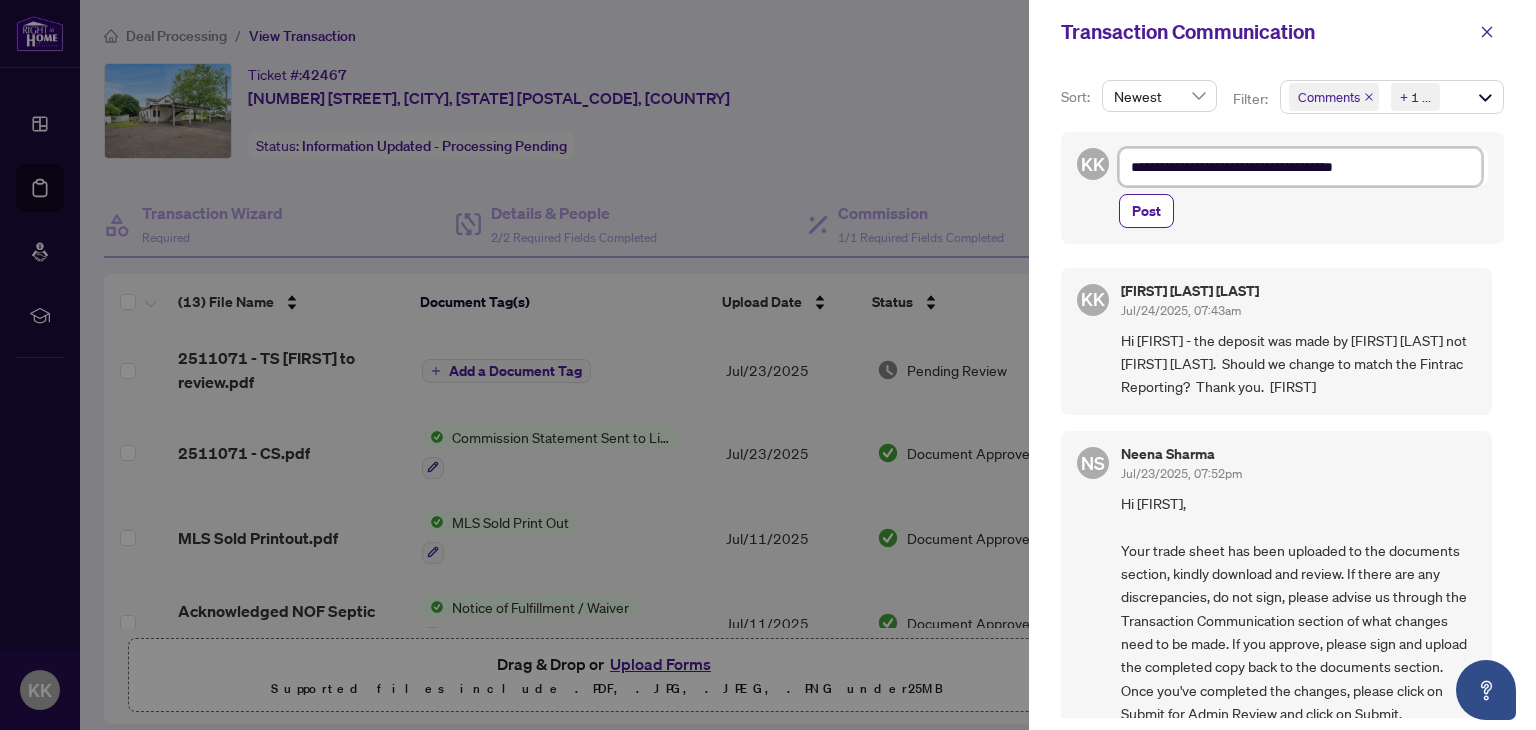 type on "**********" 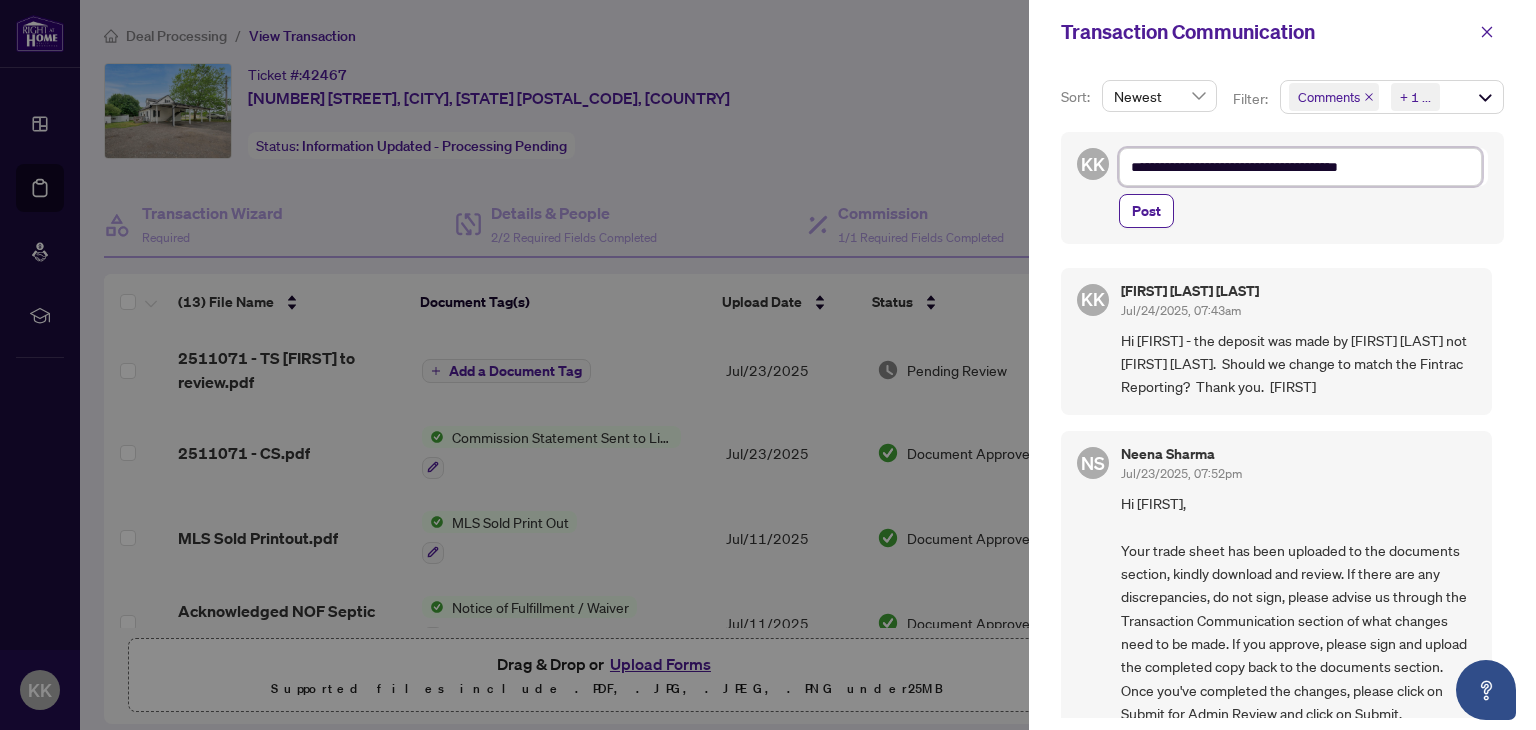 type on "**********" 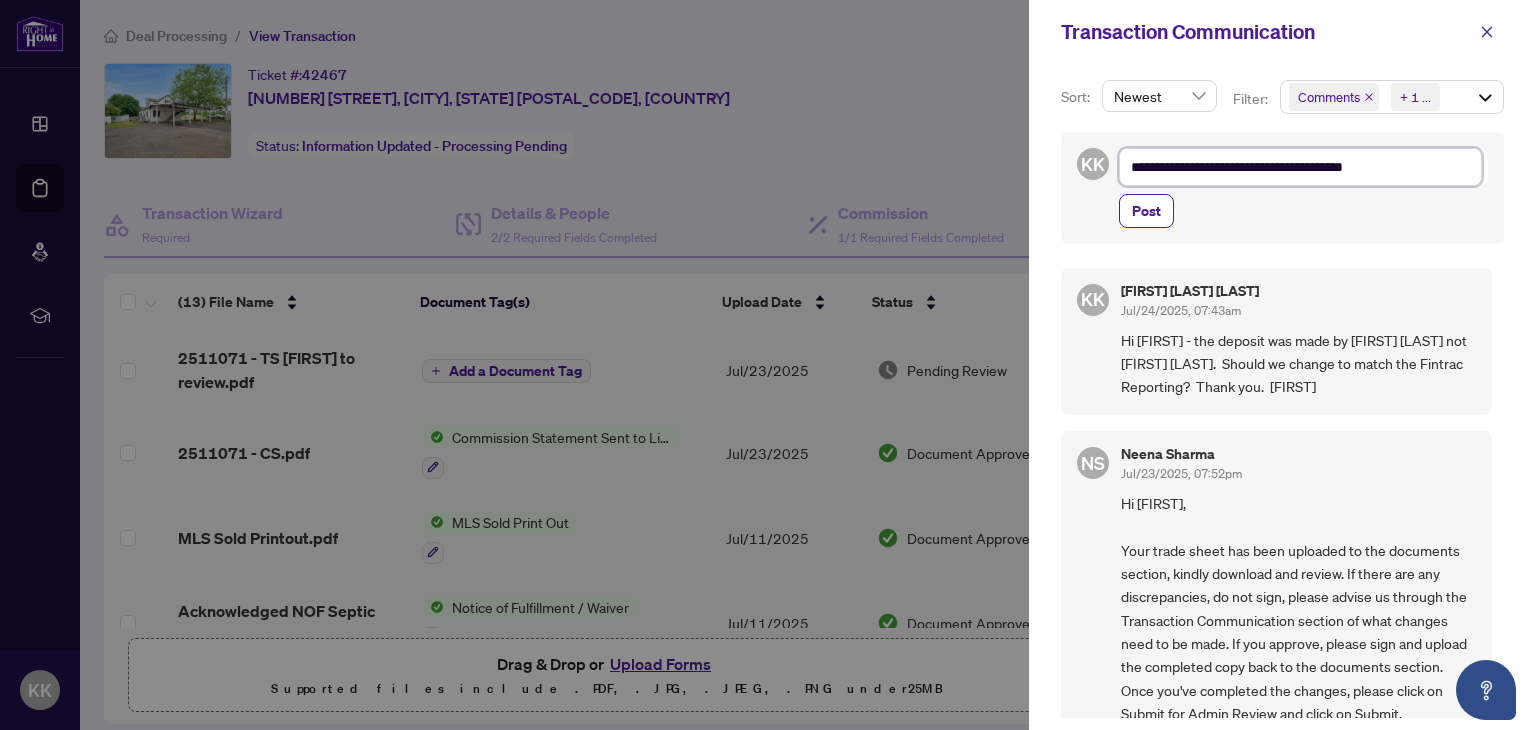 type on "**********" 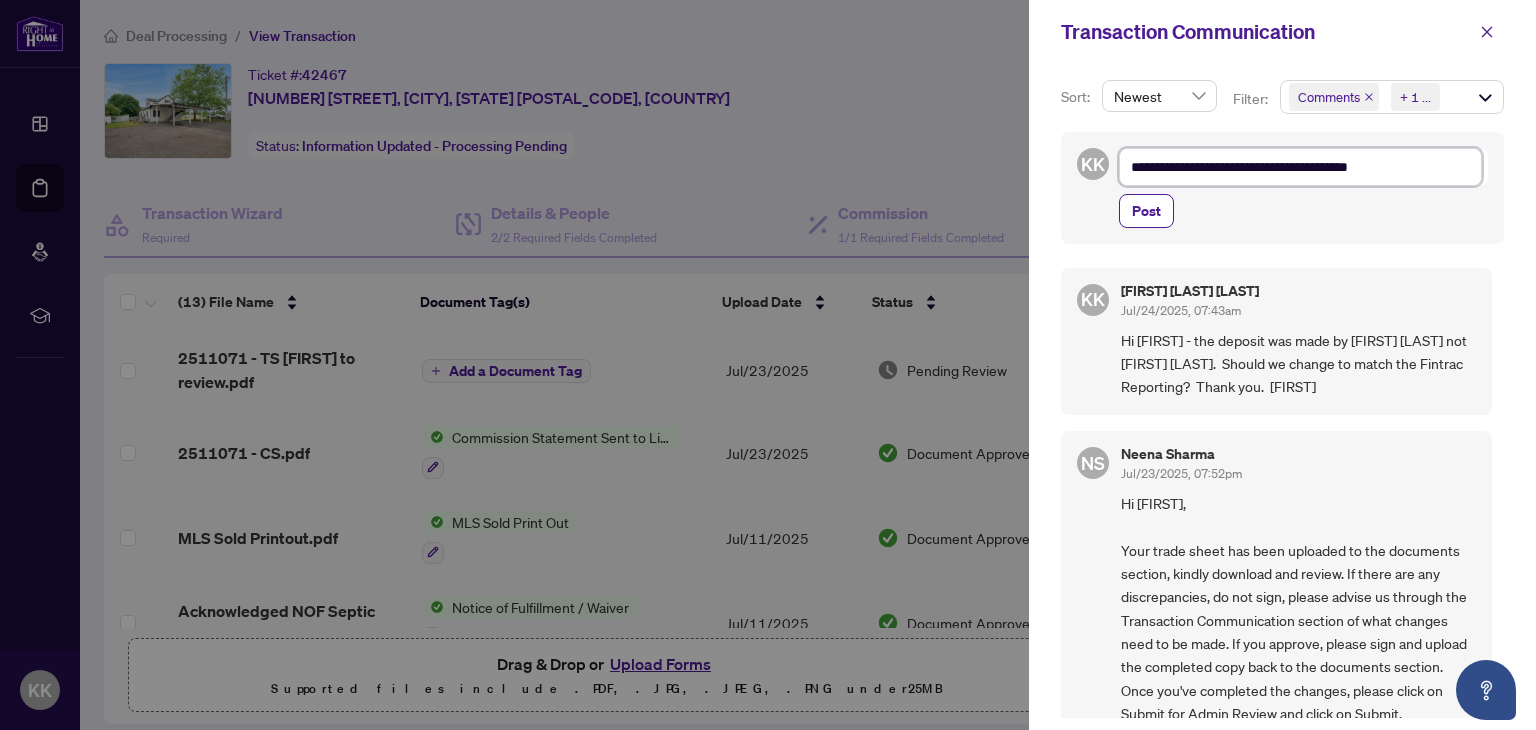 type on "**********" 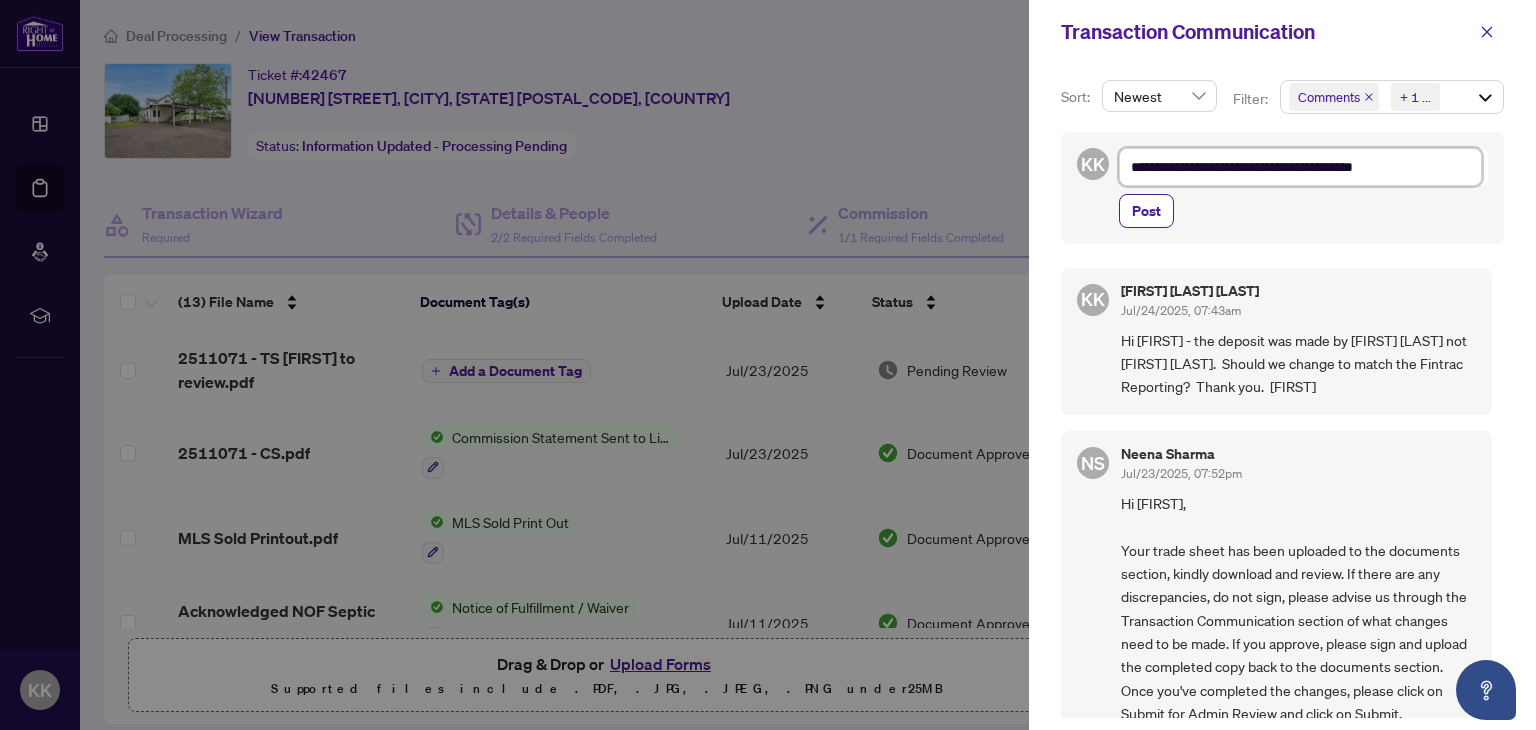 type on "**********" 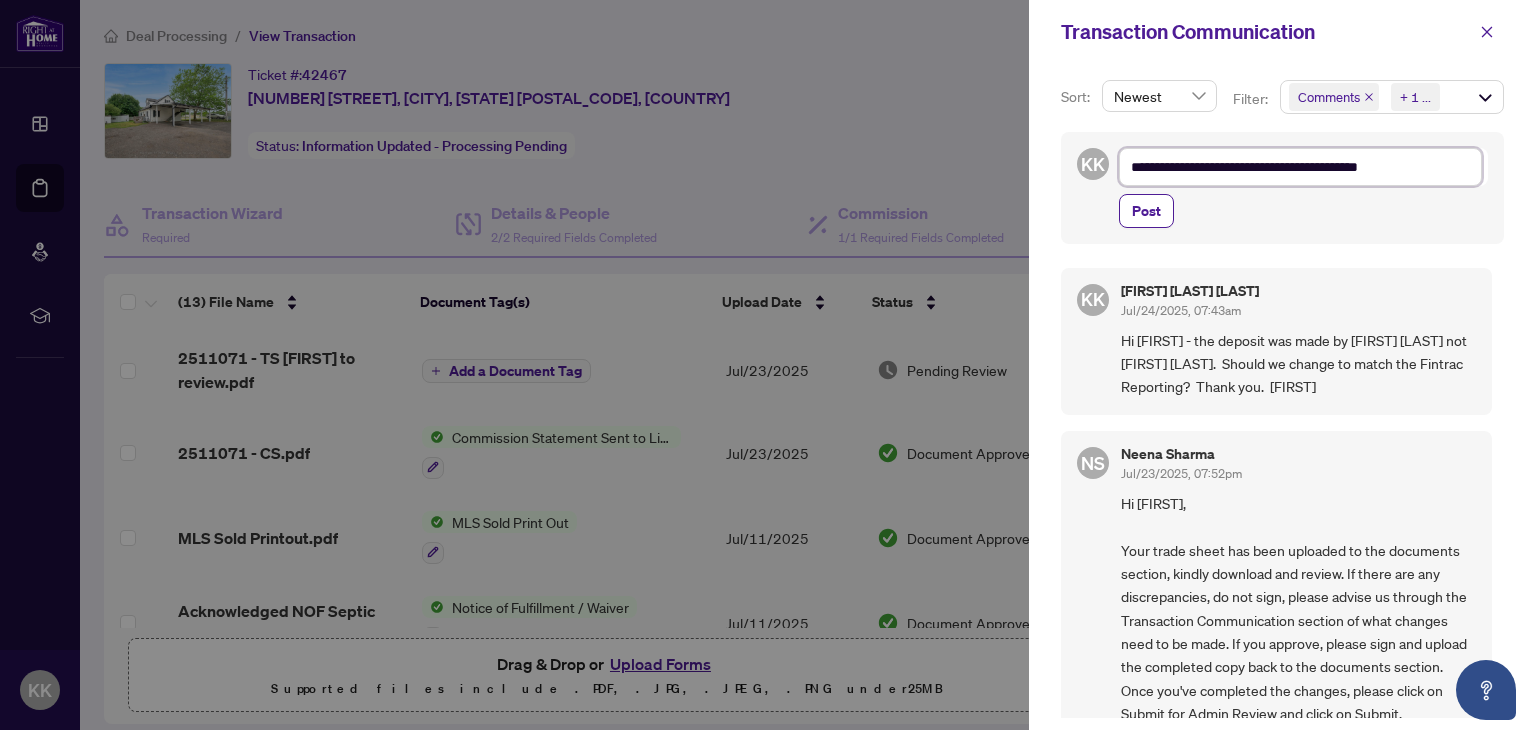 type on "**********" 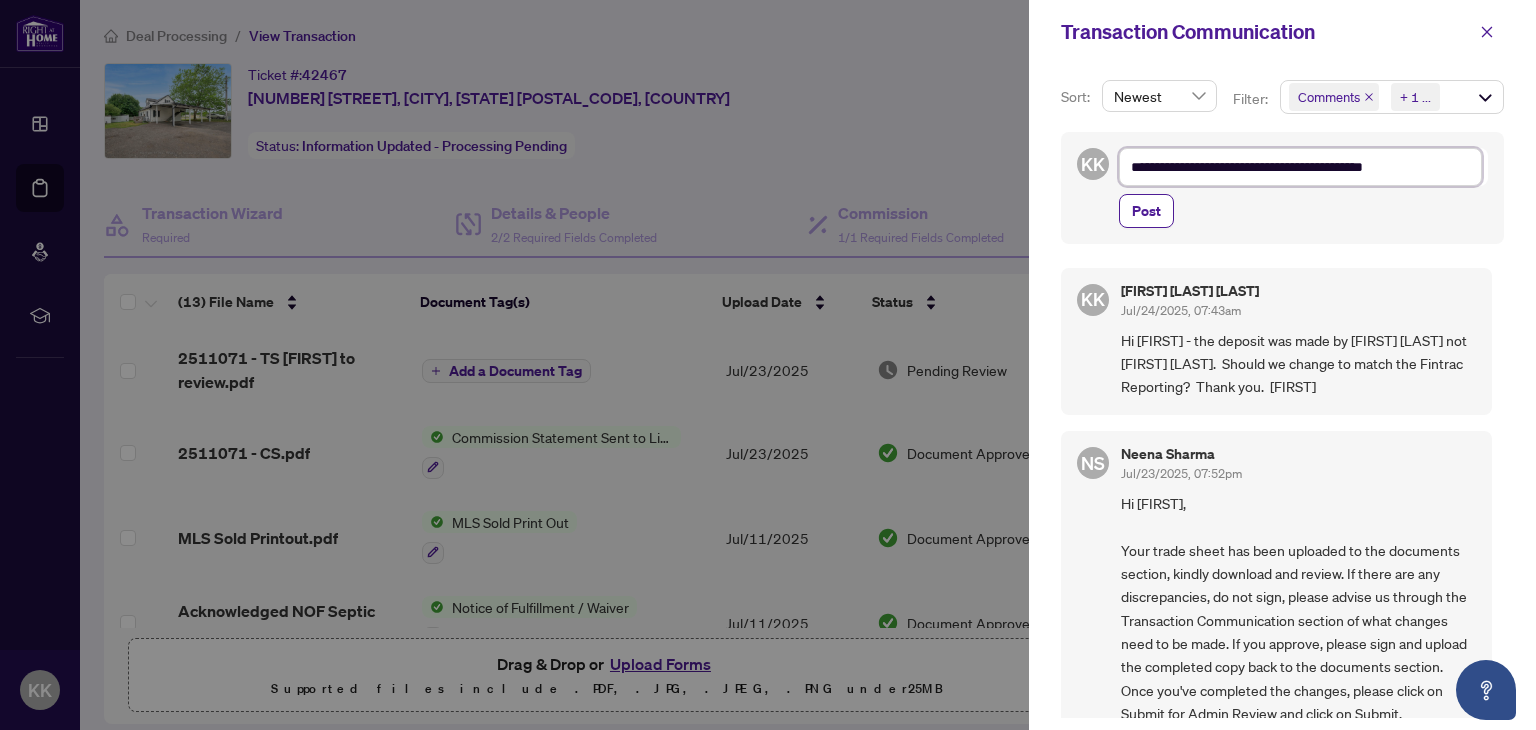 type on "**********" 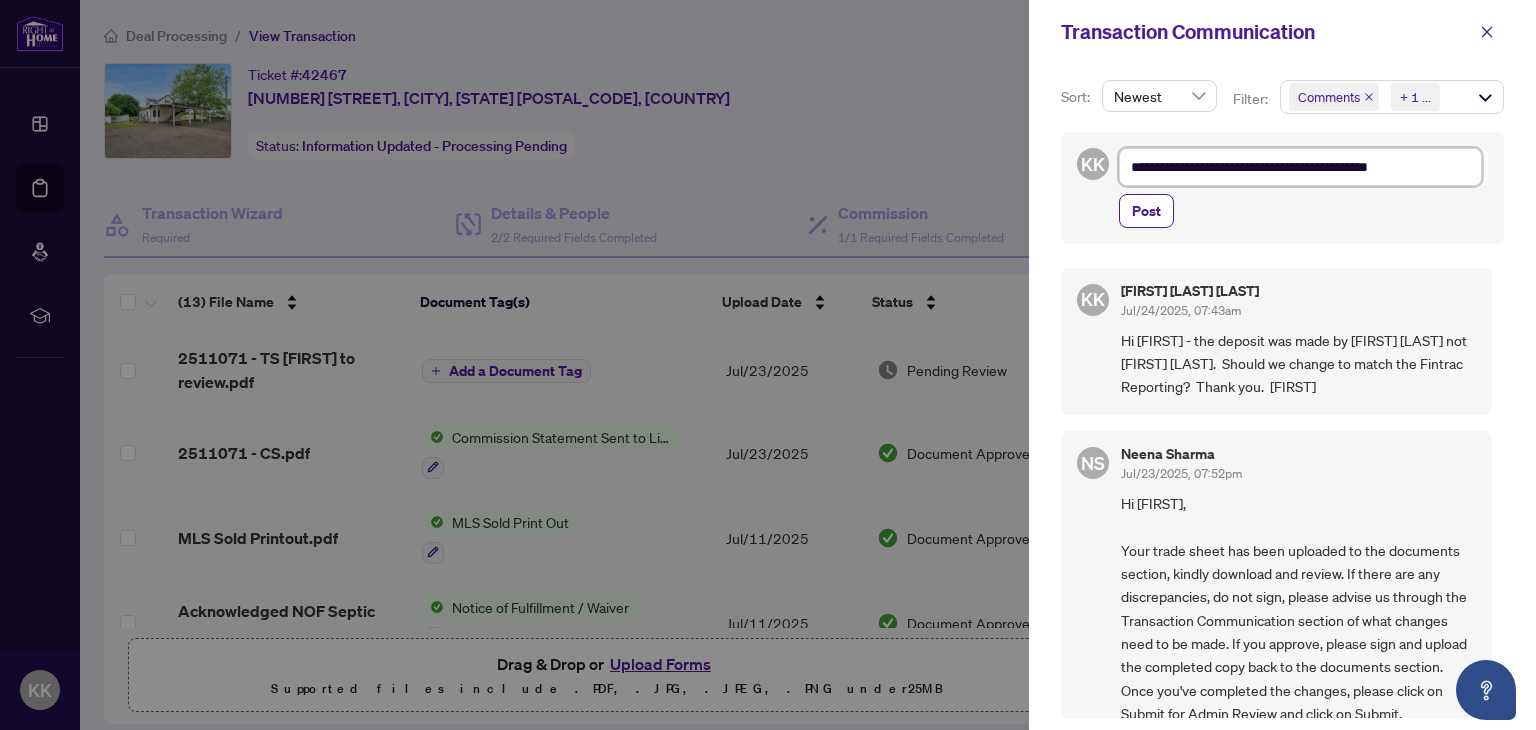 type on "**********" 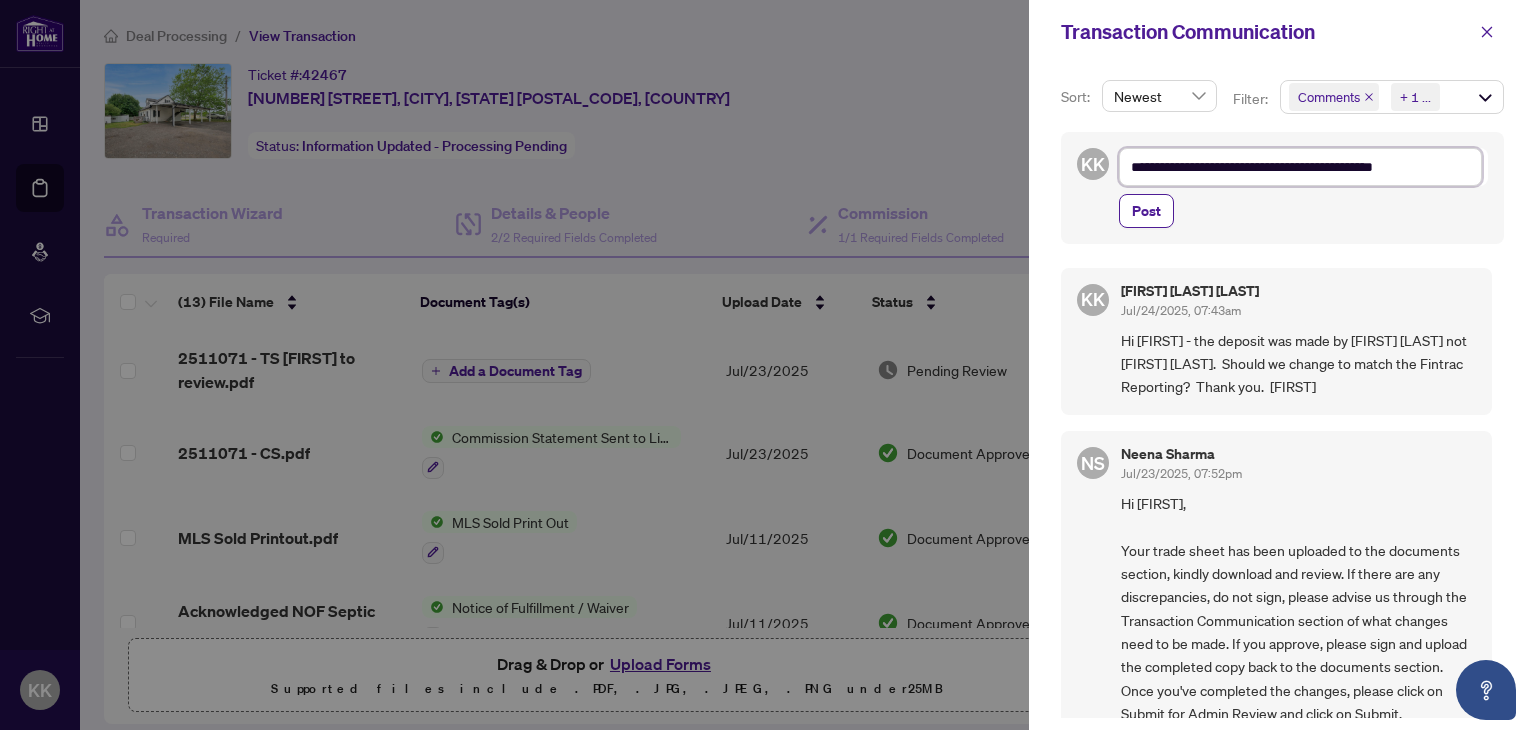 type on "**********" 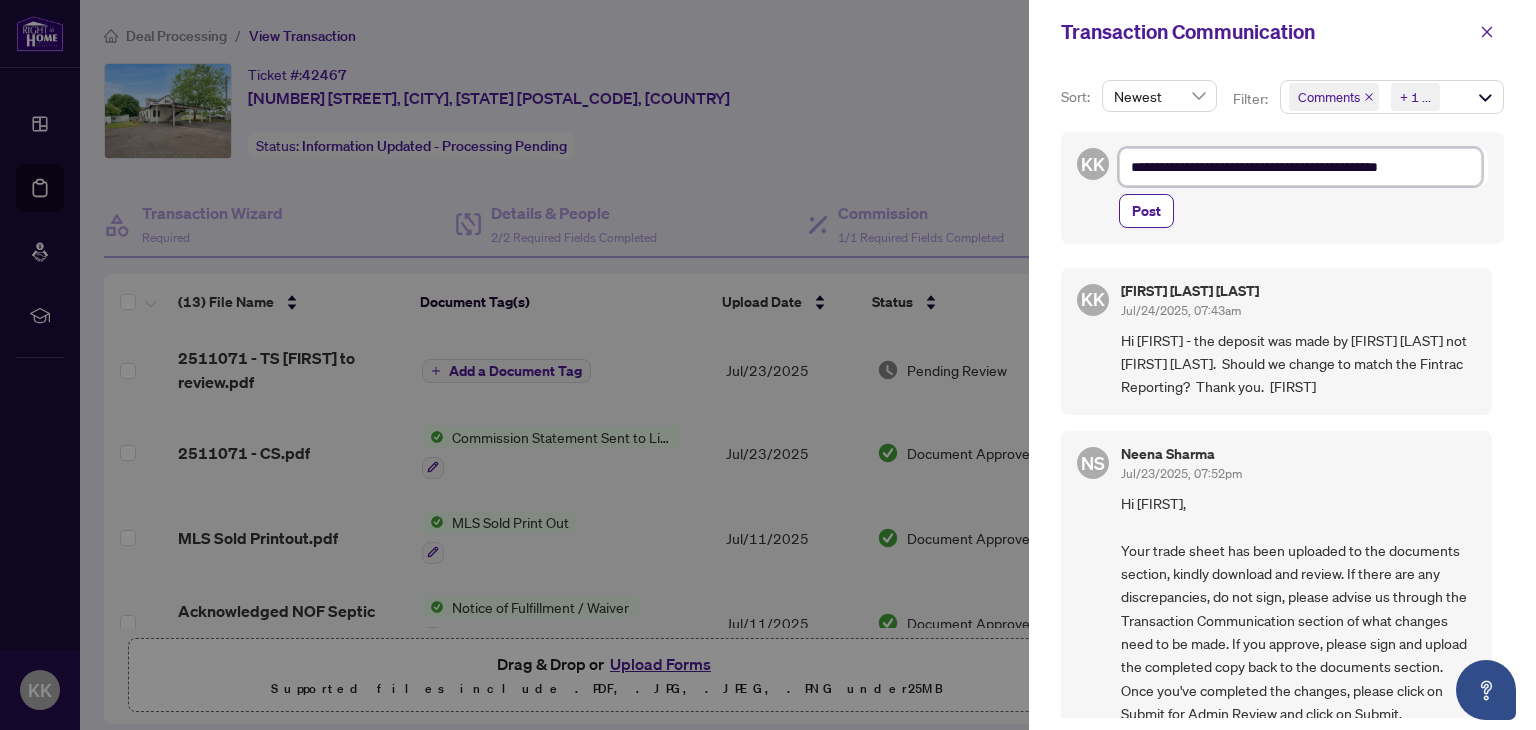 type on "**********" 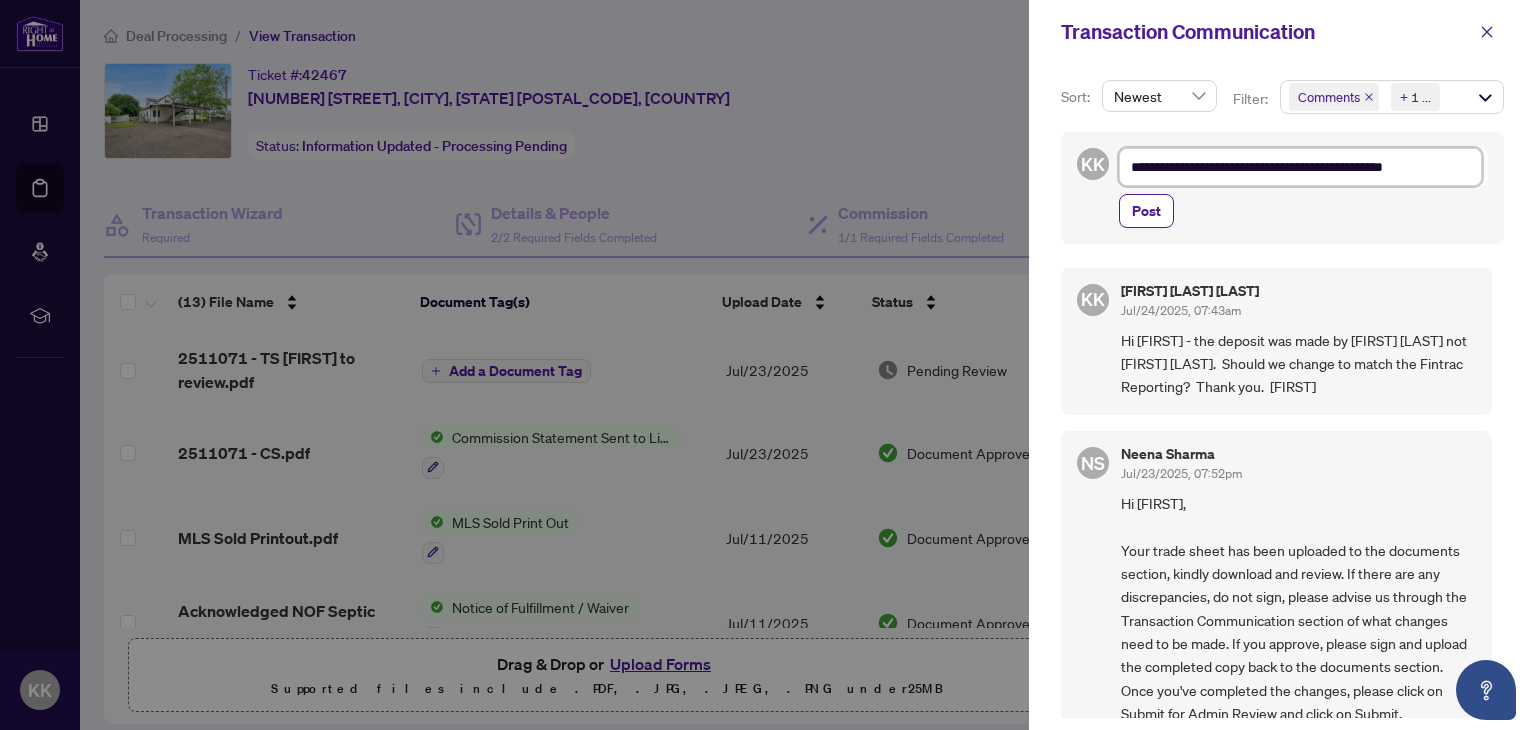 type on "**********" 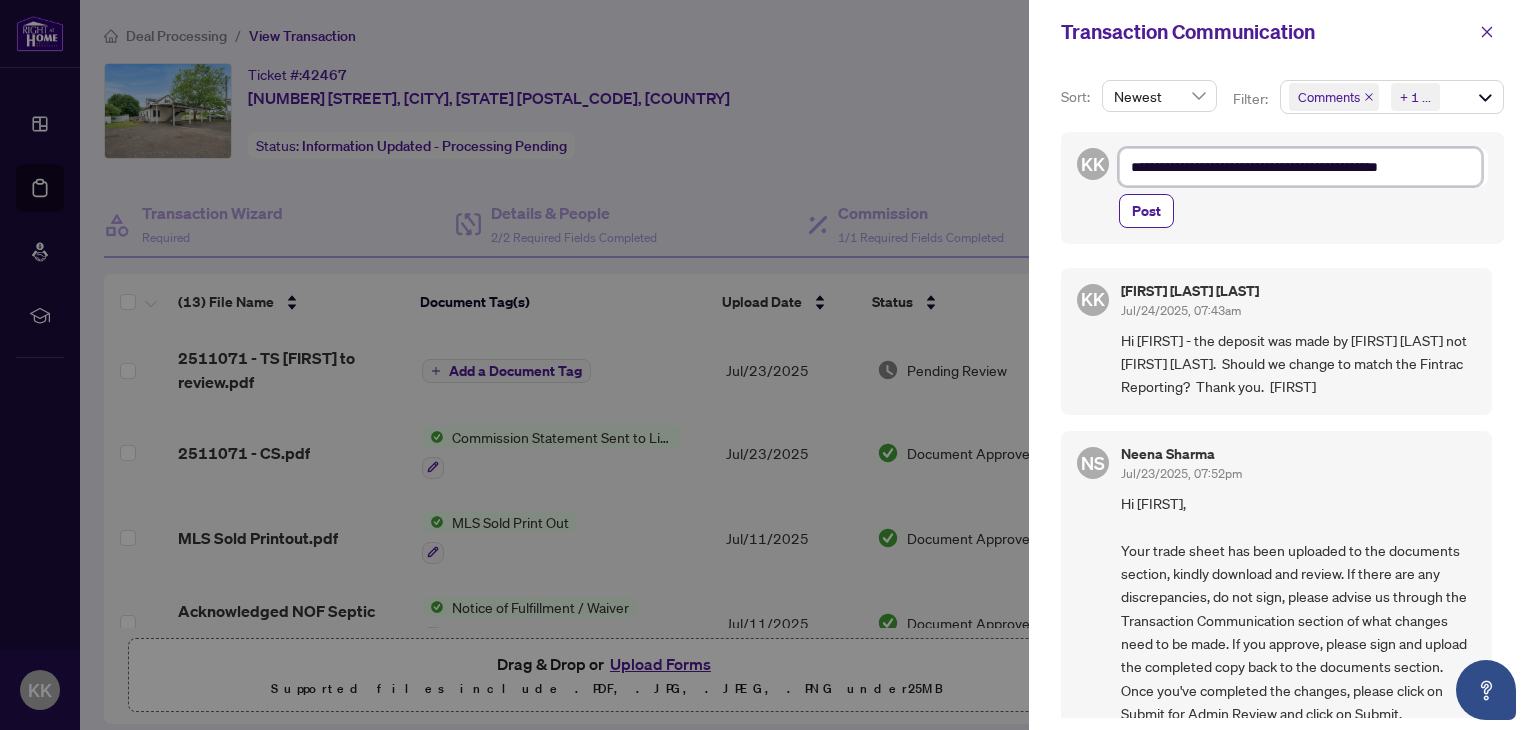 type on "**********" 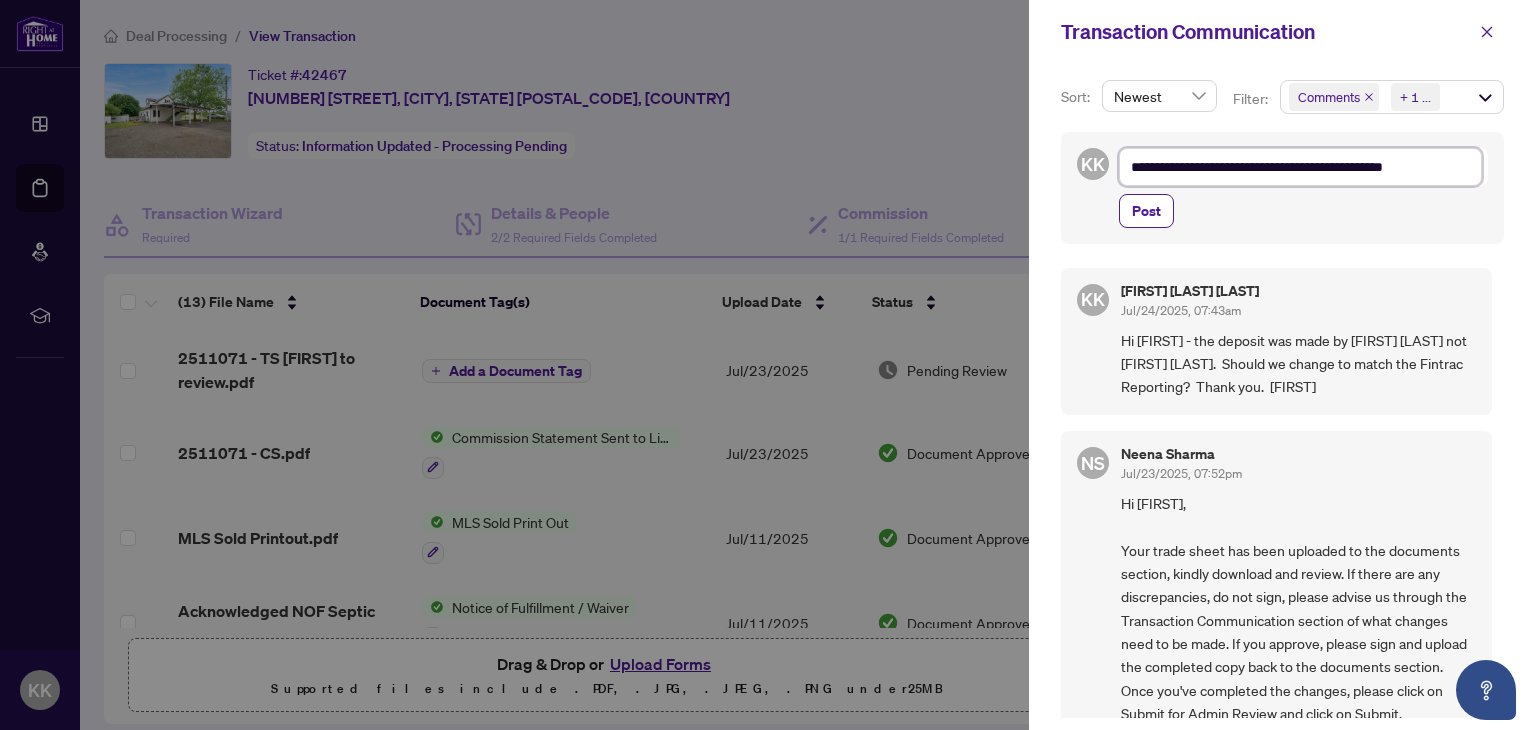 type on "**********" 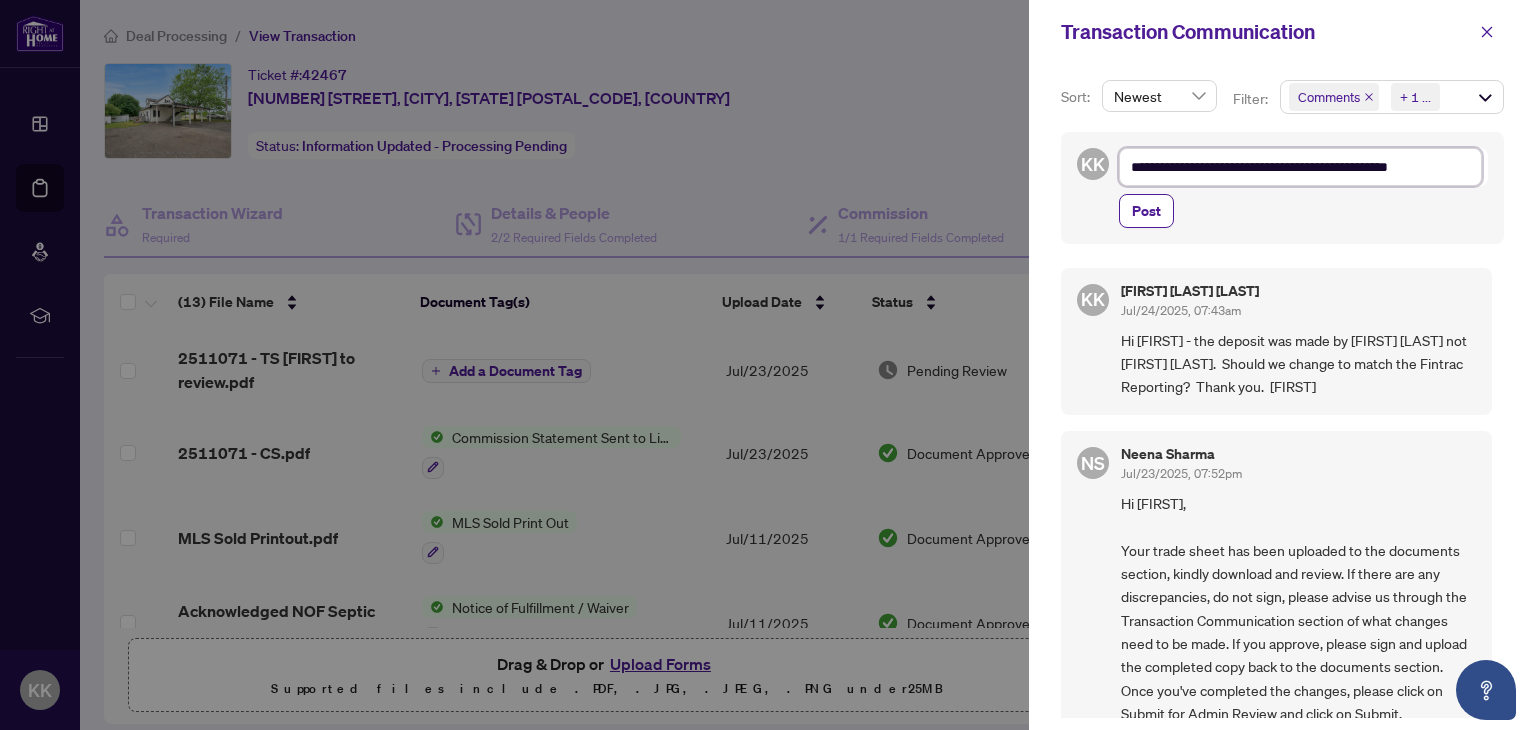 type on "**********" 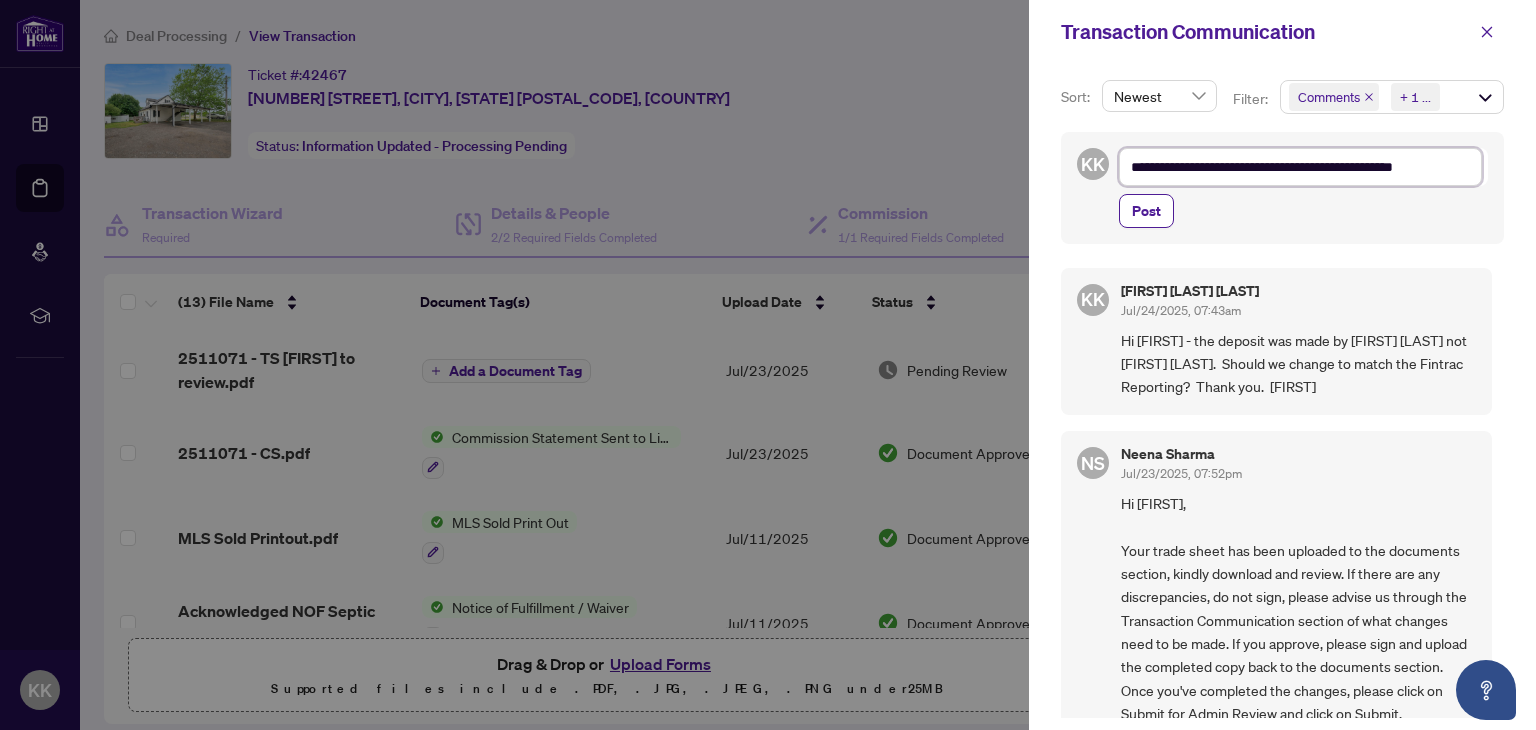 type on "**********" 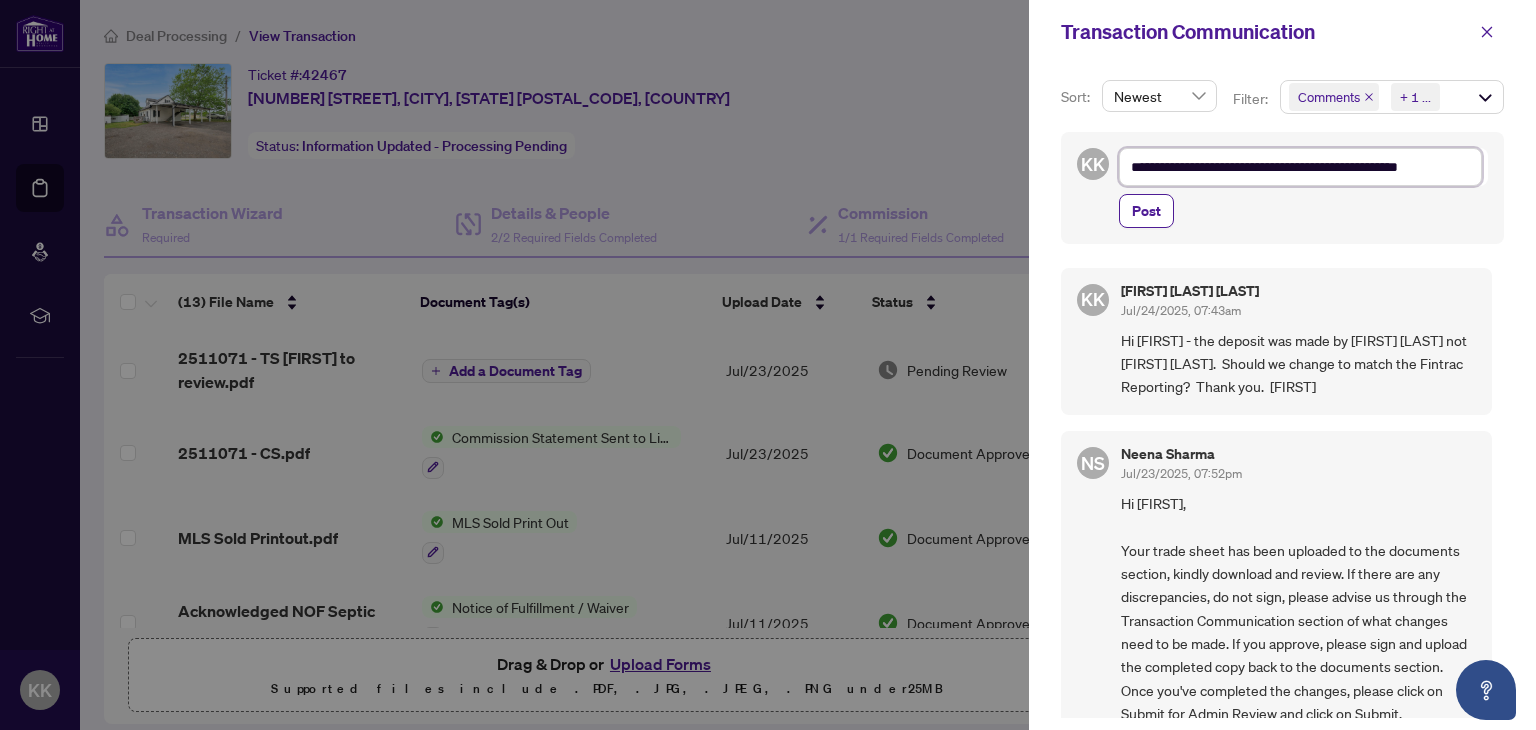 type on "**********" 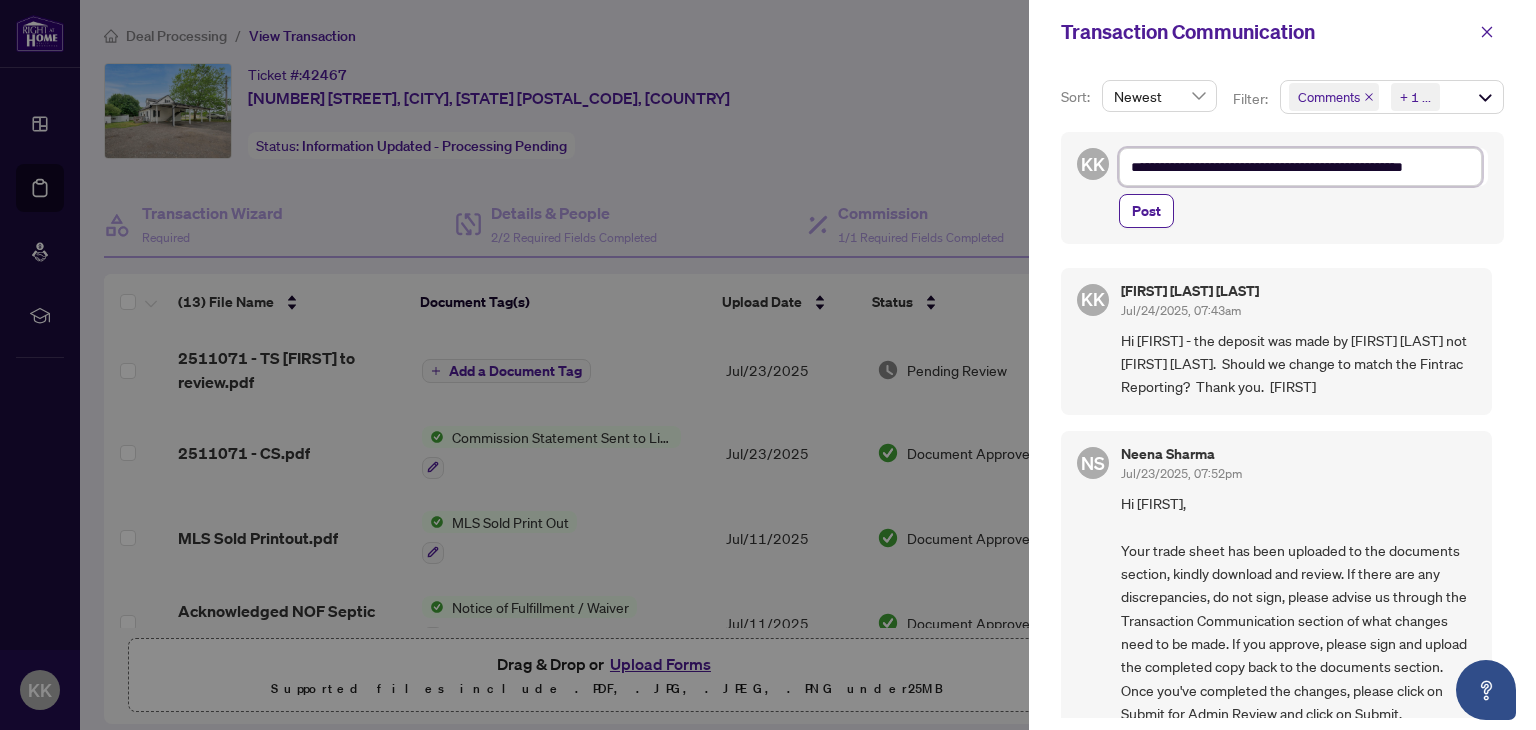 type on "**********" 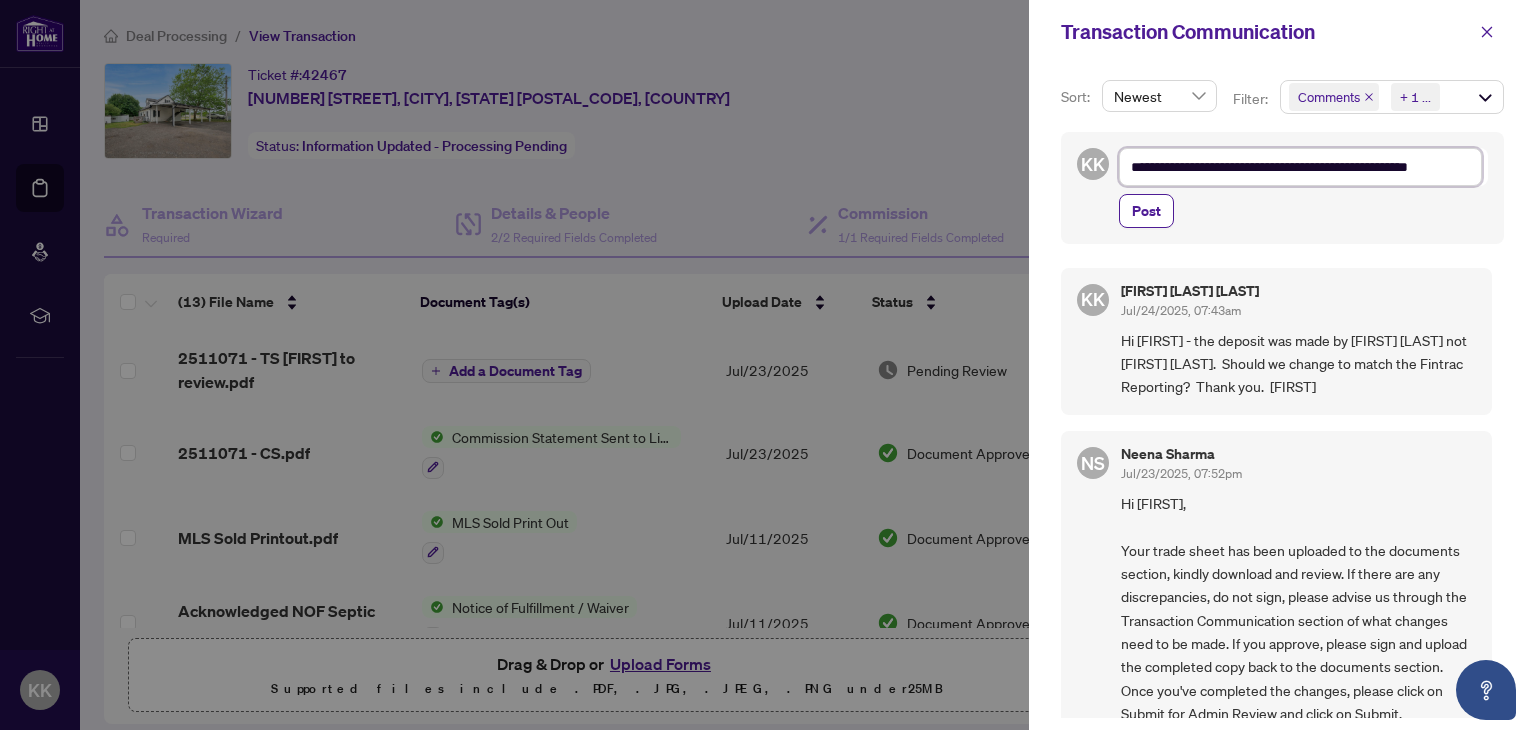 type on "**********" 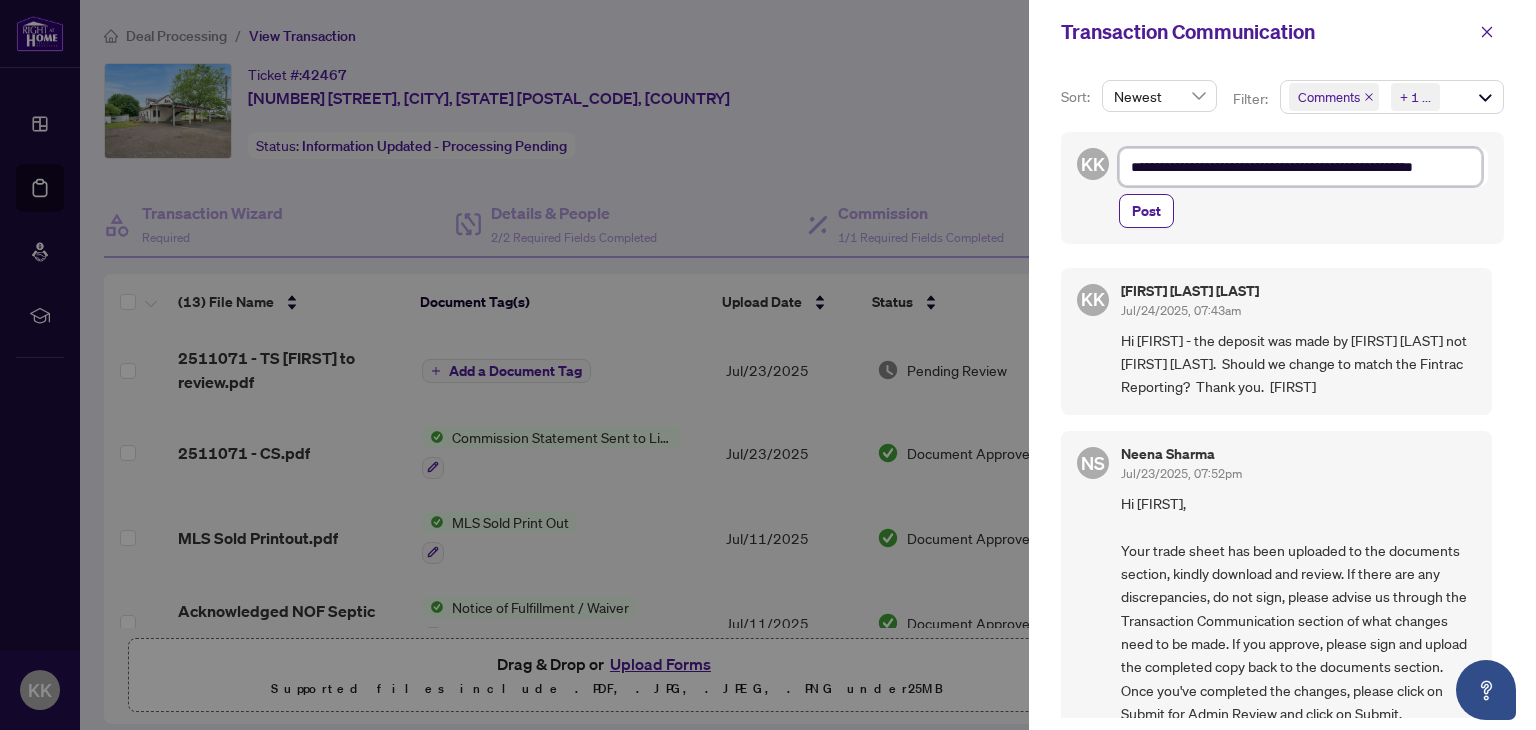 type on "**********" 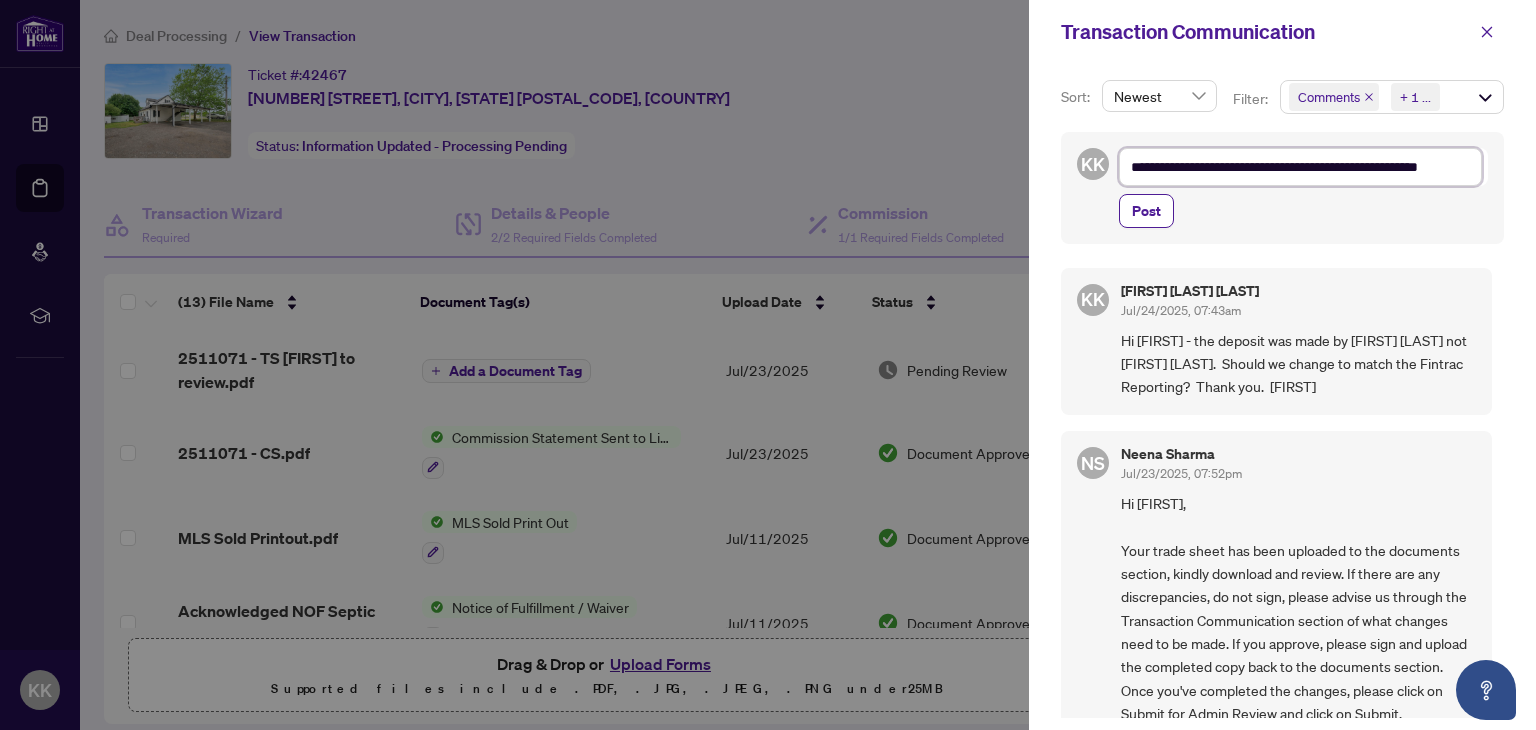 type on "**********" 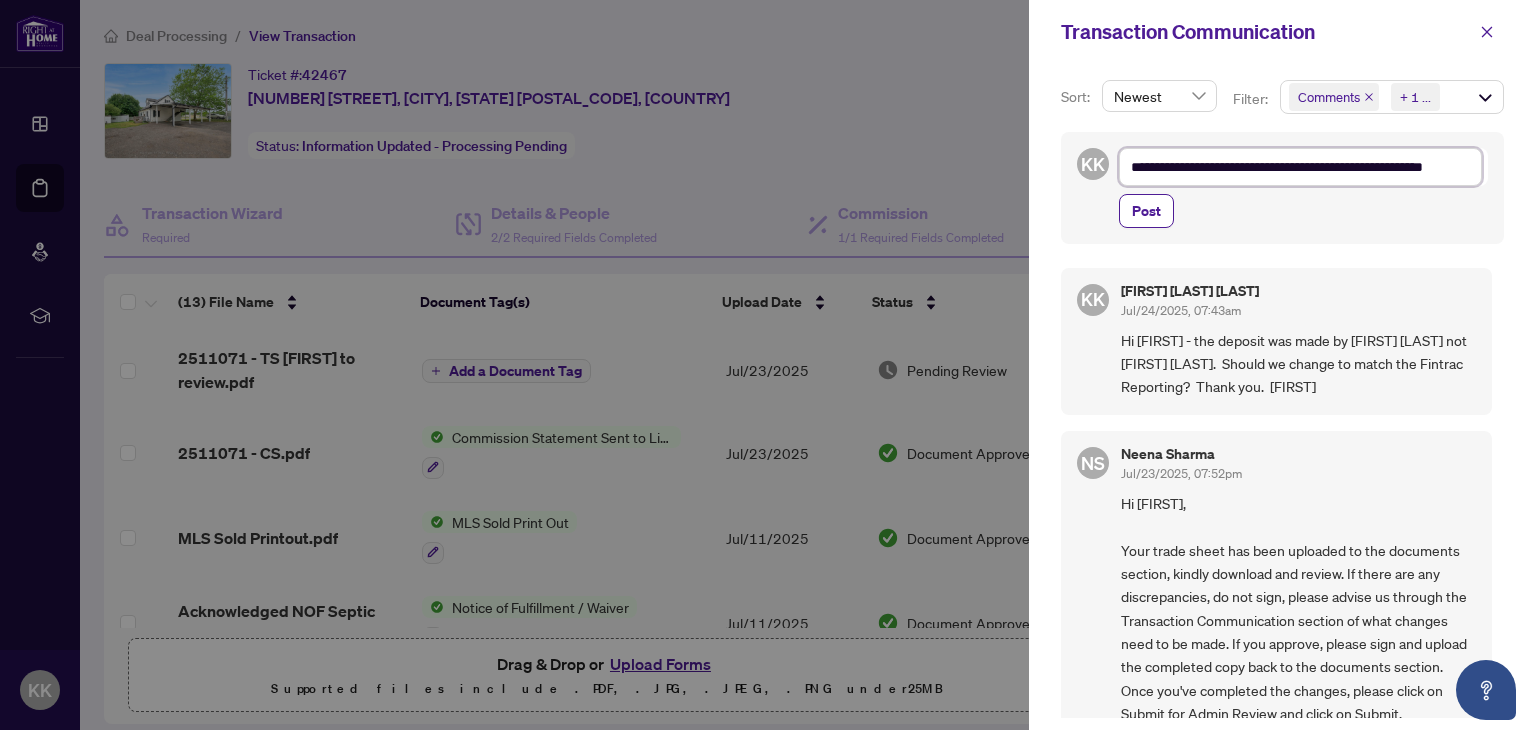click on "**********" at bounding box center (1300, 167) 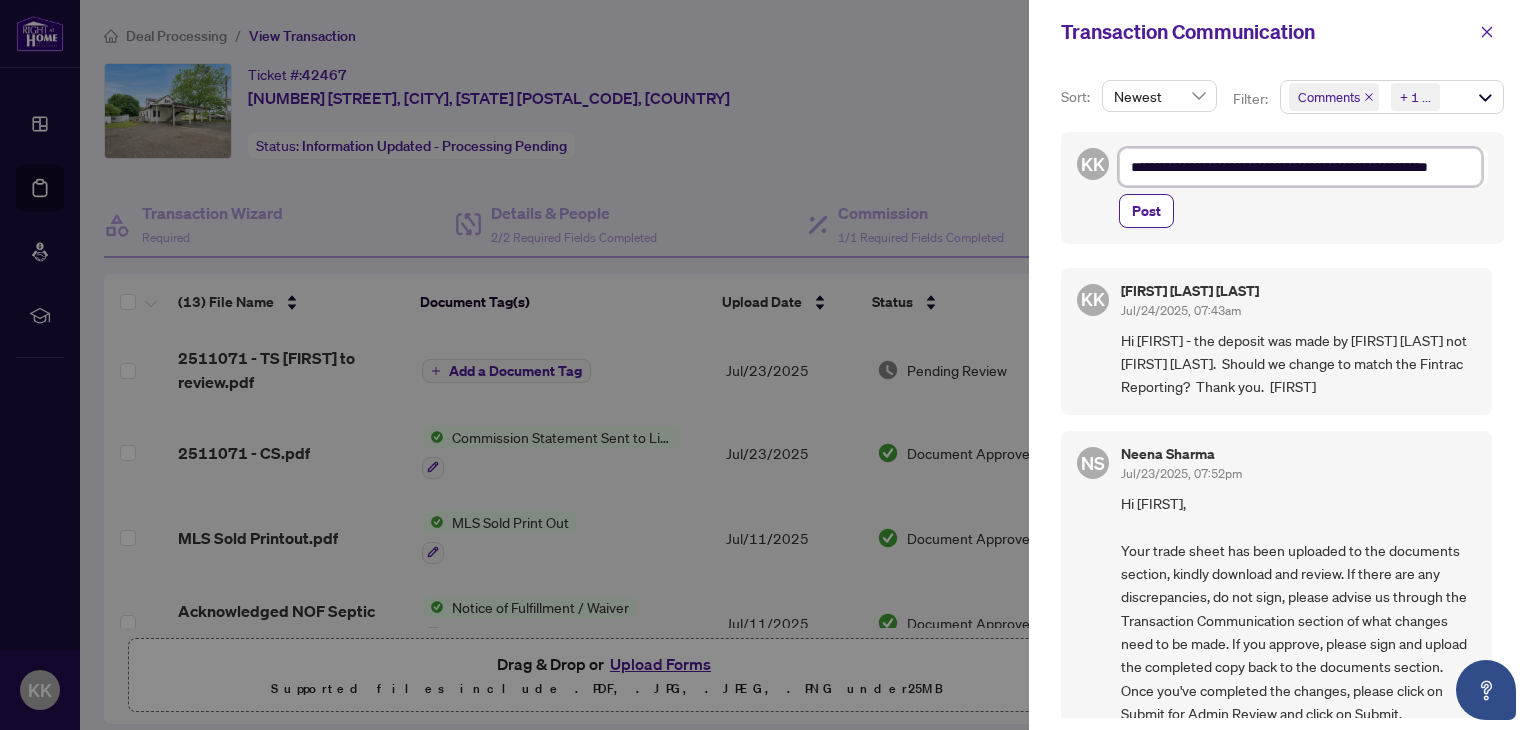 type on "**********" 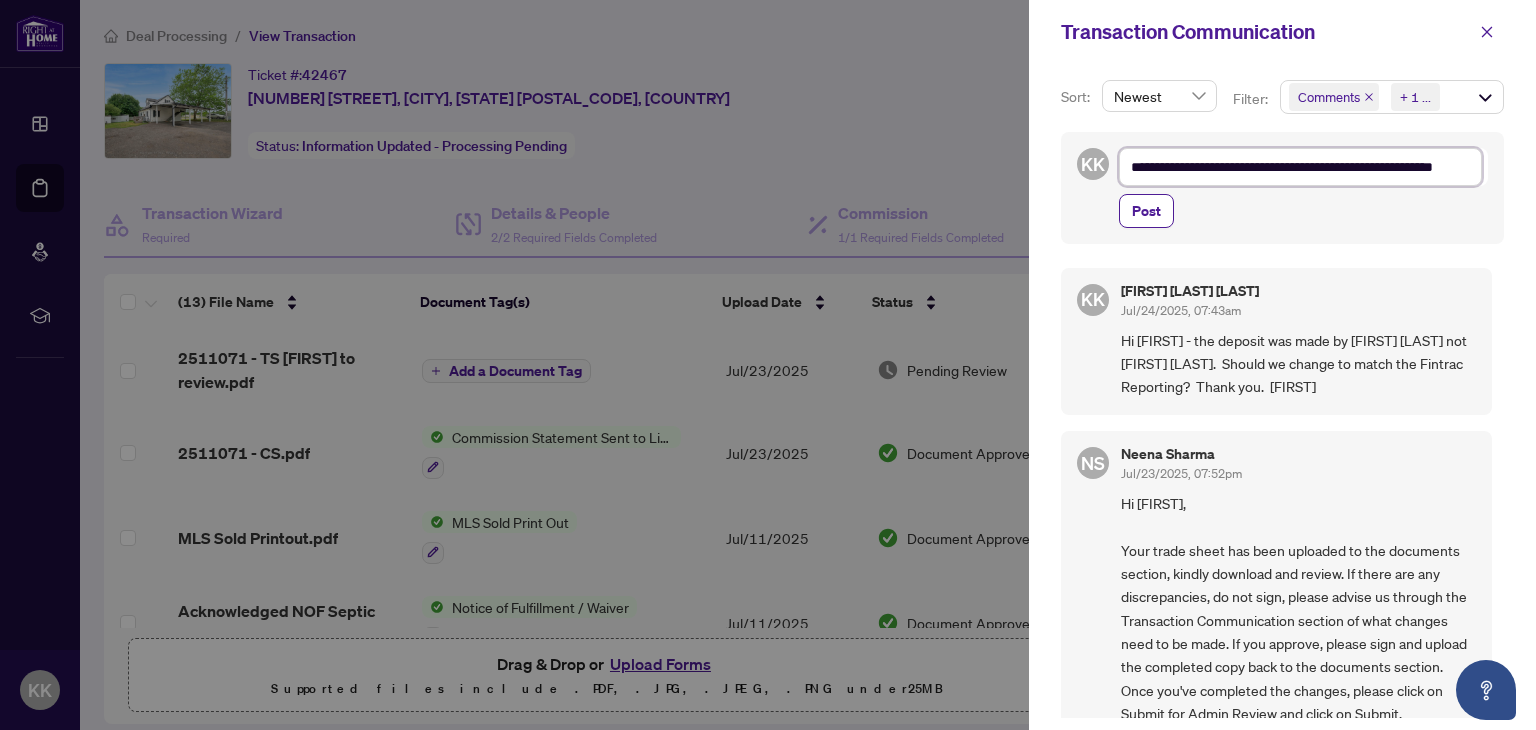 type on "**********" 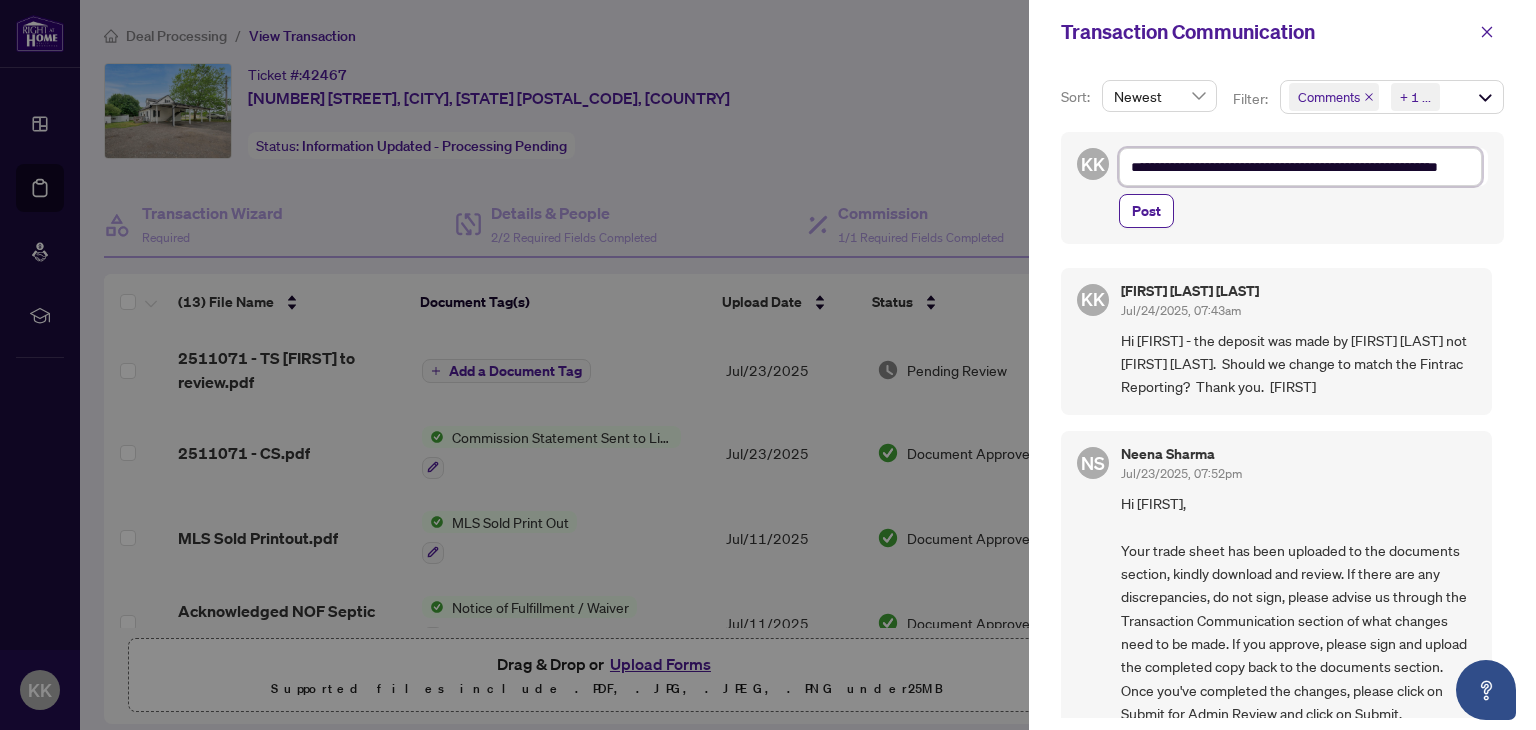 type on "**********" 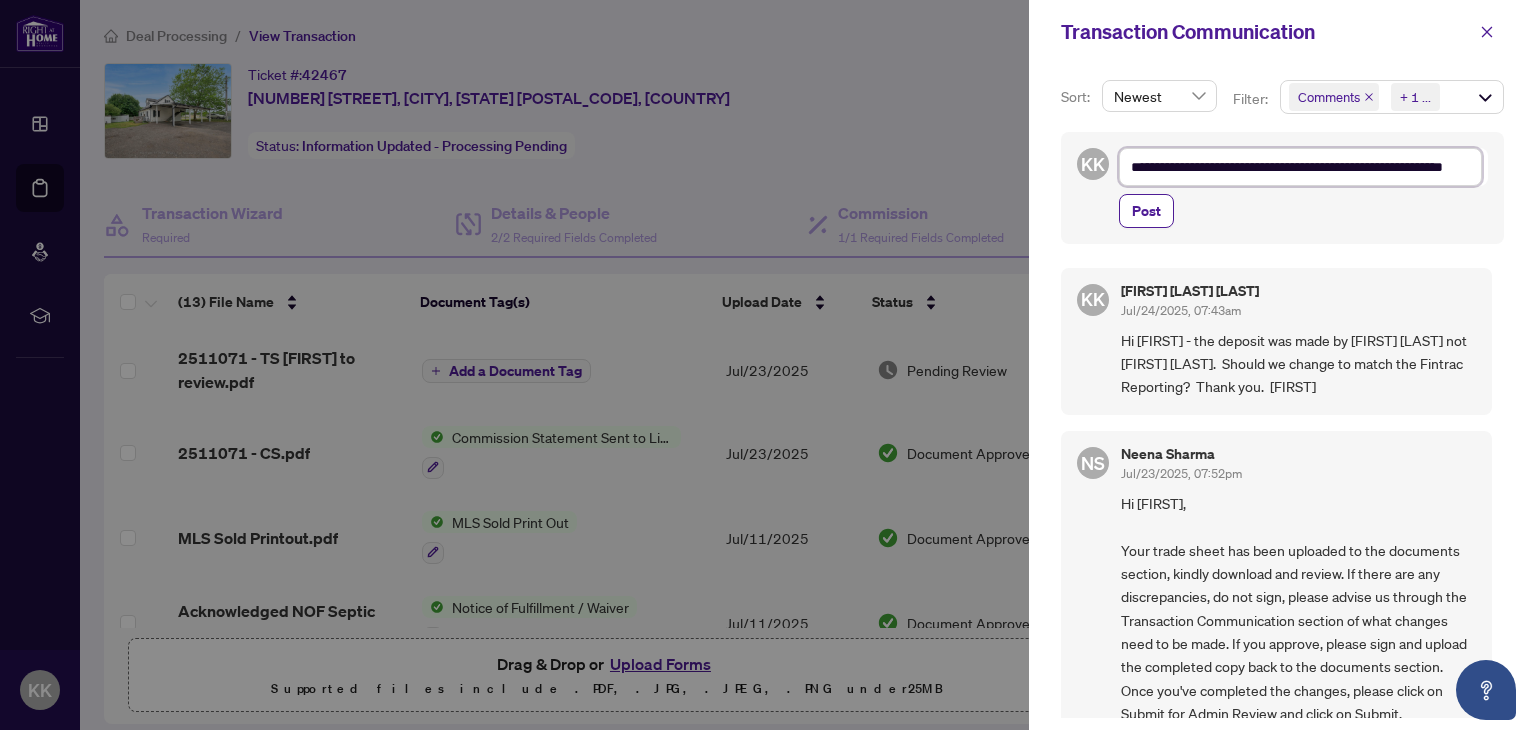 type on "**********" 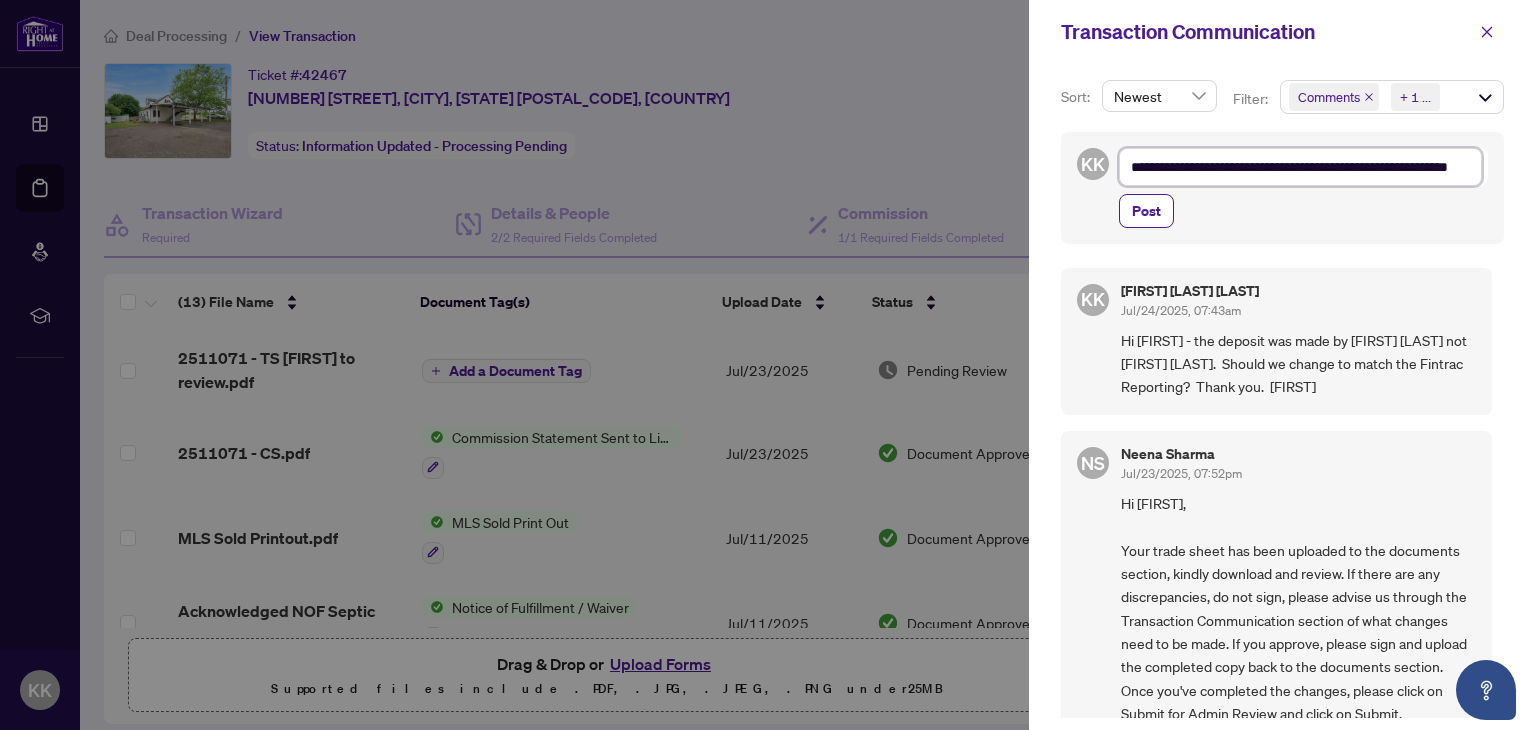 type on "**********" 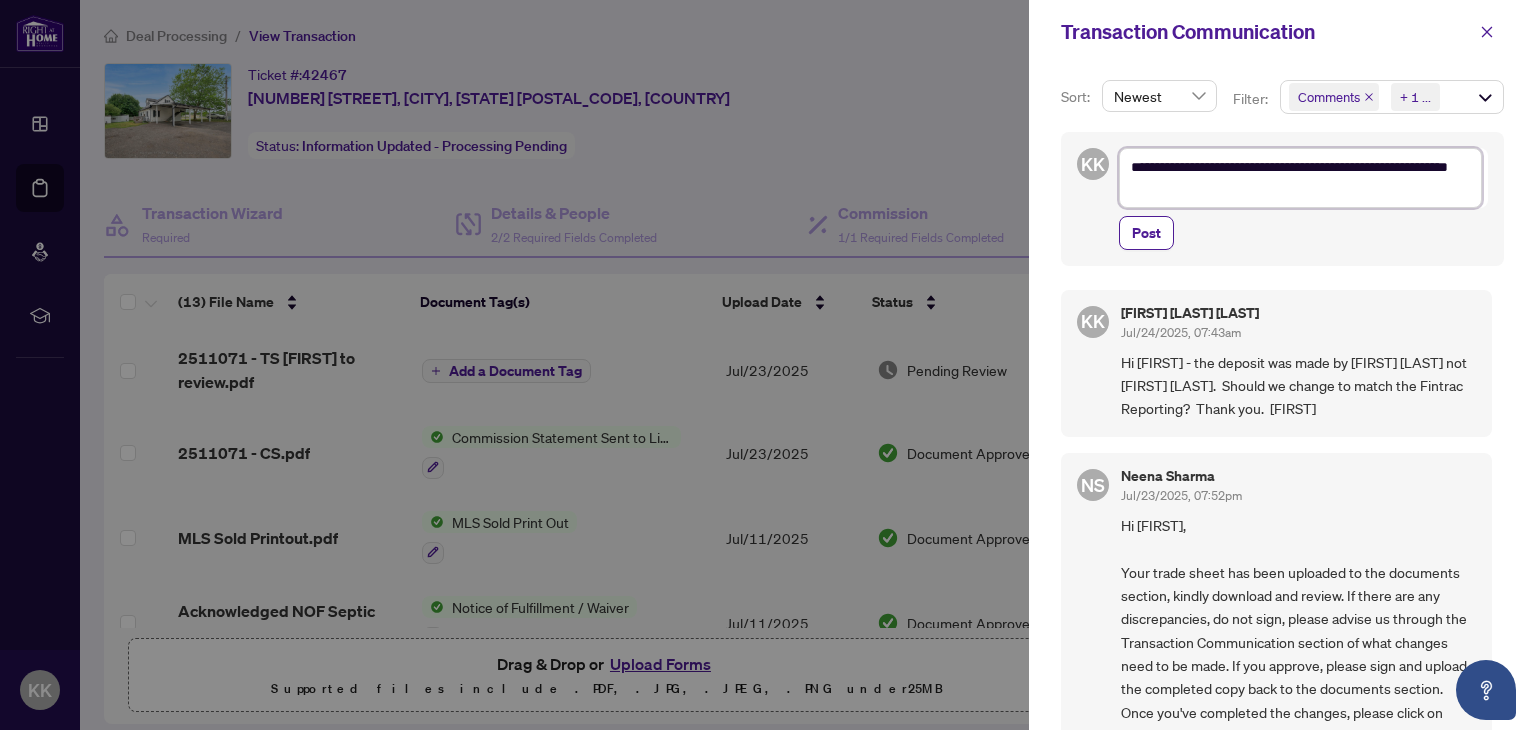 type on "**********" 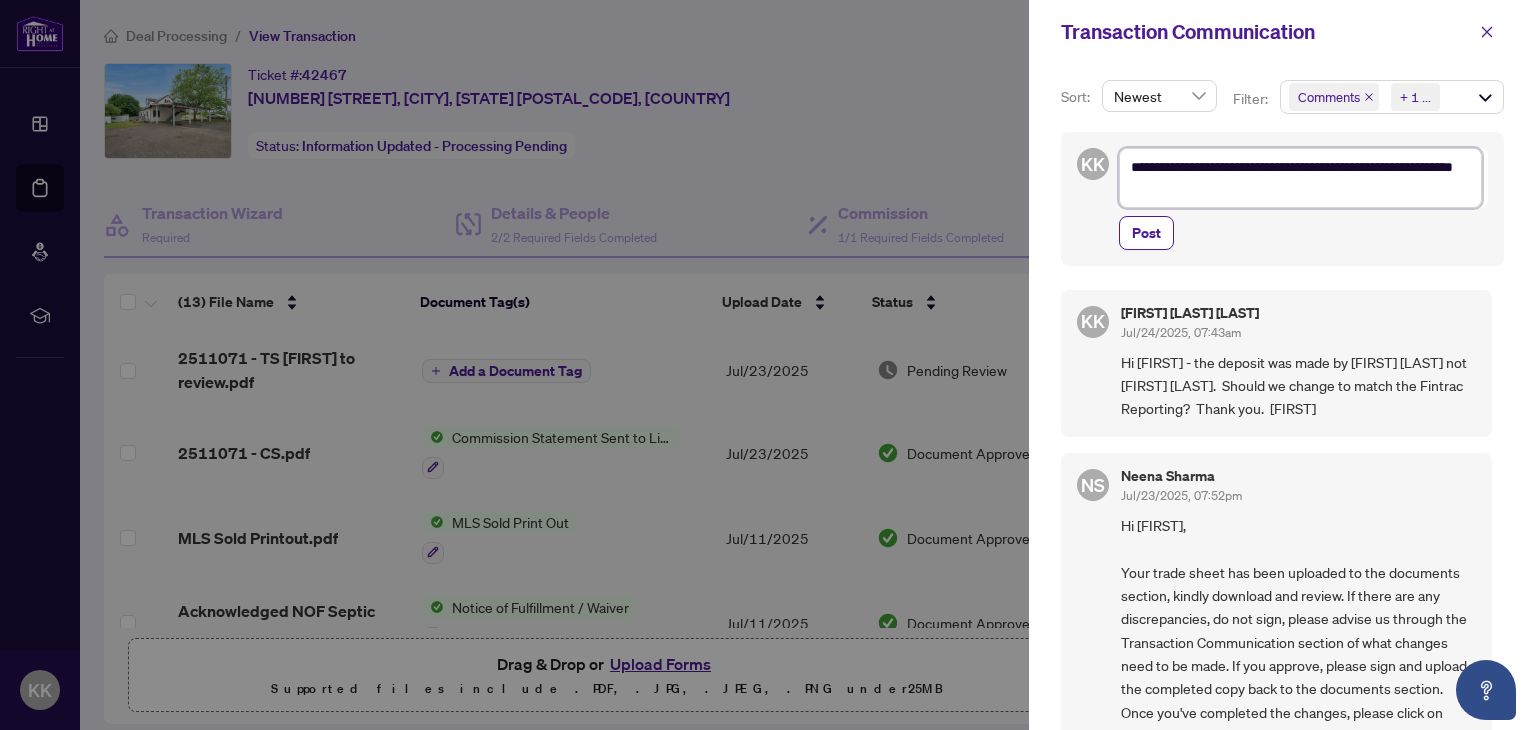 type on "**********" 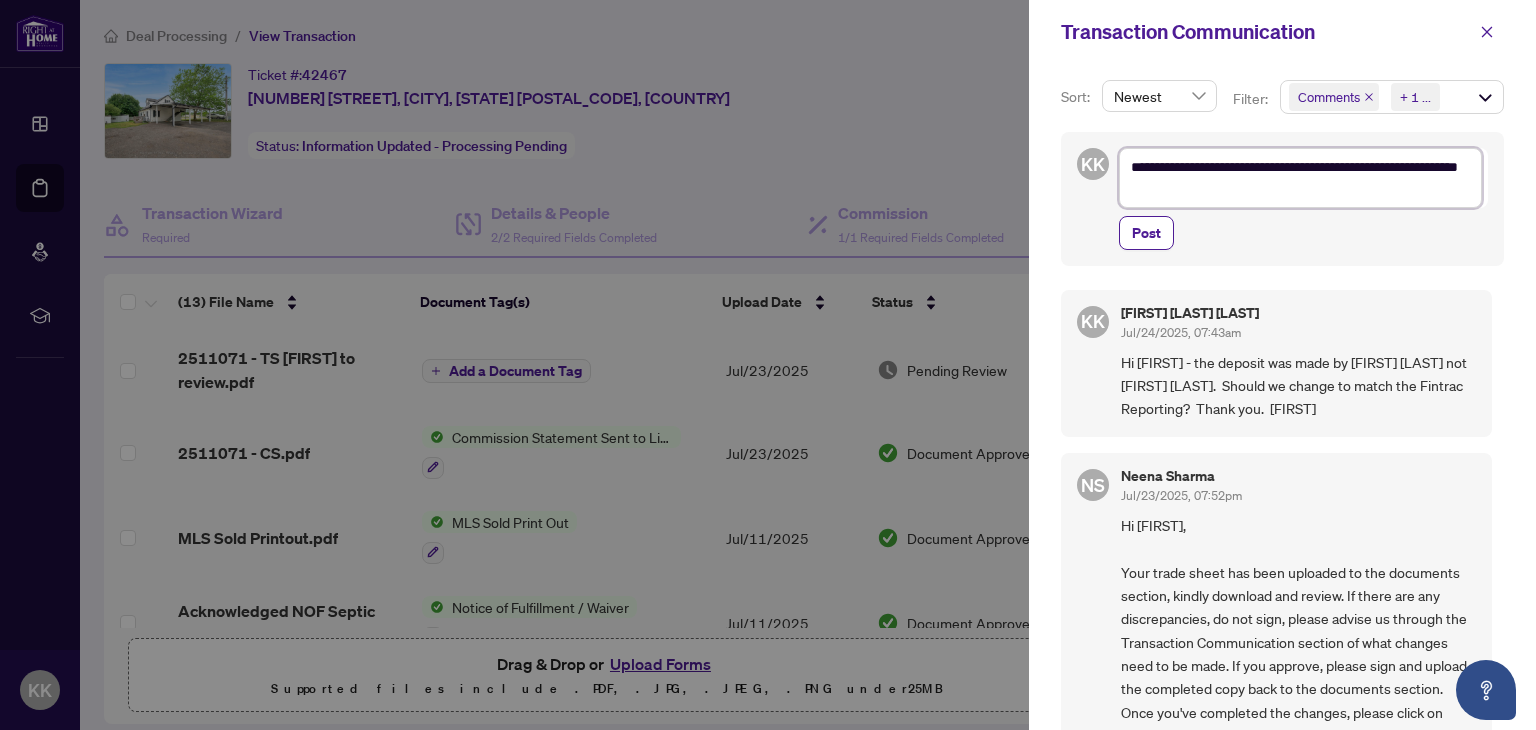 type on "**********" 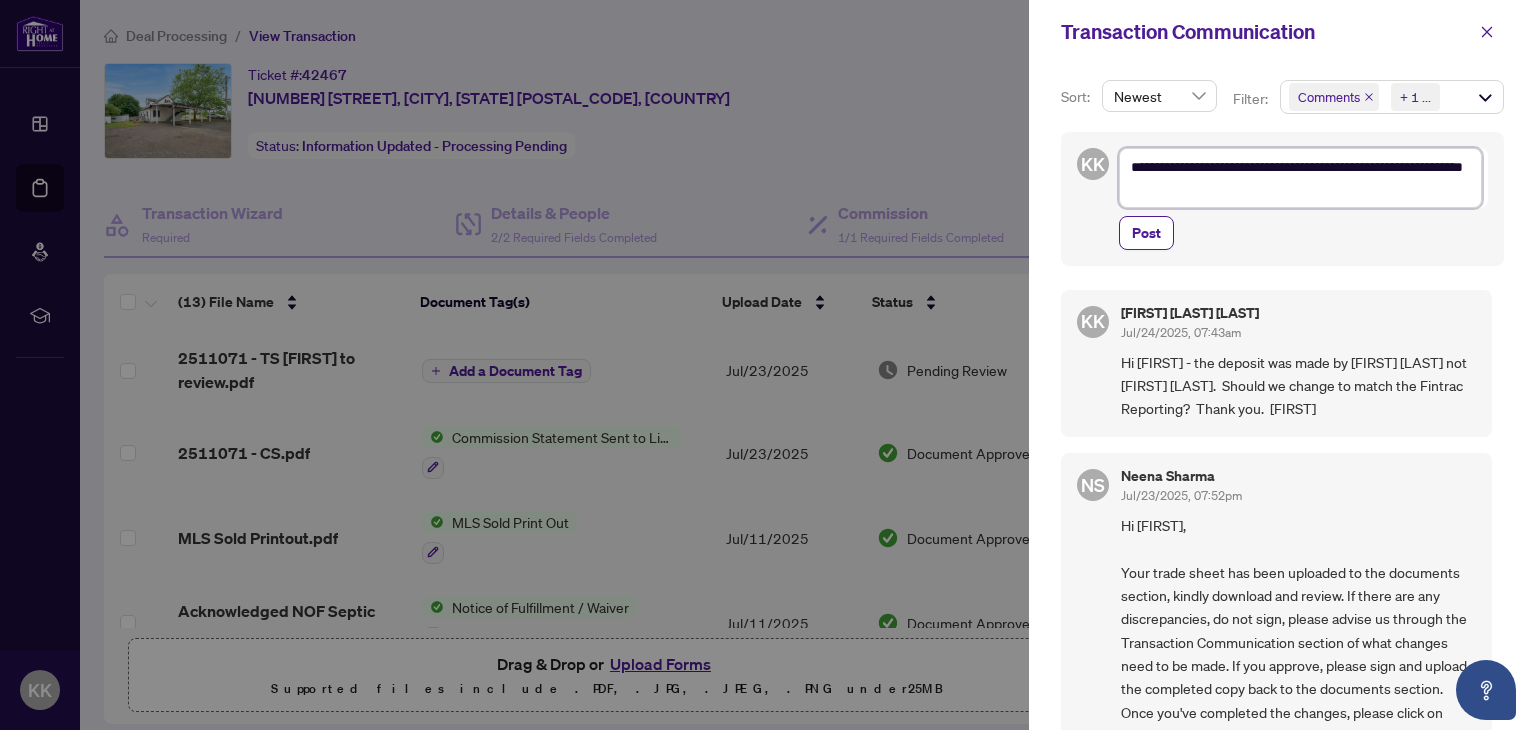 type on "**********" 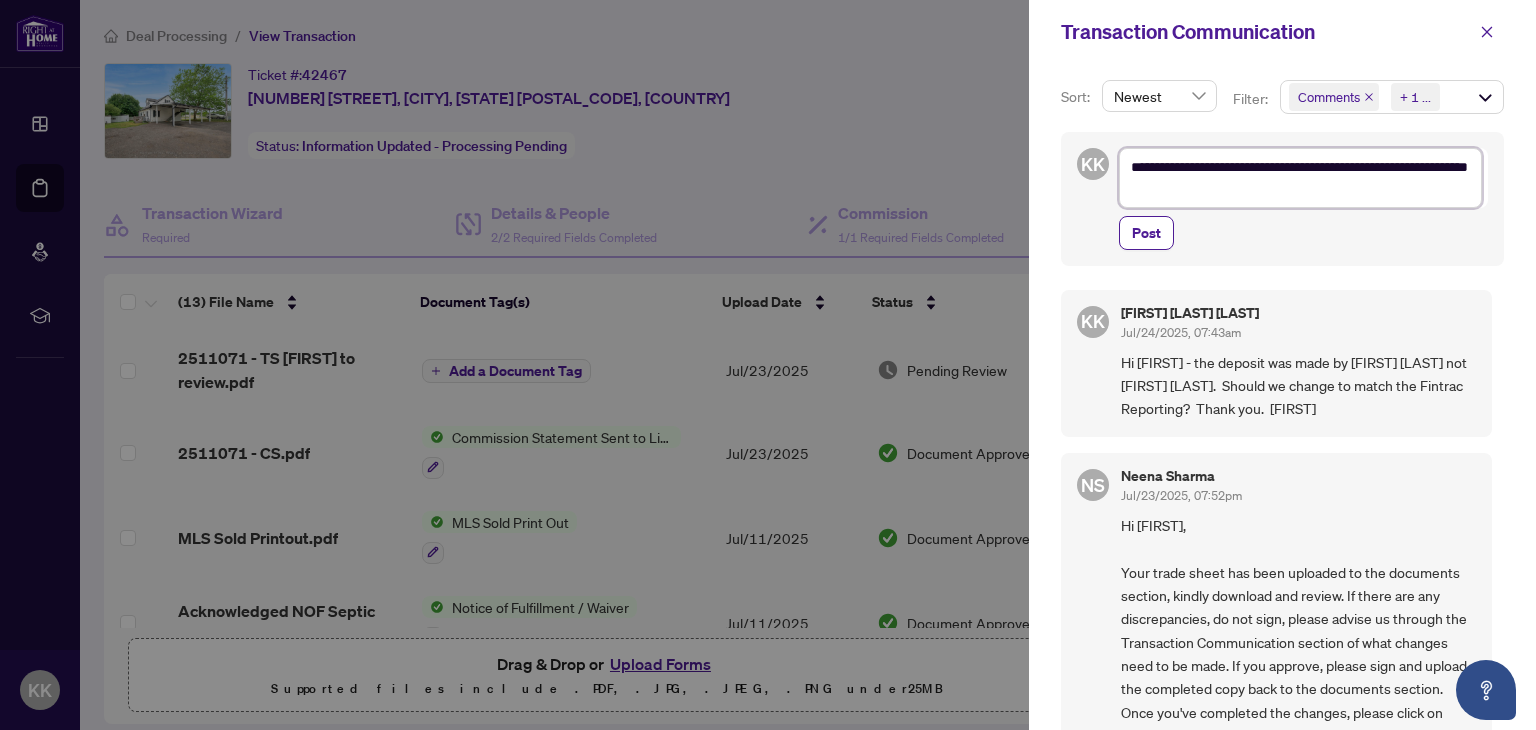 type on "**********" 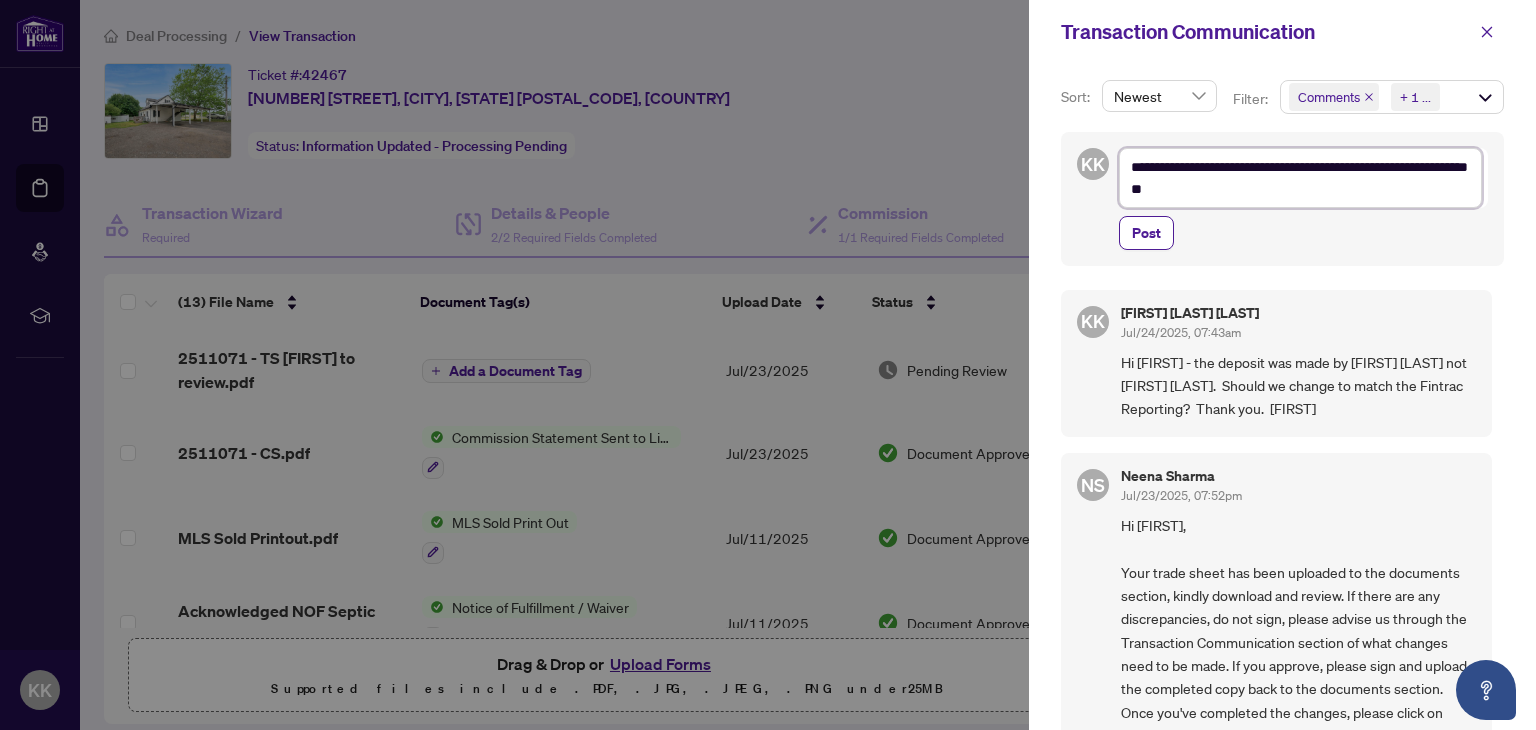 type on "**********" 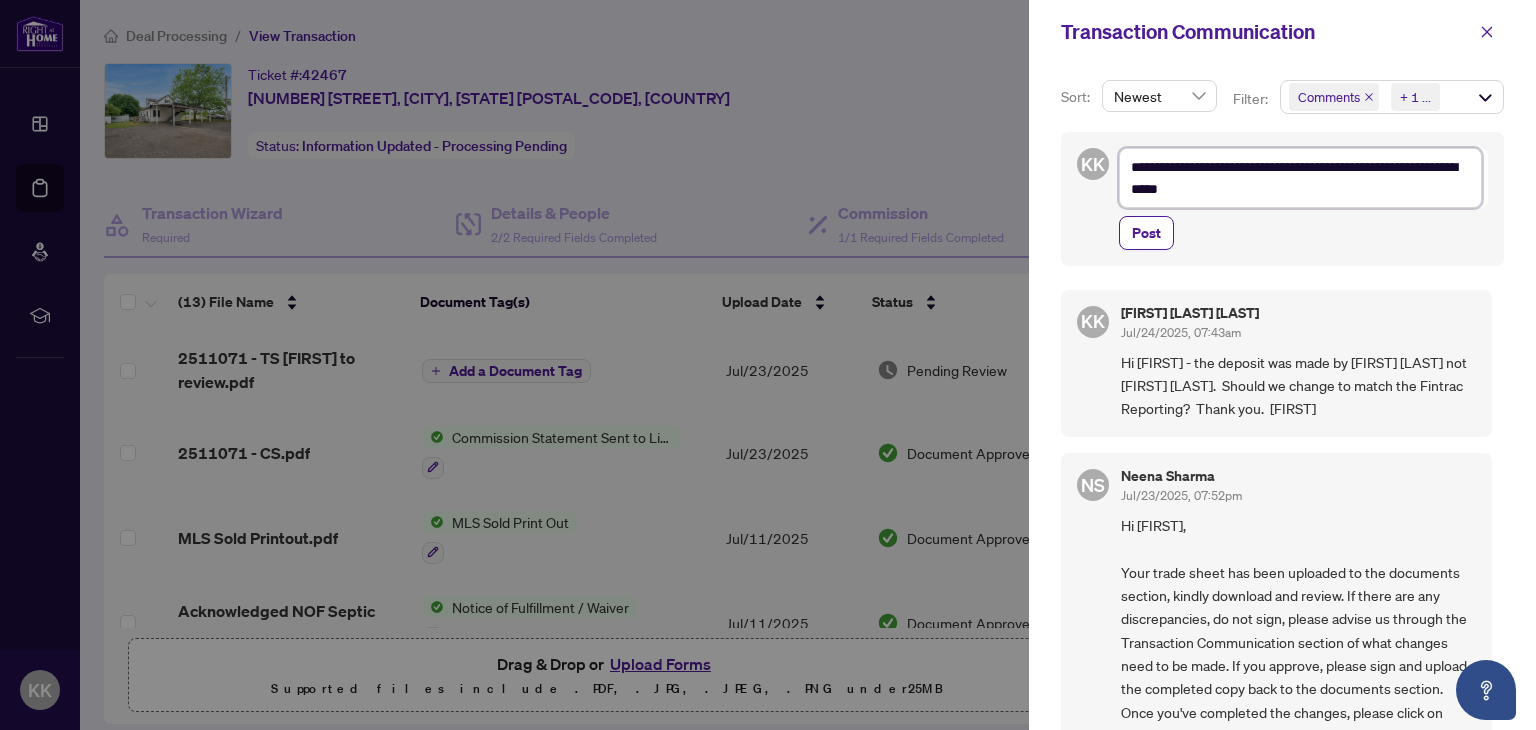 type on "**********" 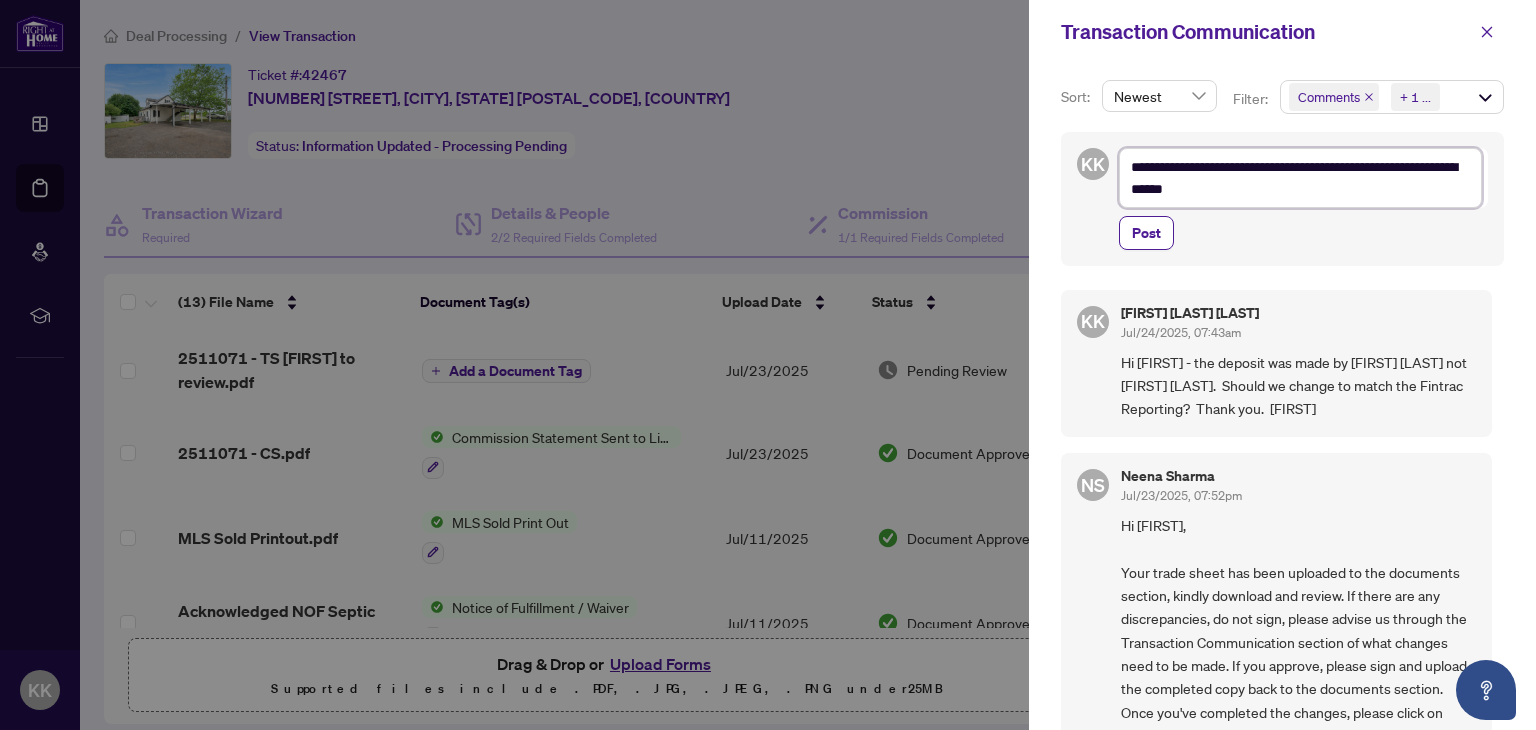 type on "**********" 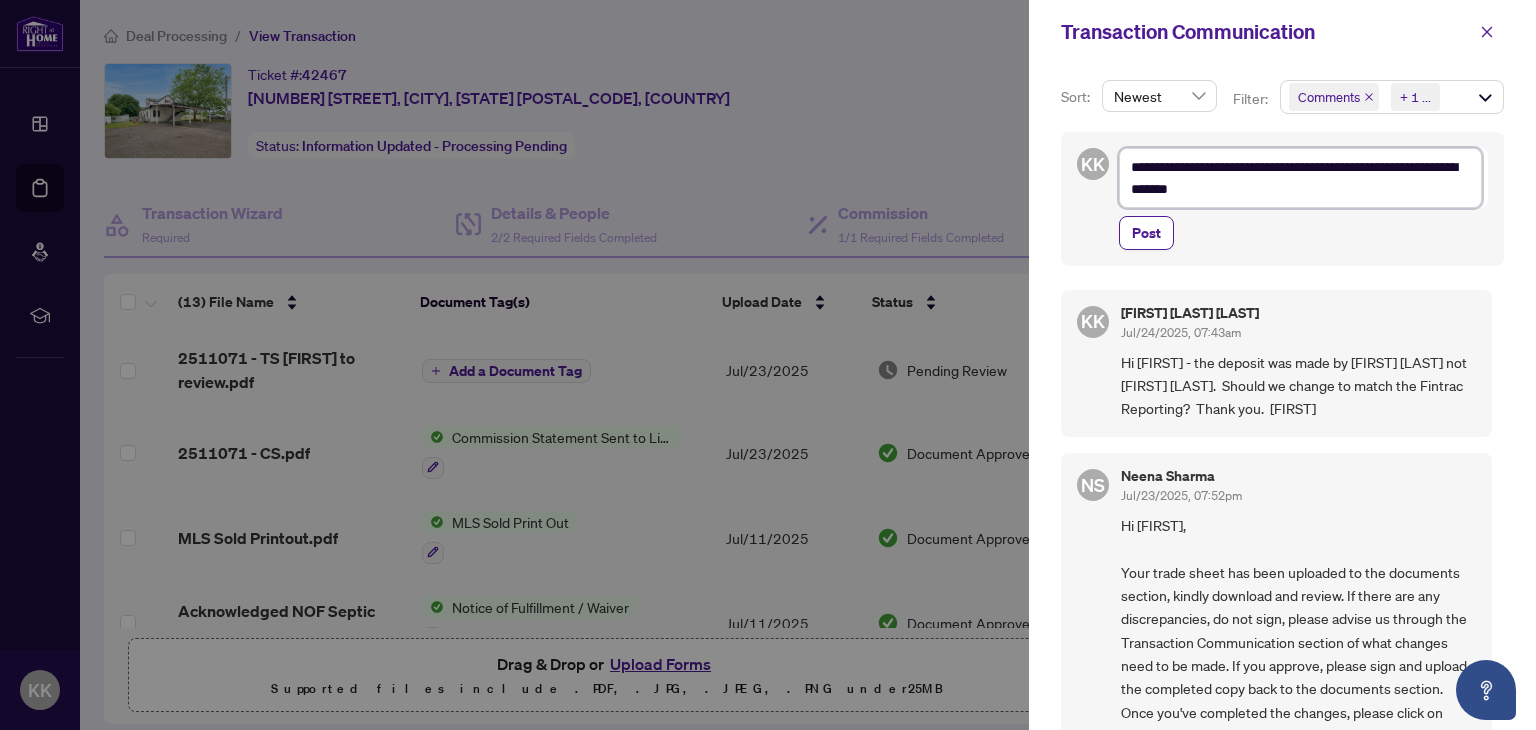 type on "**********" 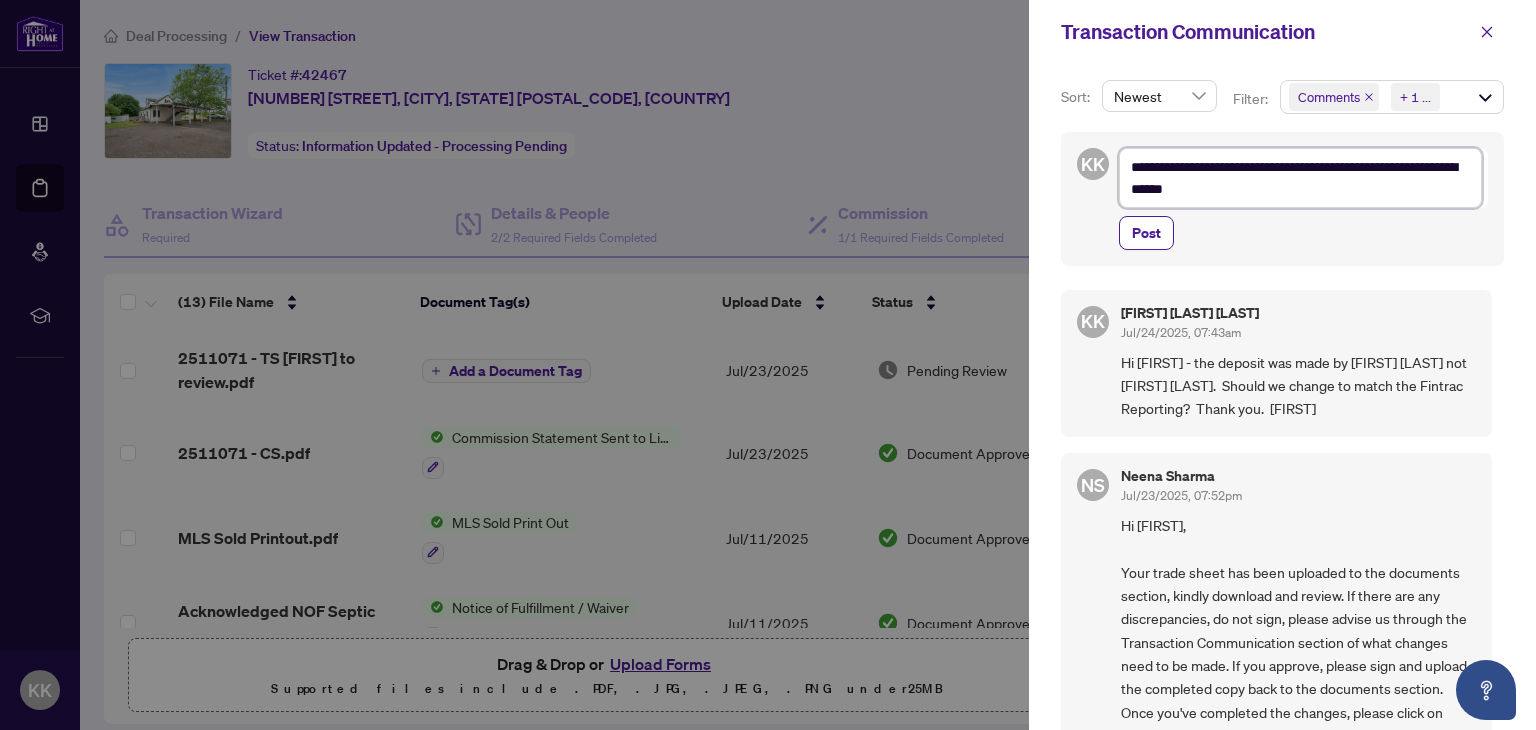 click on "**********" at bounding box center (1300, 178) 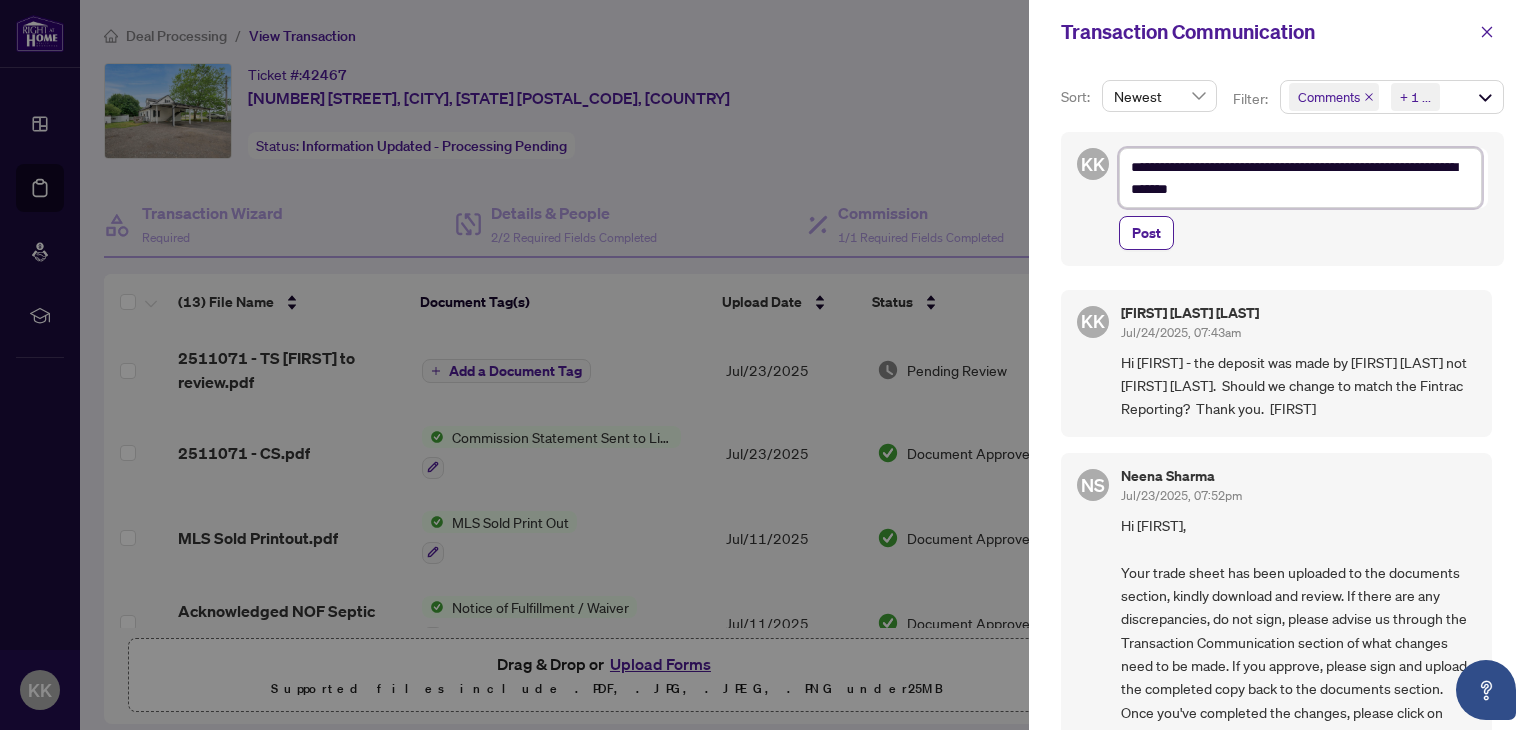 type on "**********" 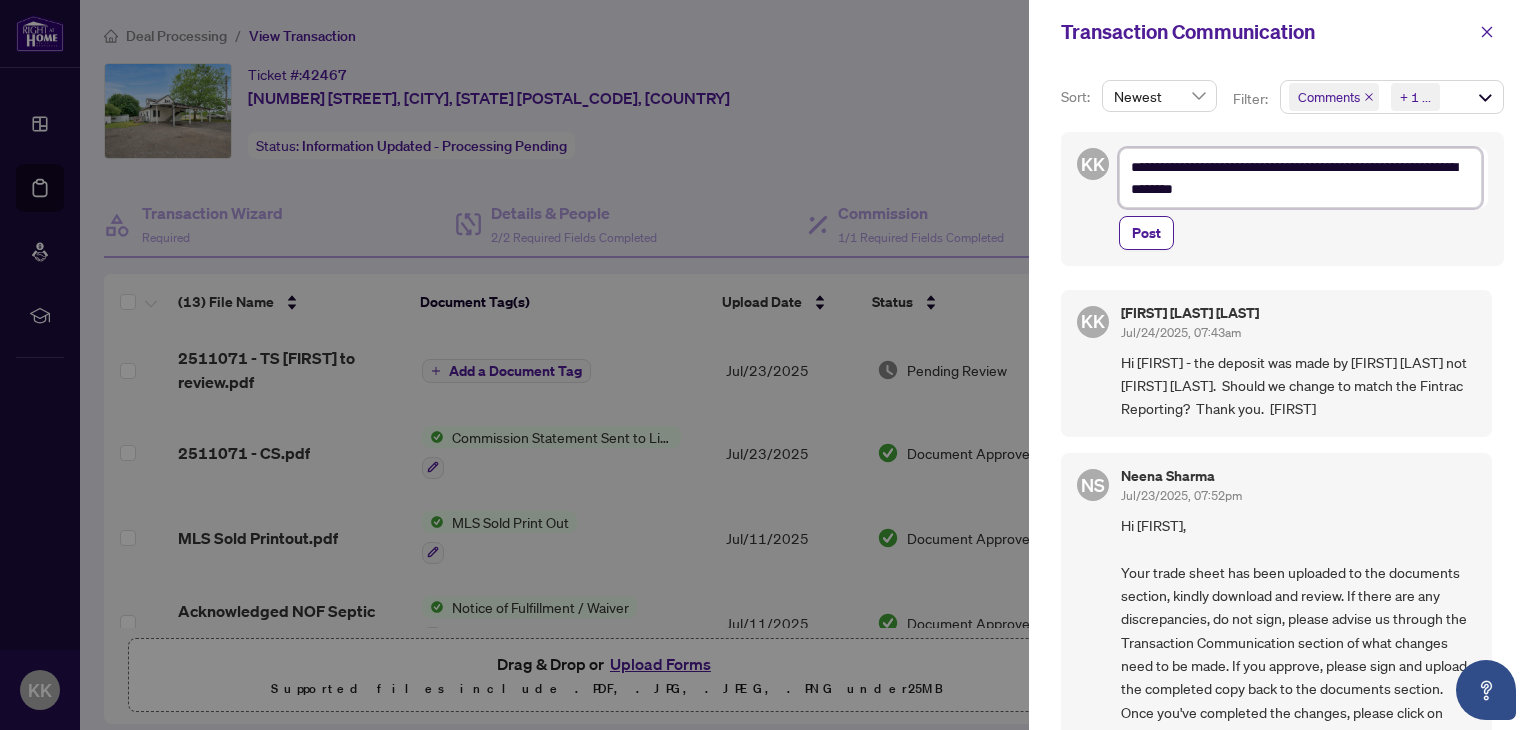 type on "**********" 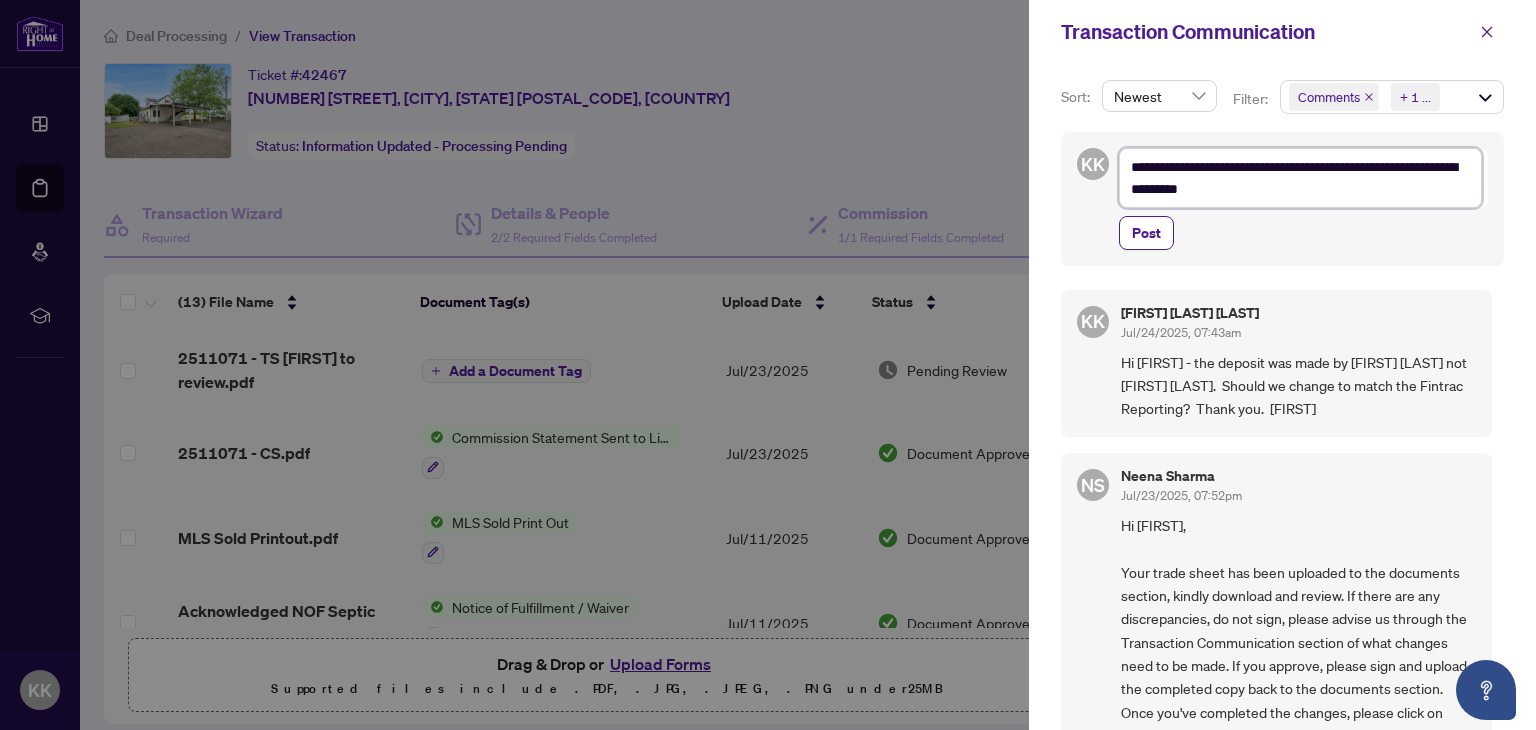 type on "**********" 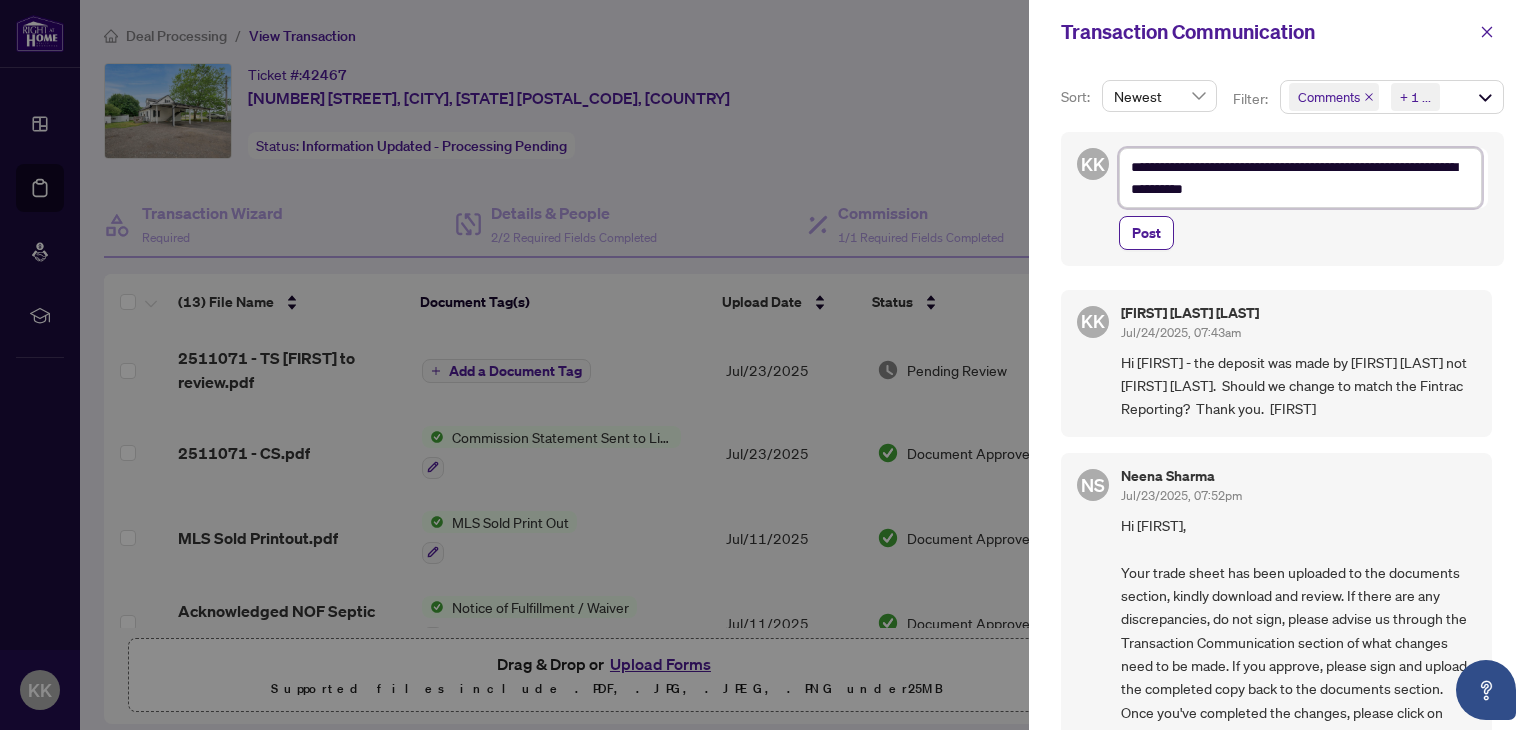 type on "**********" 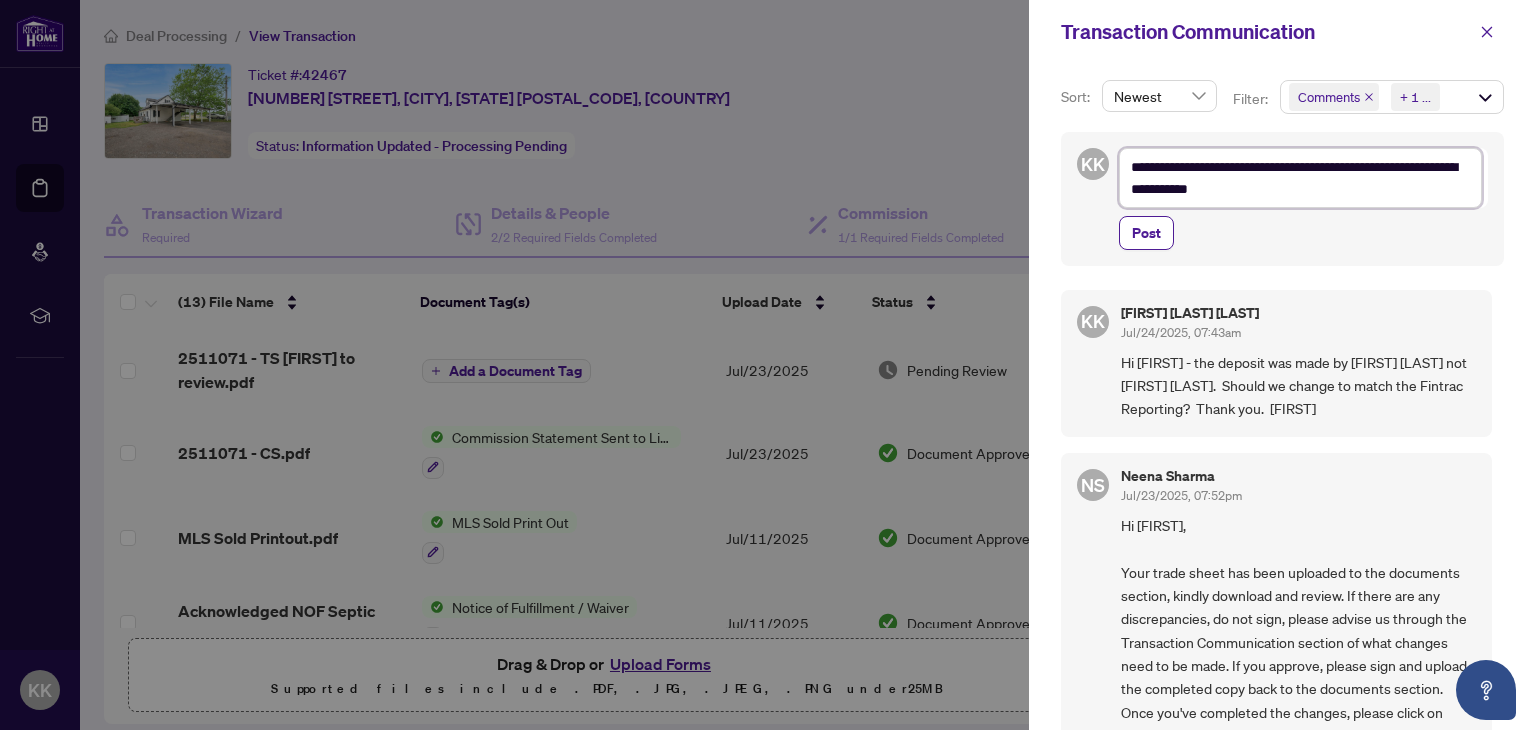 type on "**********" 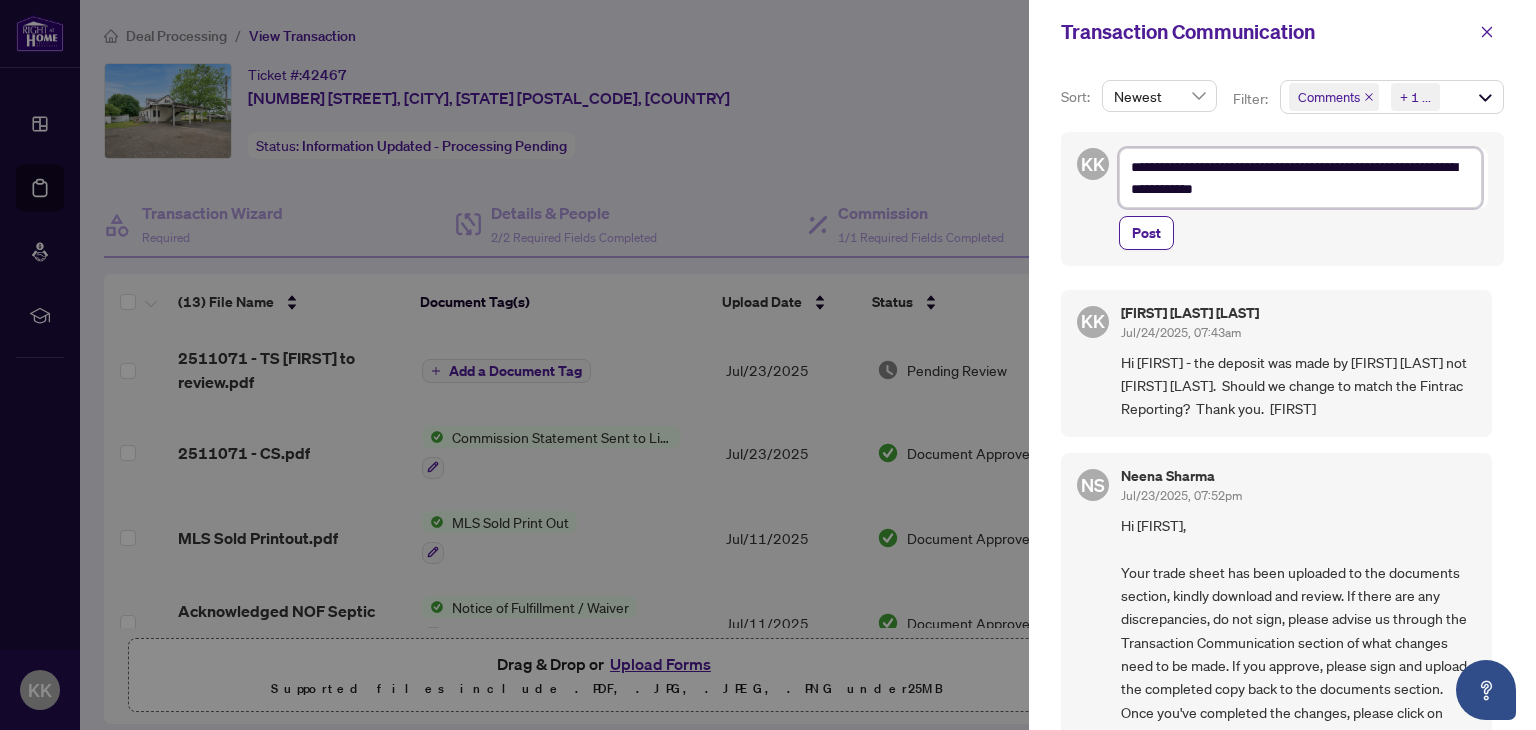 type on "**********" 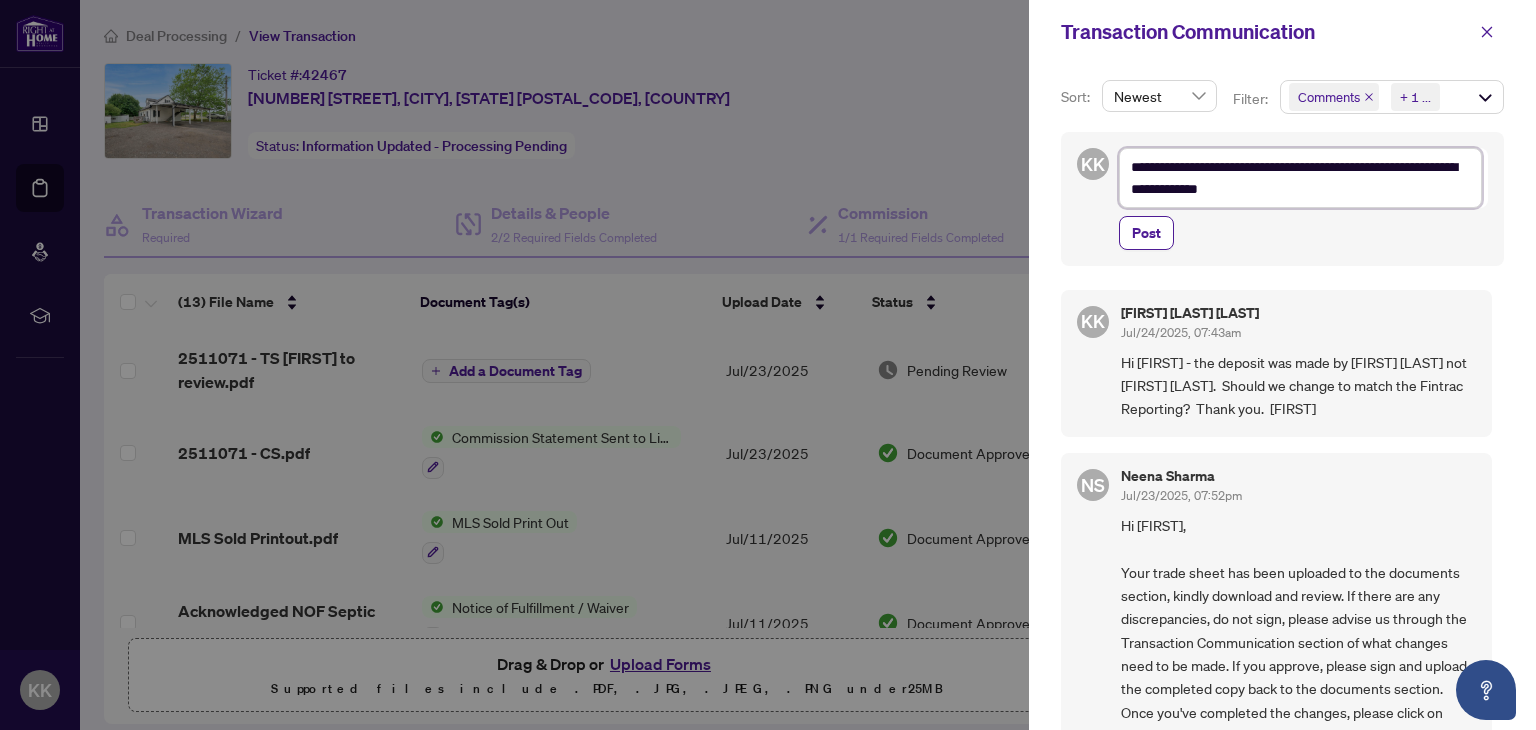 type on "**********" 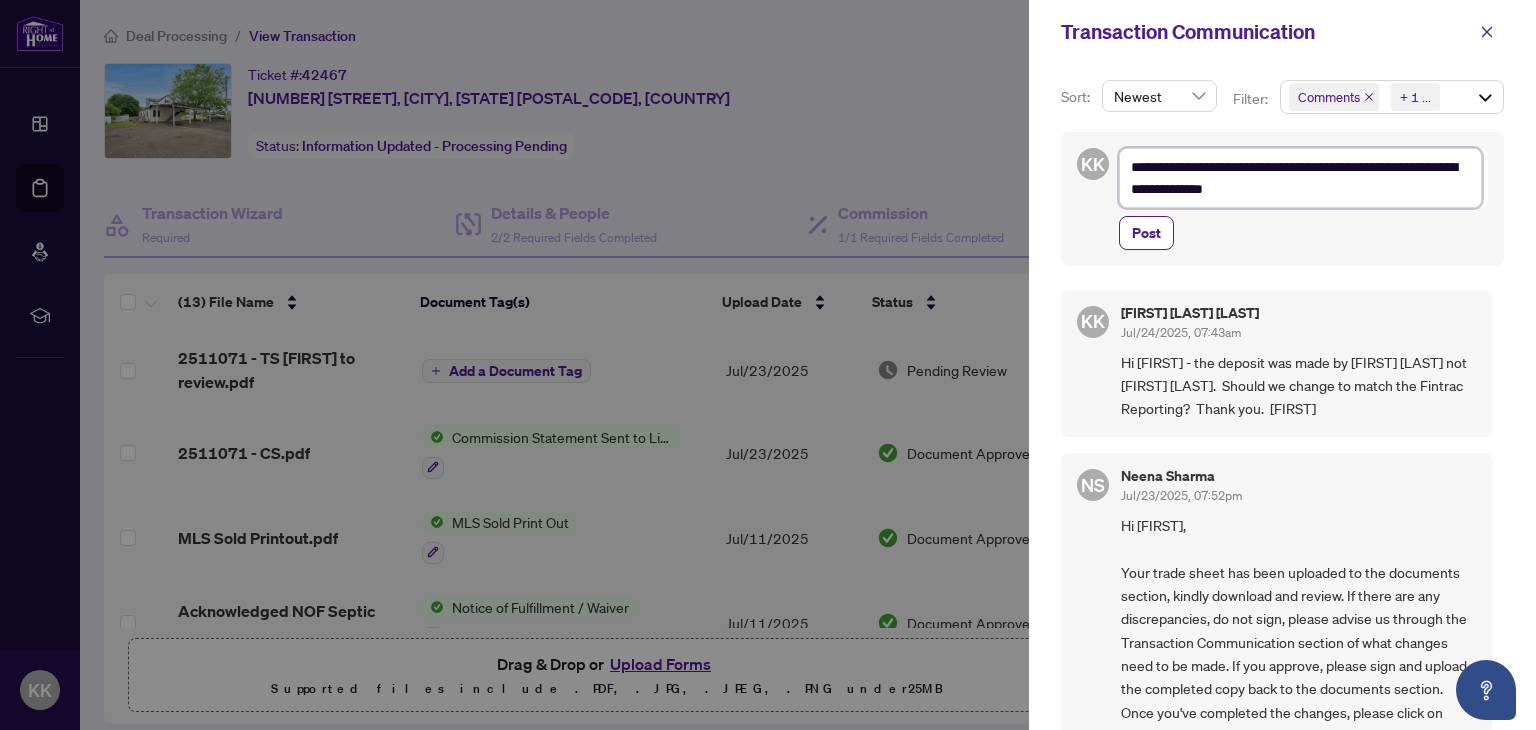 type on "**********" 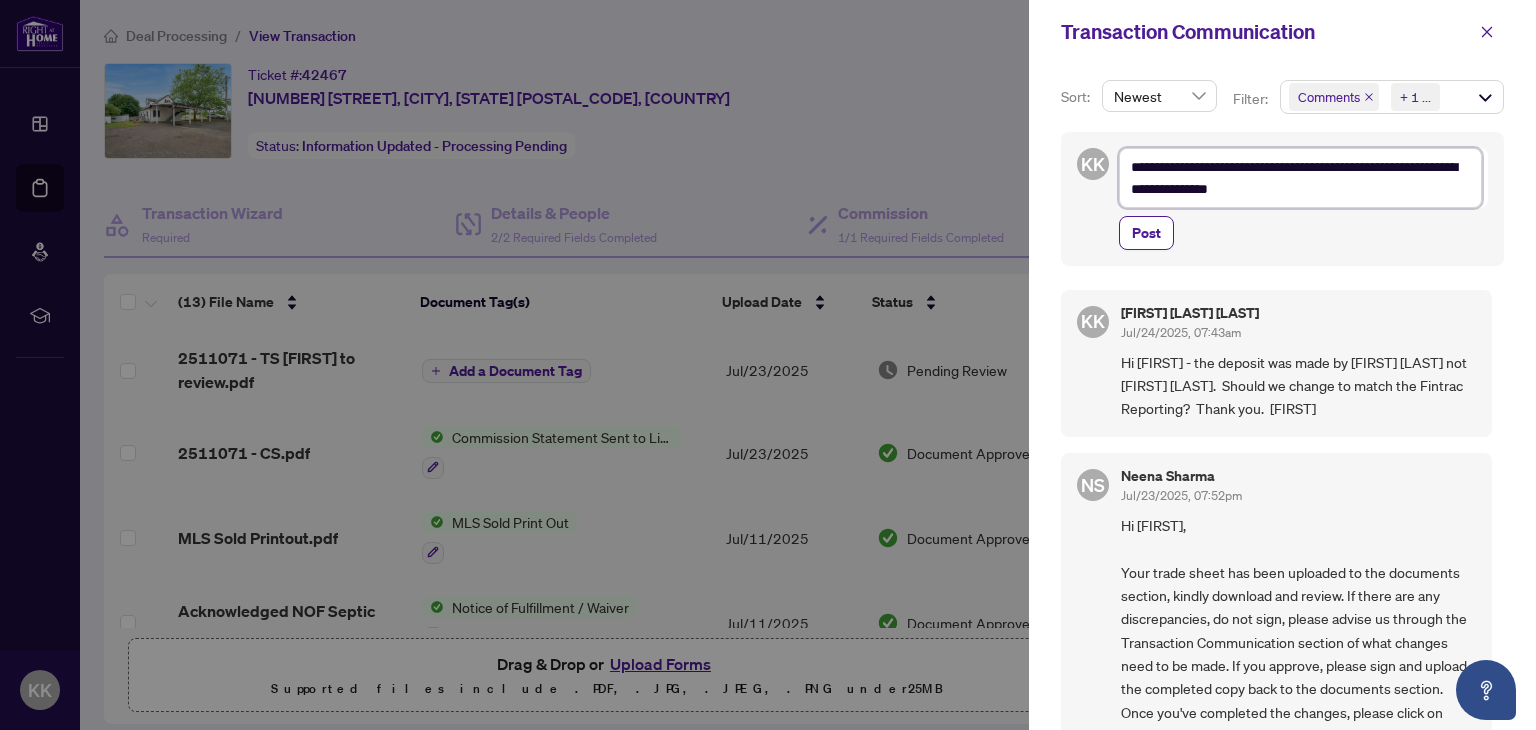type on "**********" 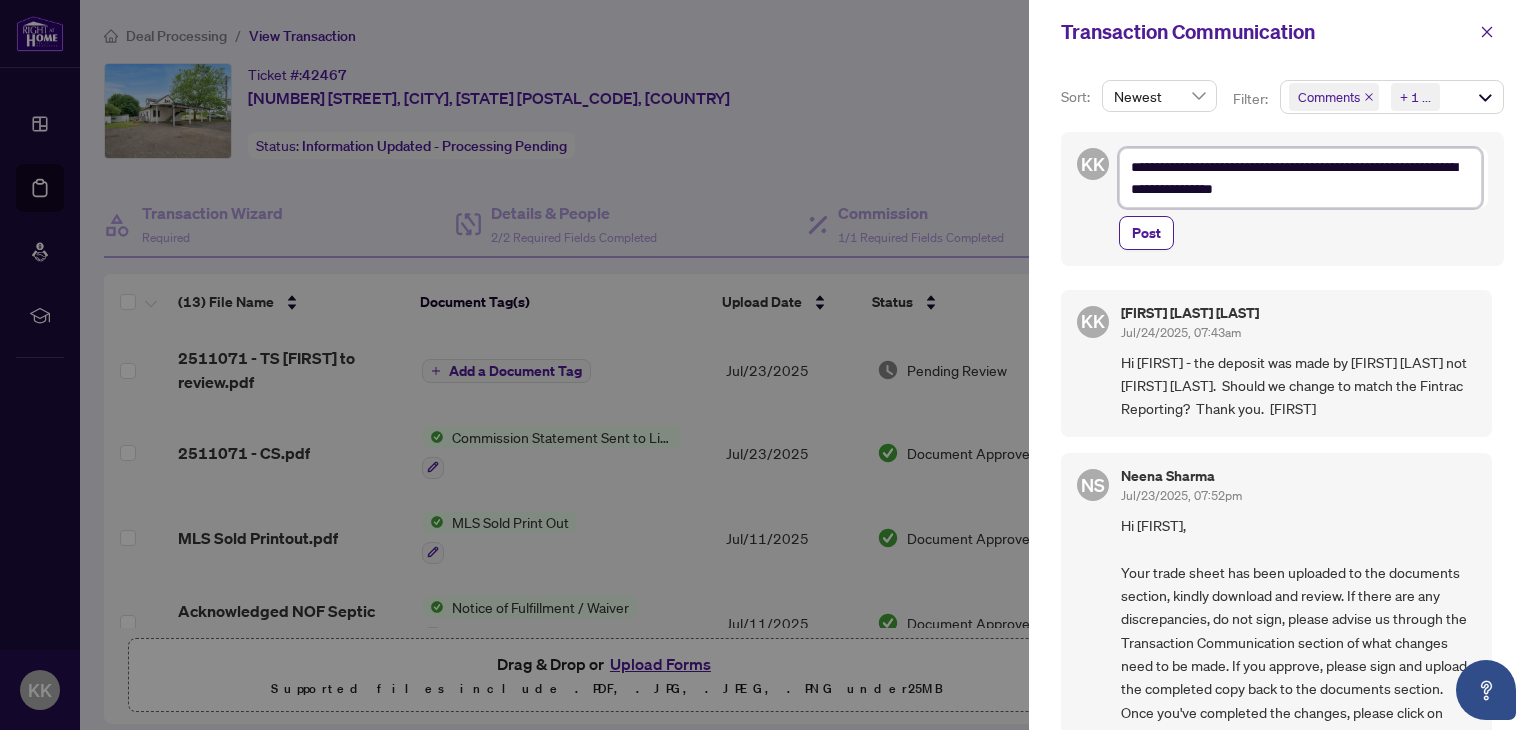 type on "**********" 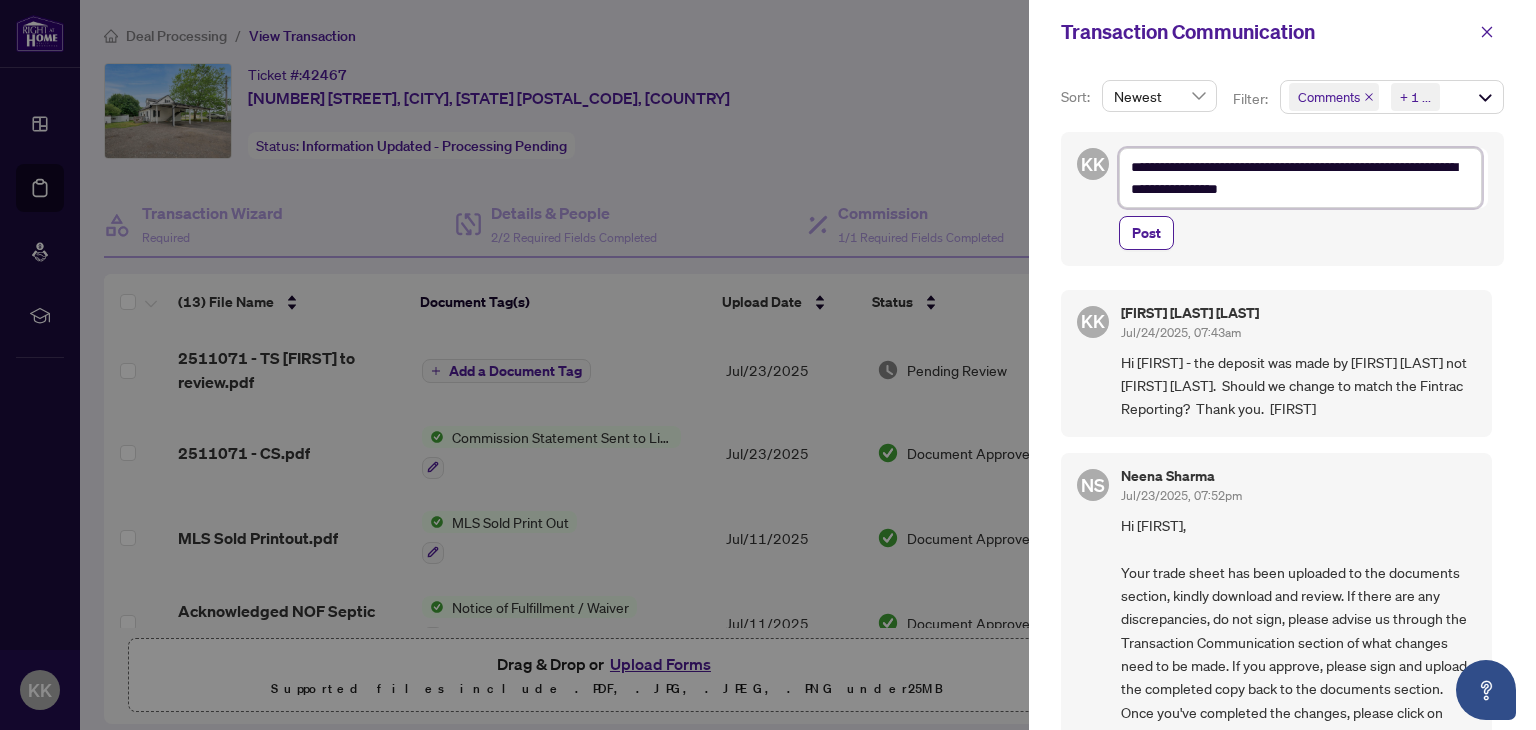 type on "**********" 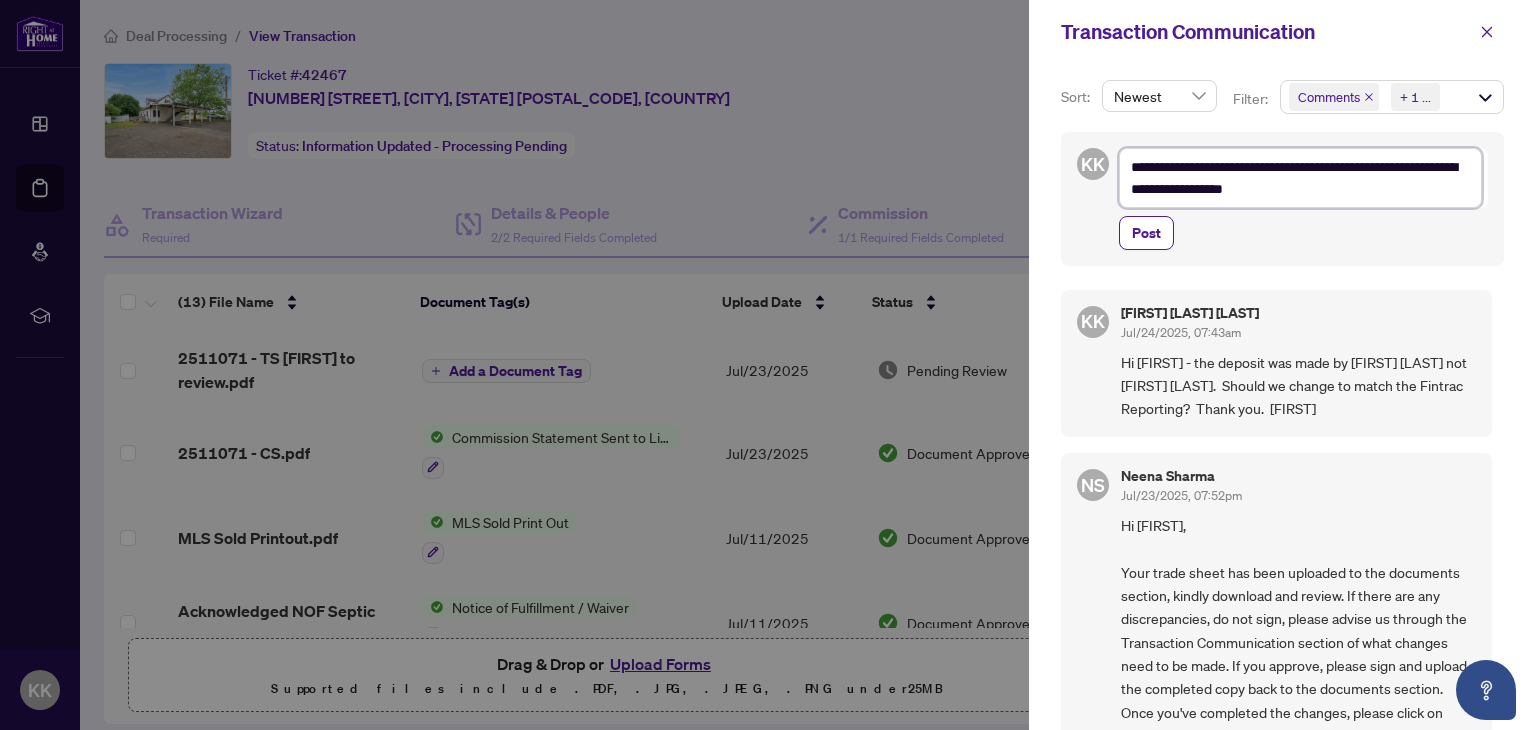 type on "**********" 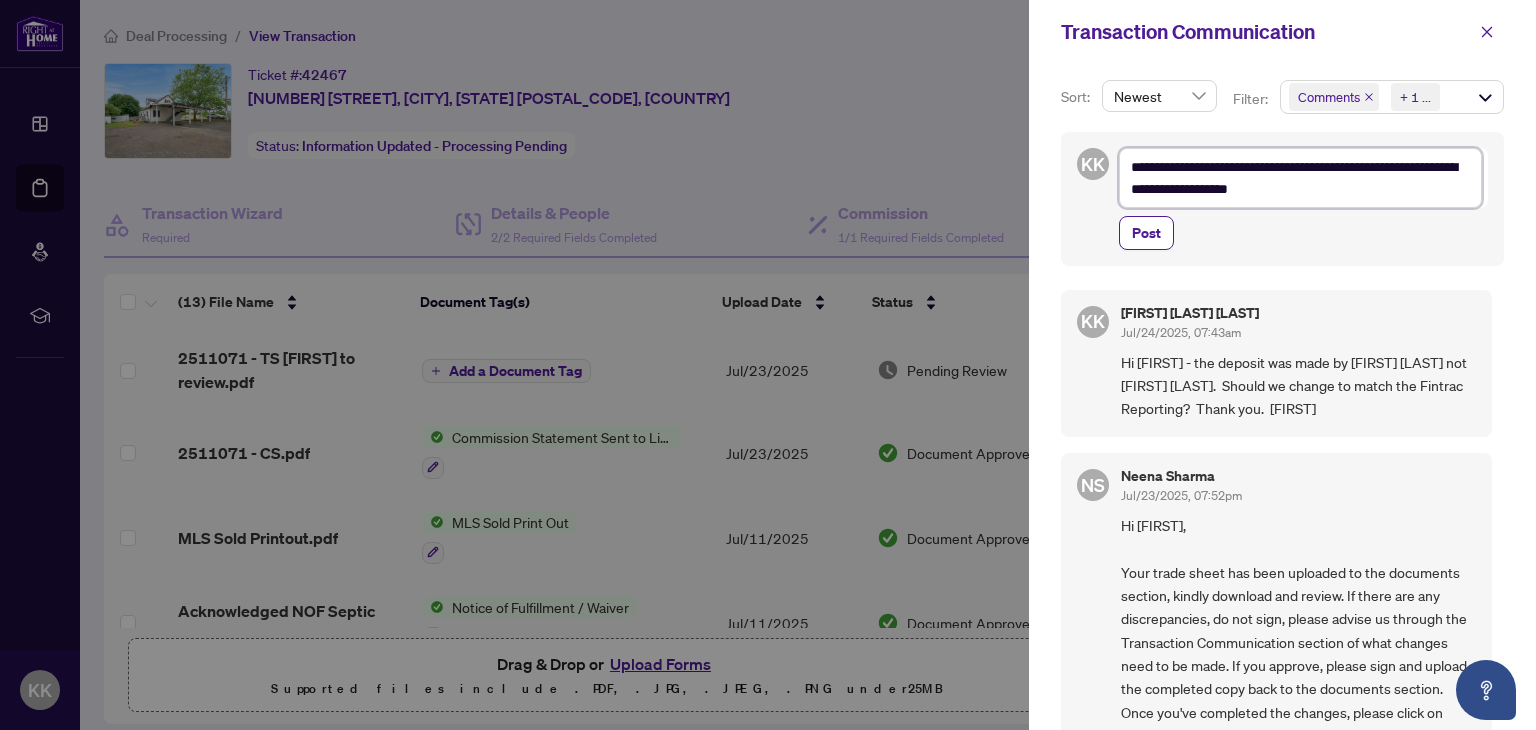 type on "**********" 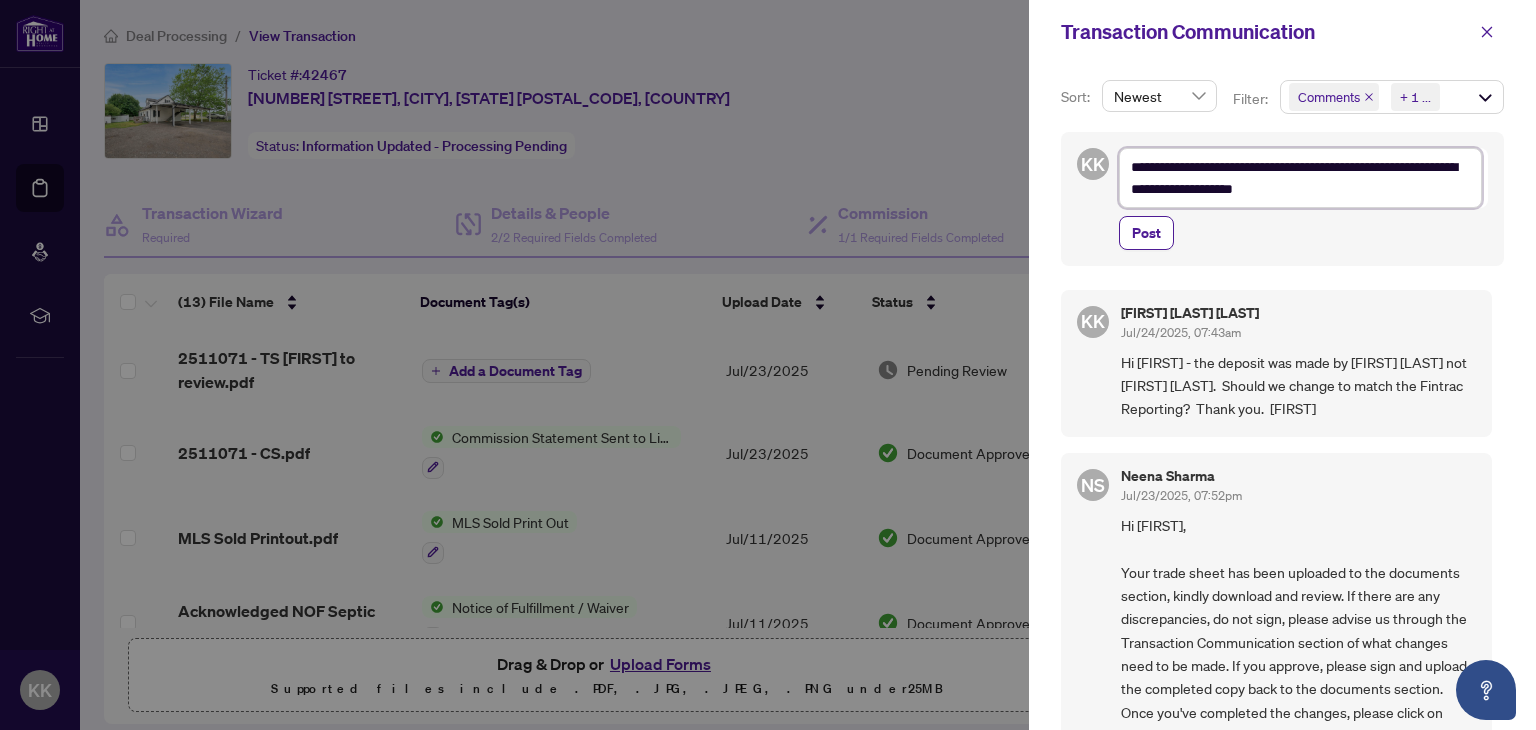 type on "**********" 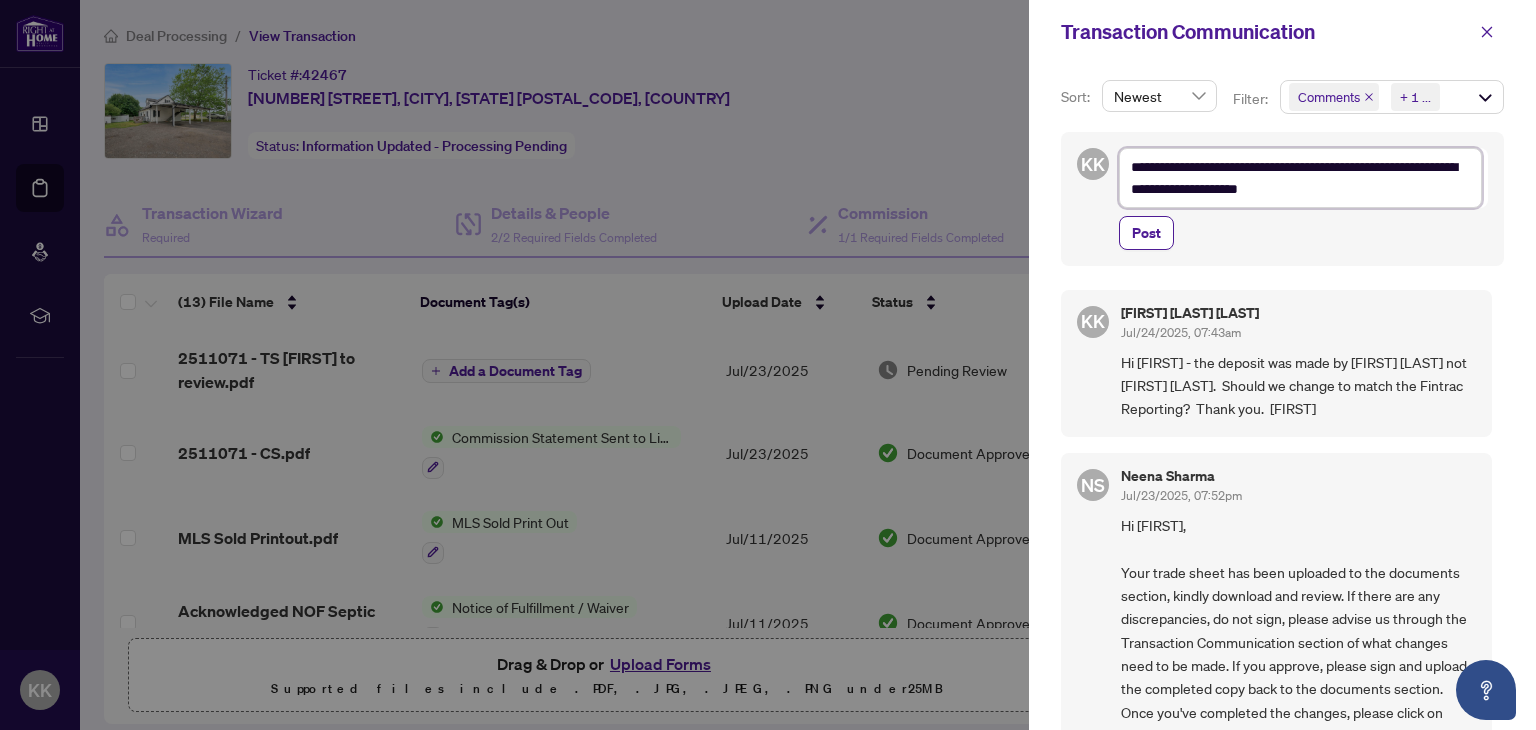 type on "**********" 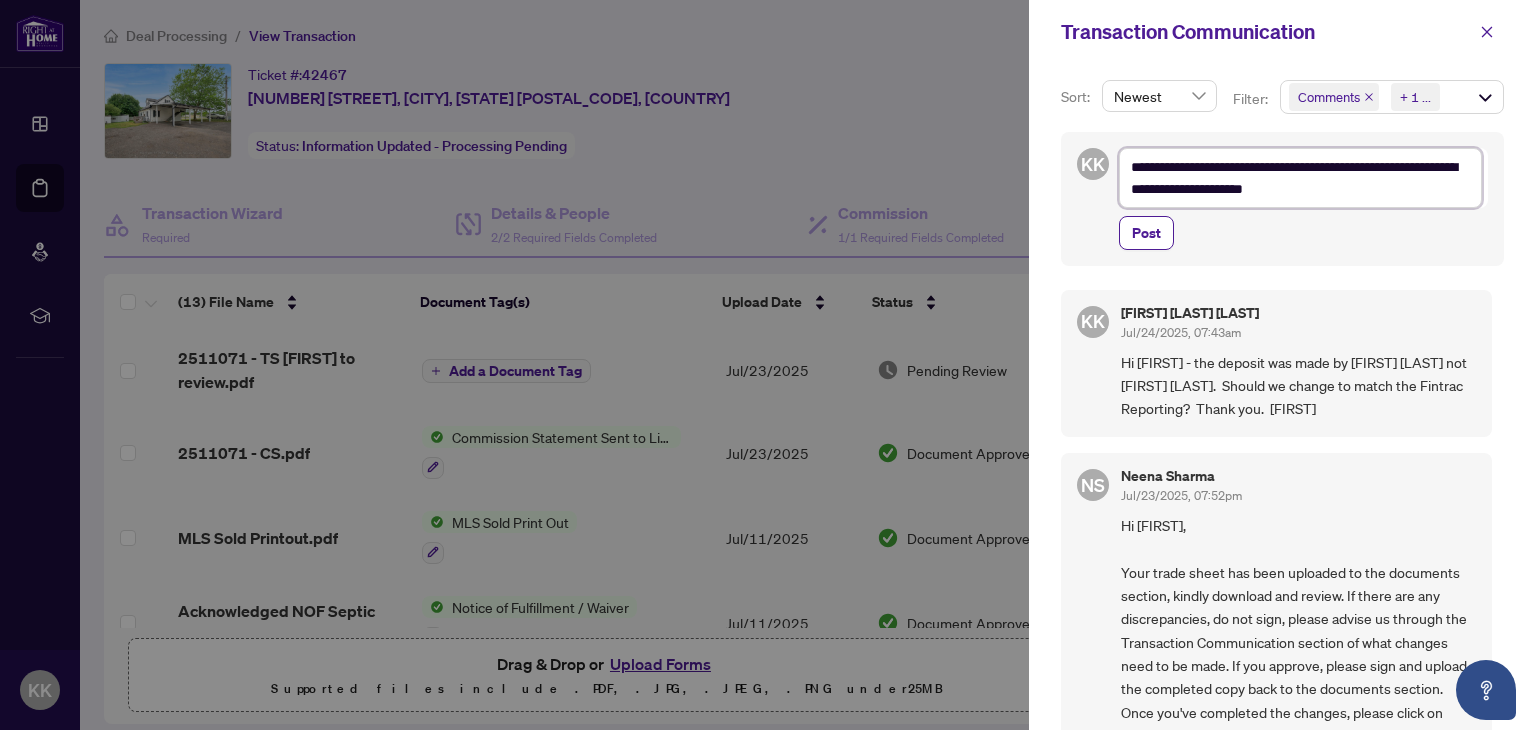 type on "**********" 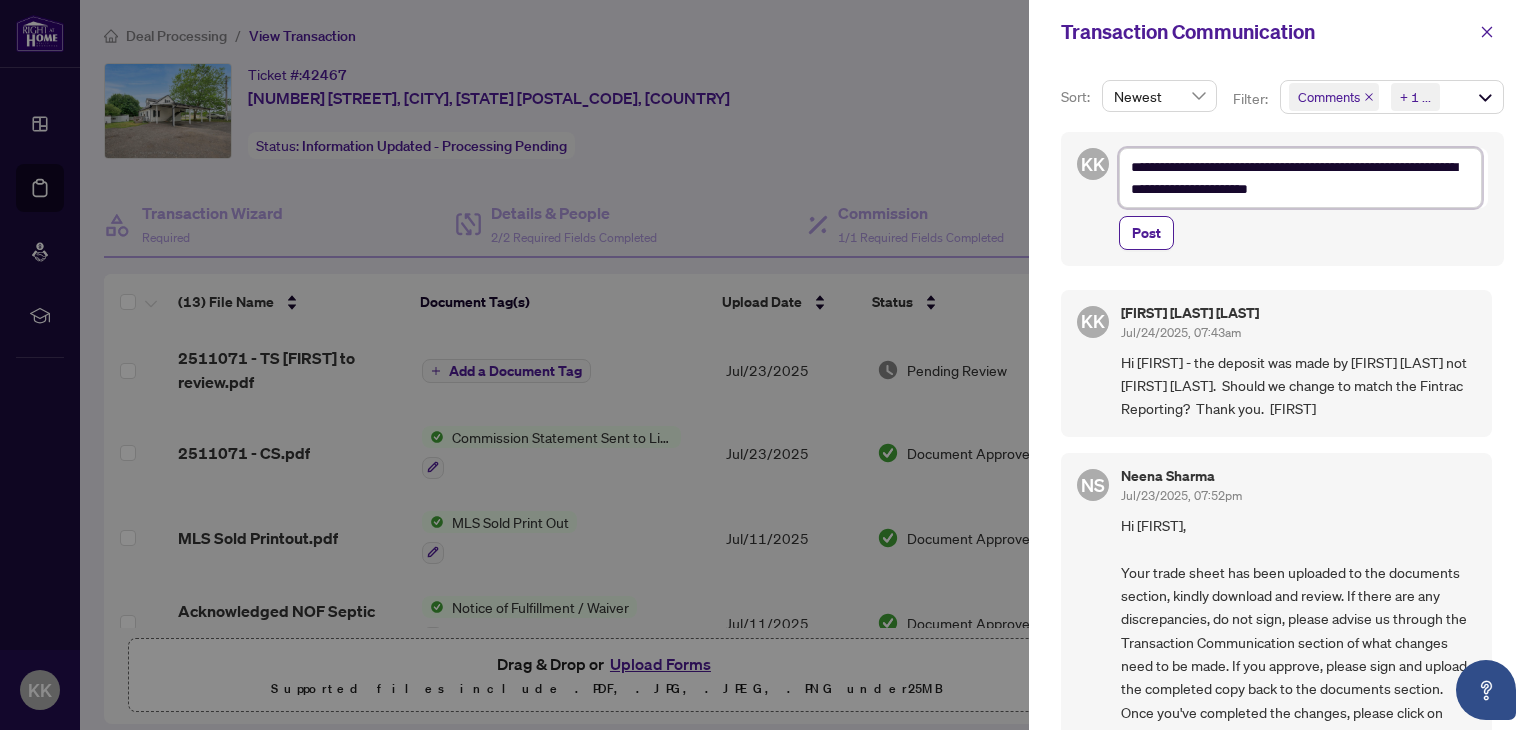 type on "**********" 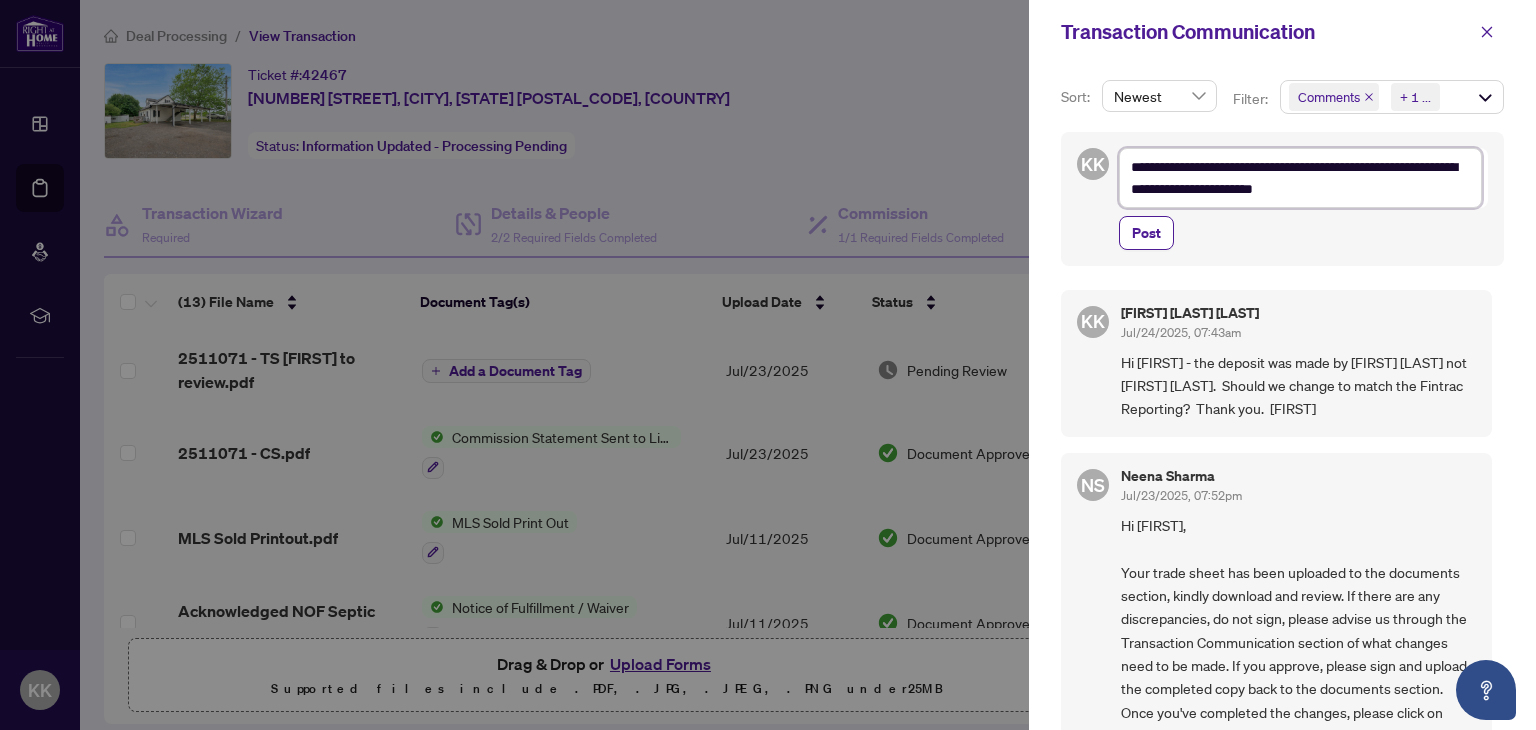 type on "**********" 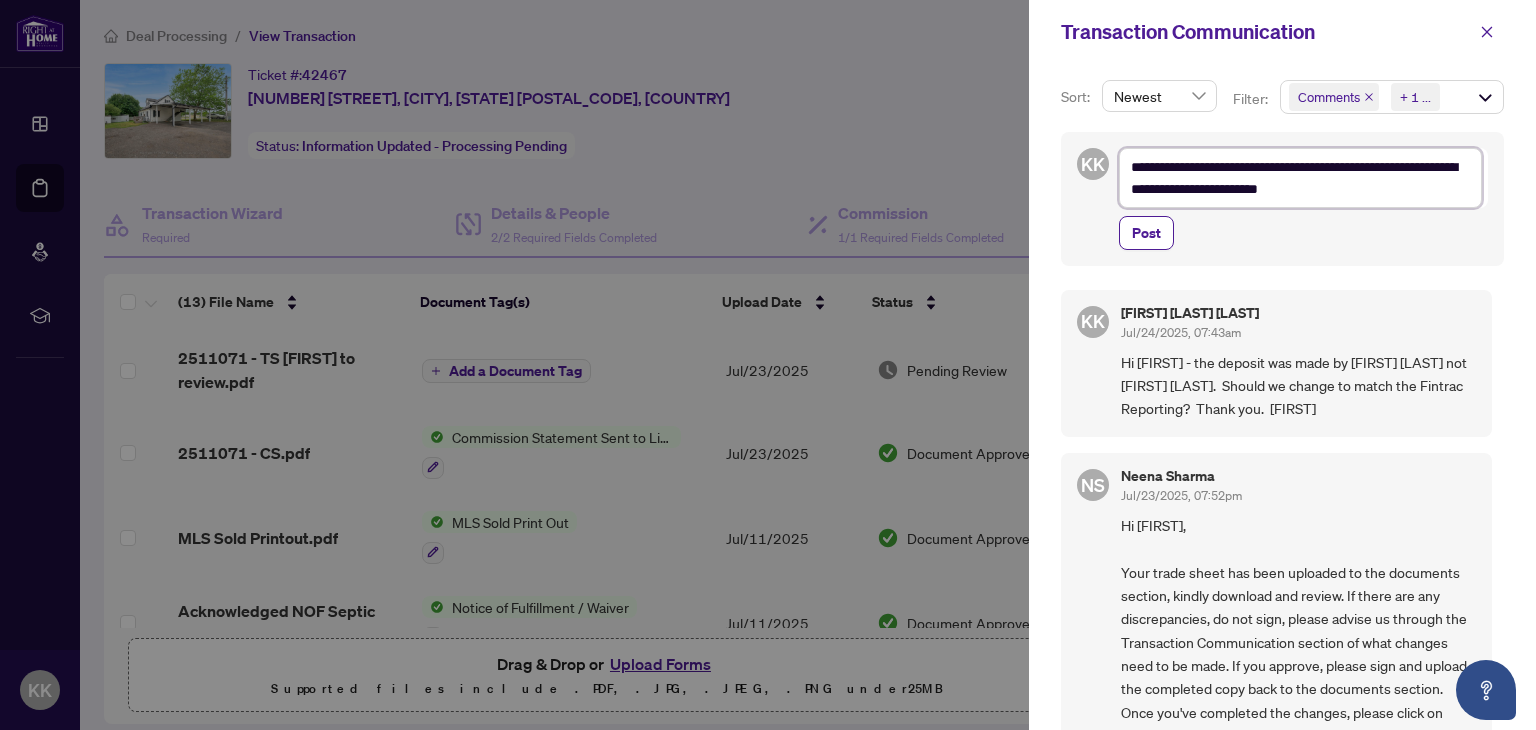 type on "**********" 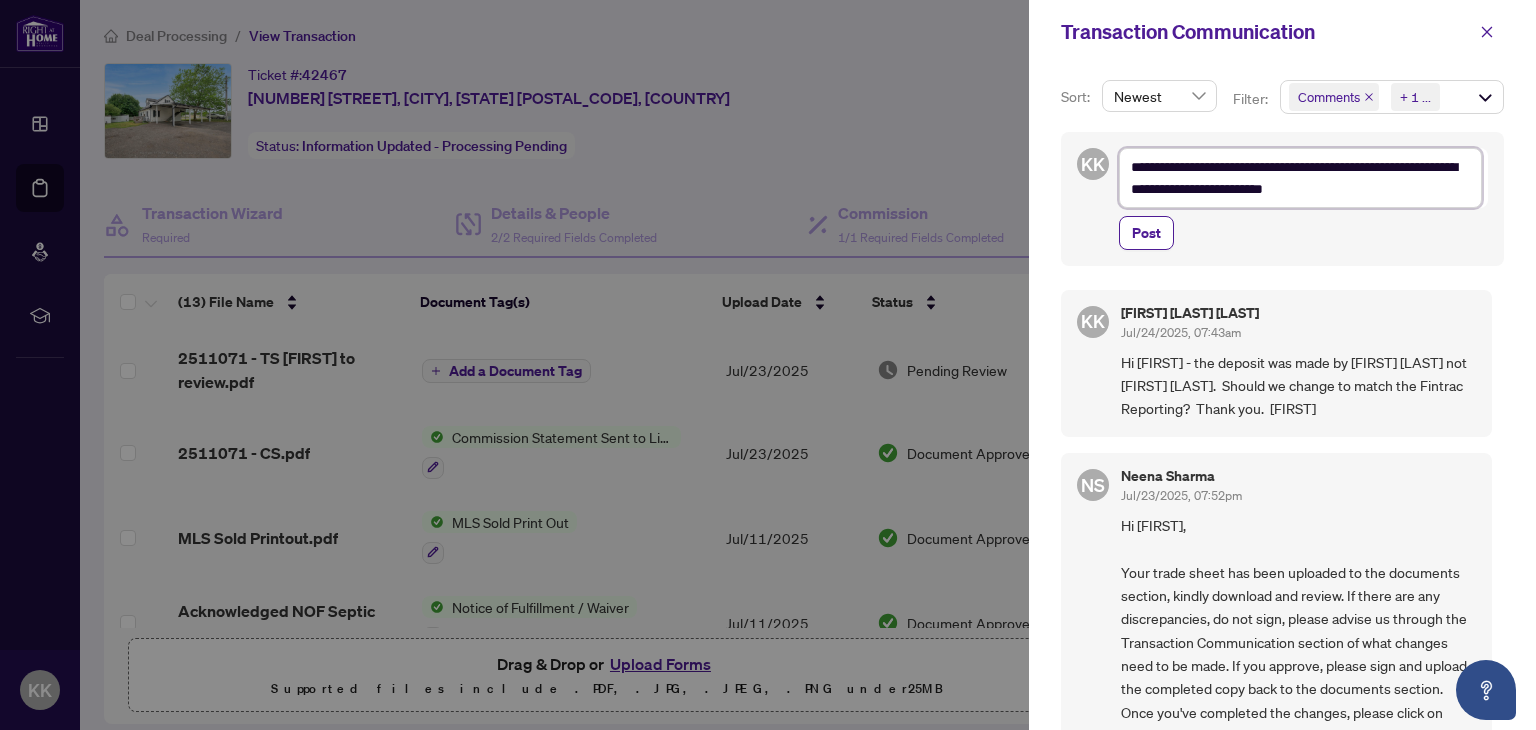 type on "**********" 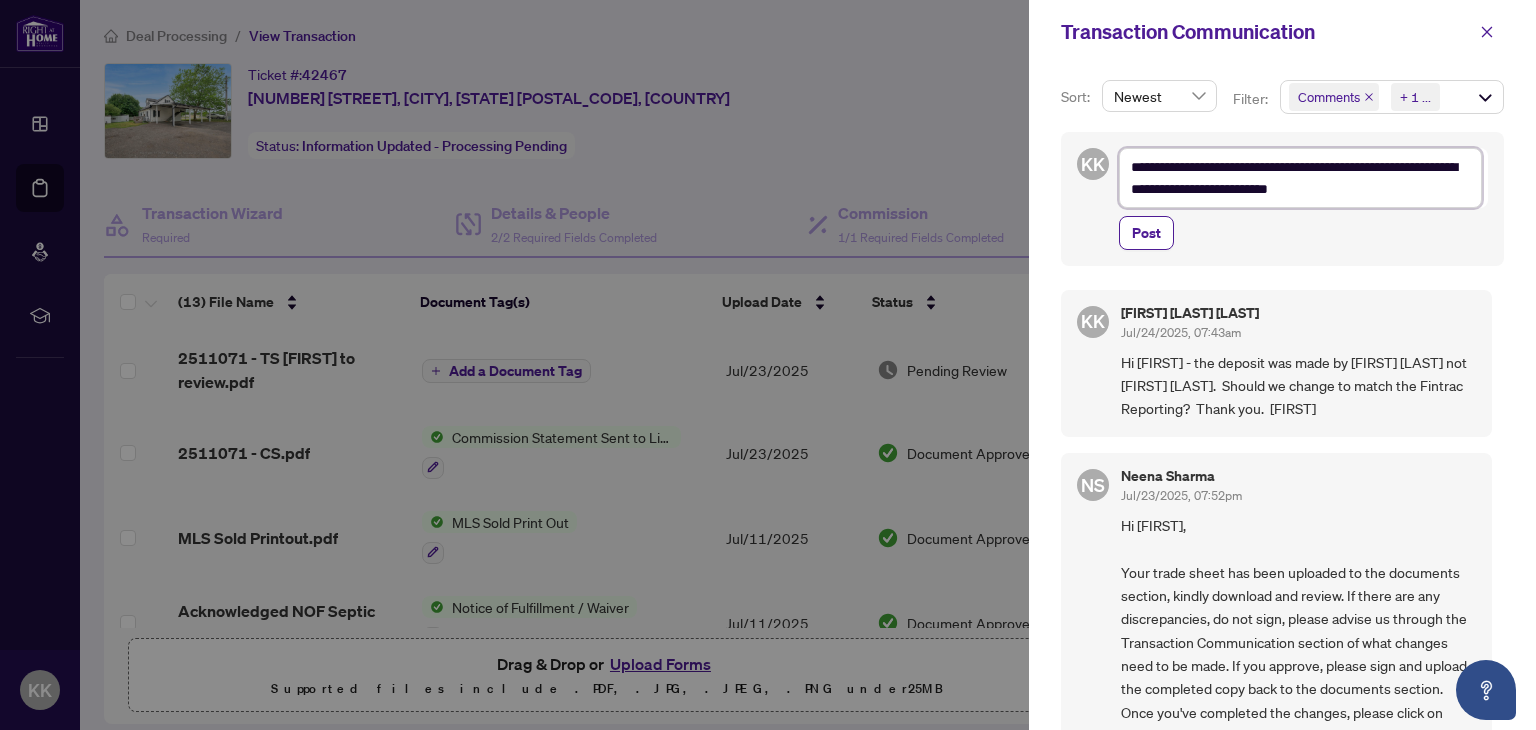 type 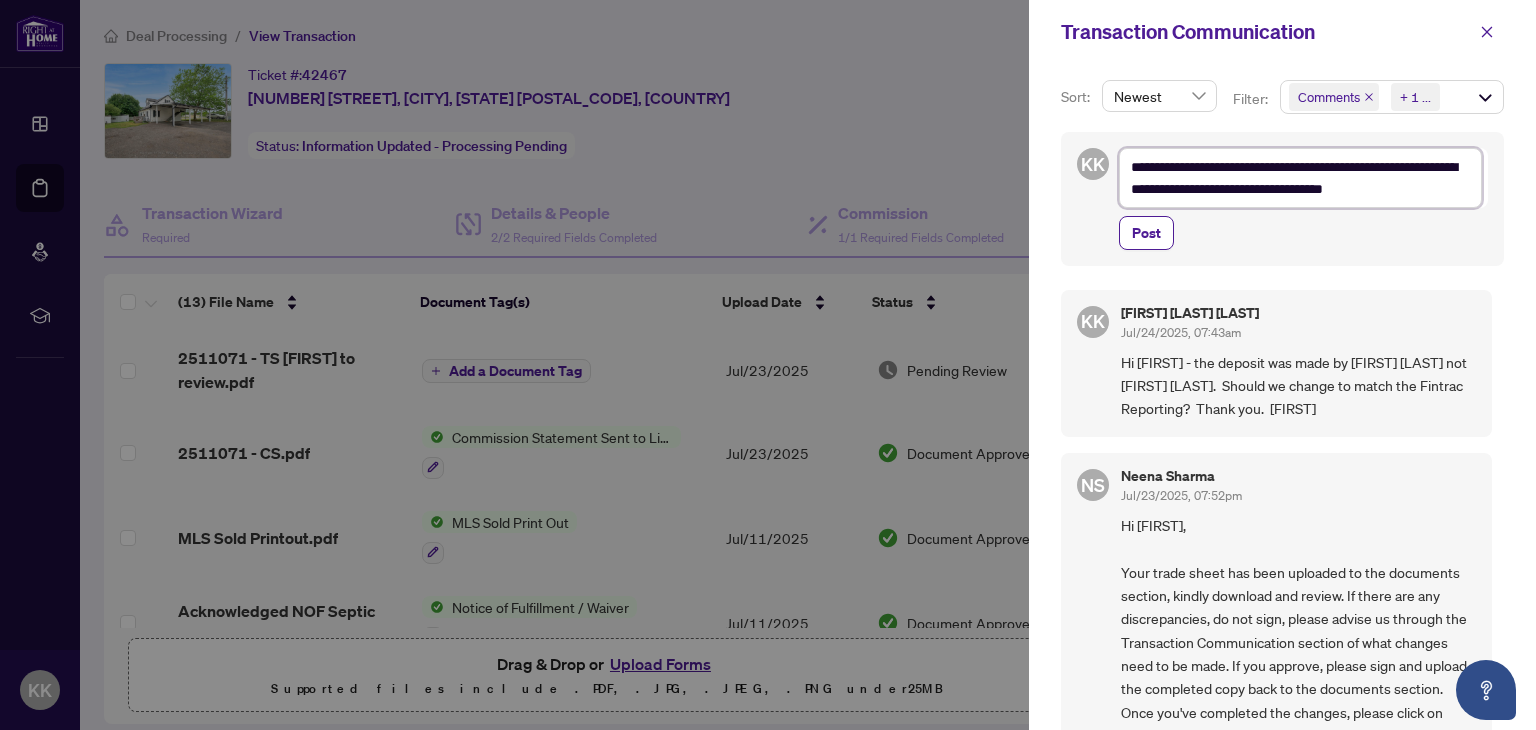 click on "**********" at bounding box center (1300, 178) 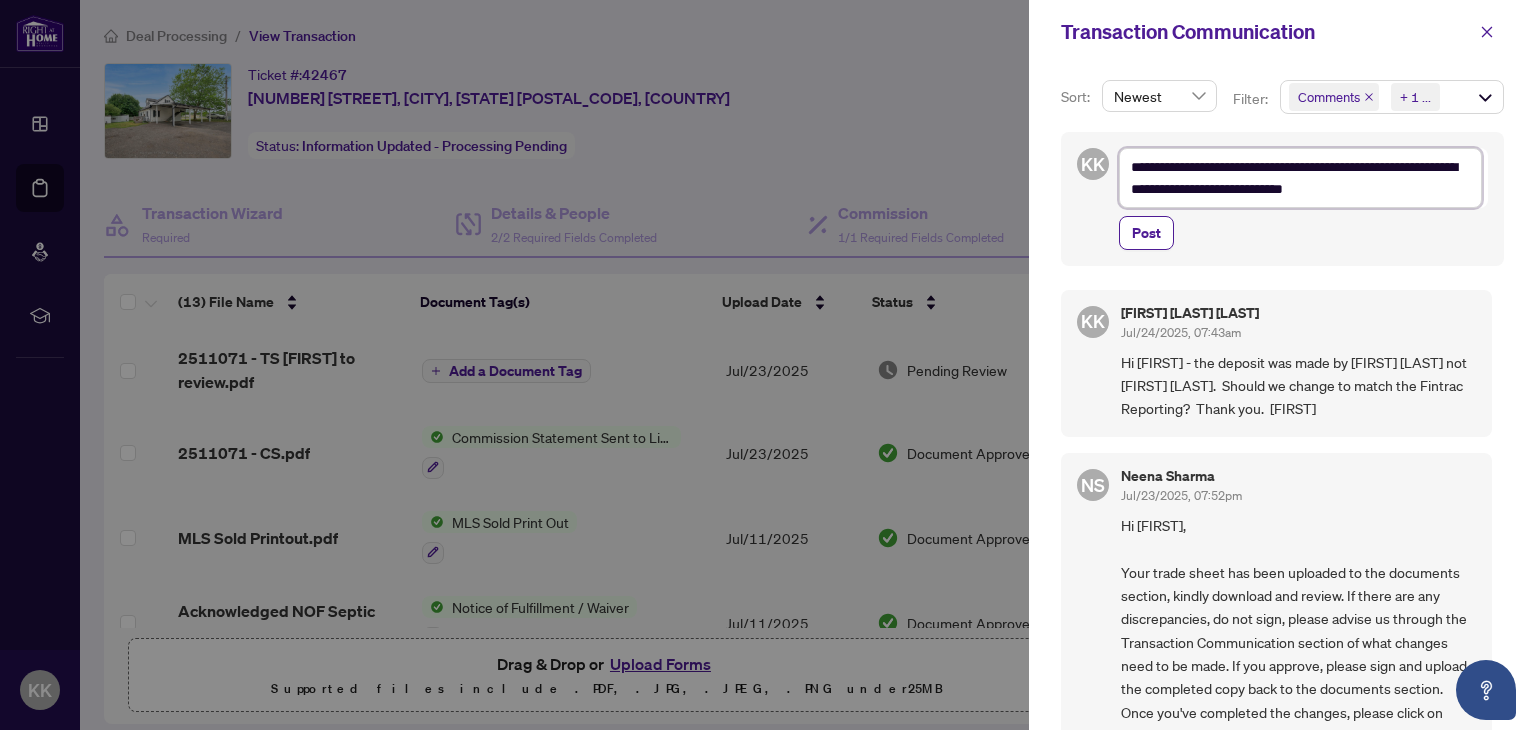 click on "**********" at bounding box center [1300, 178] 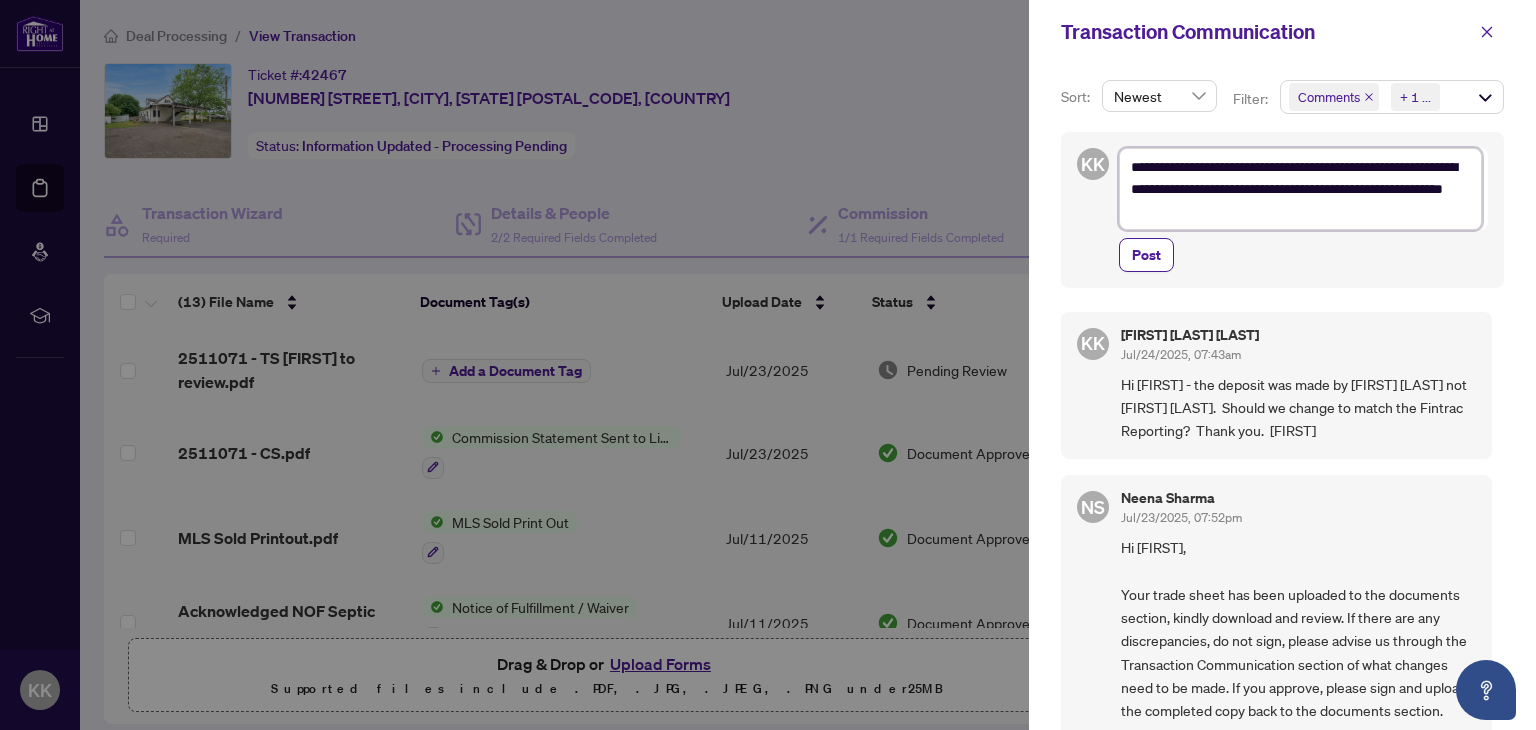 click on "**********" at bounding box center [1300, 189] 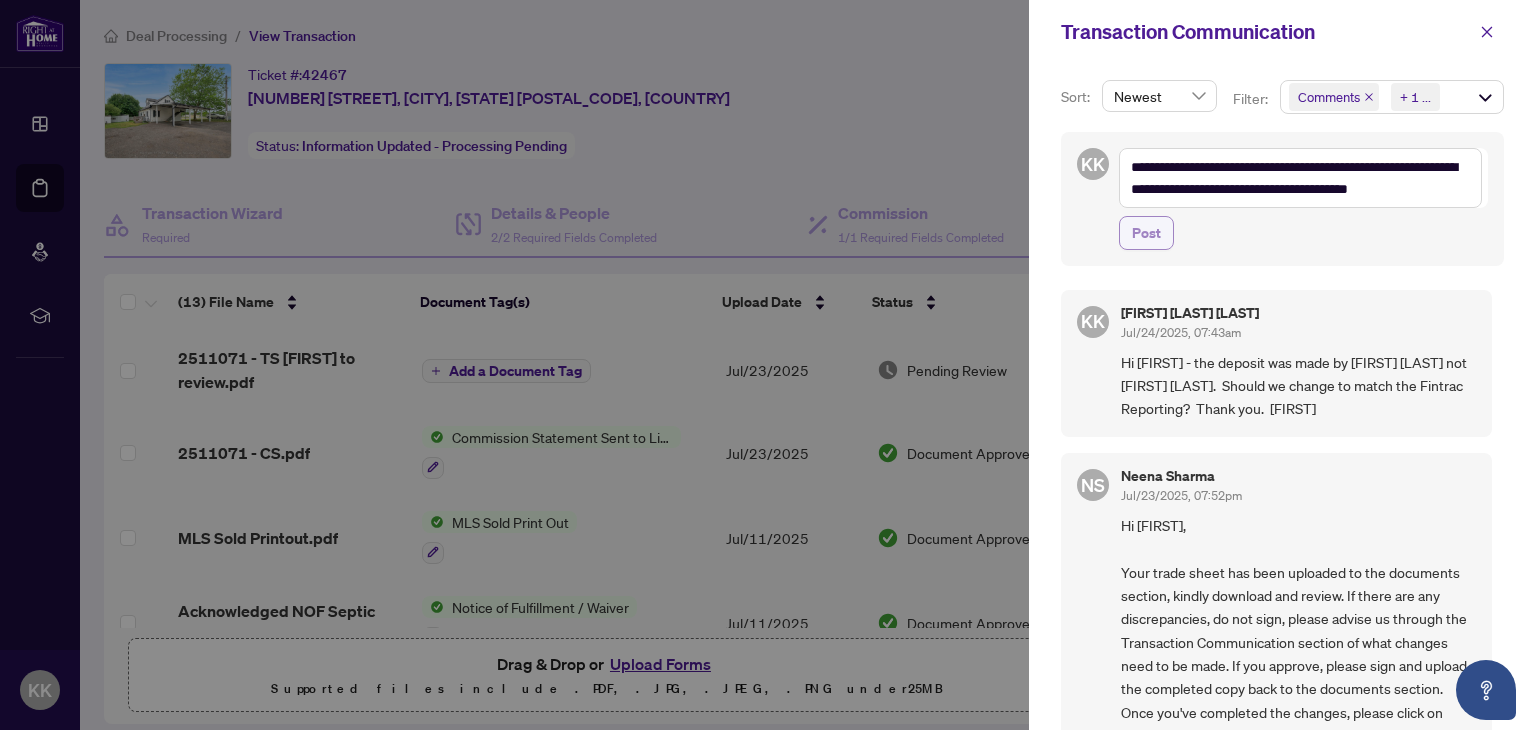 click on "Post" at bounding box center [1146, 233] 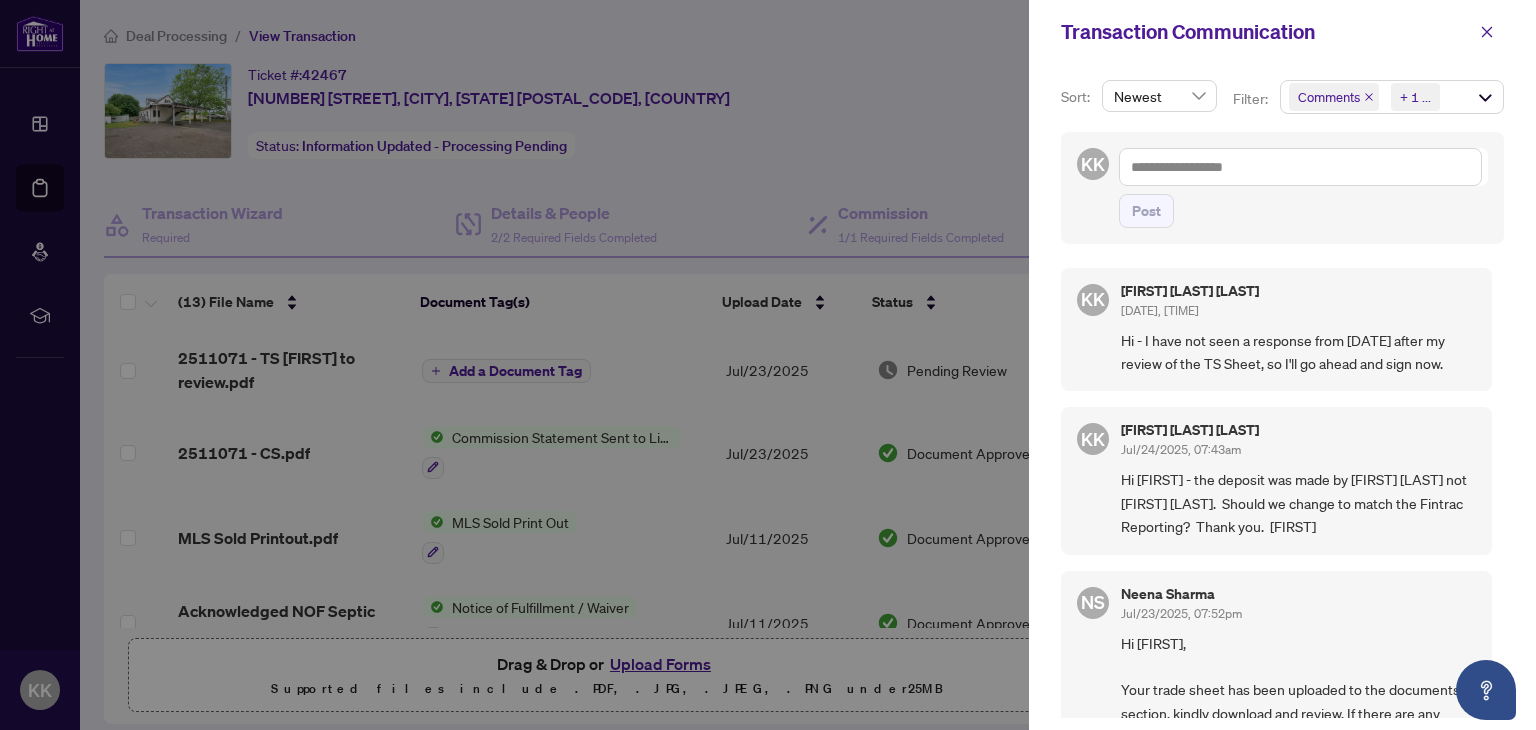 click at bounding box center [768, 365] 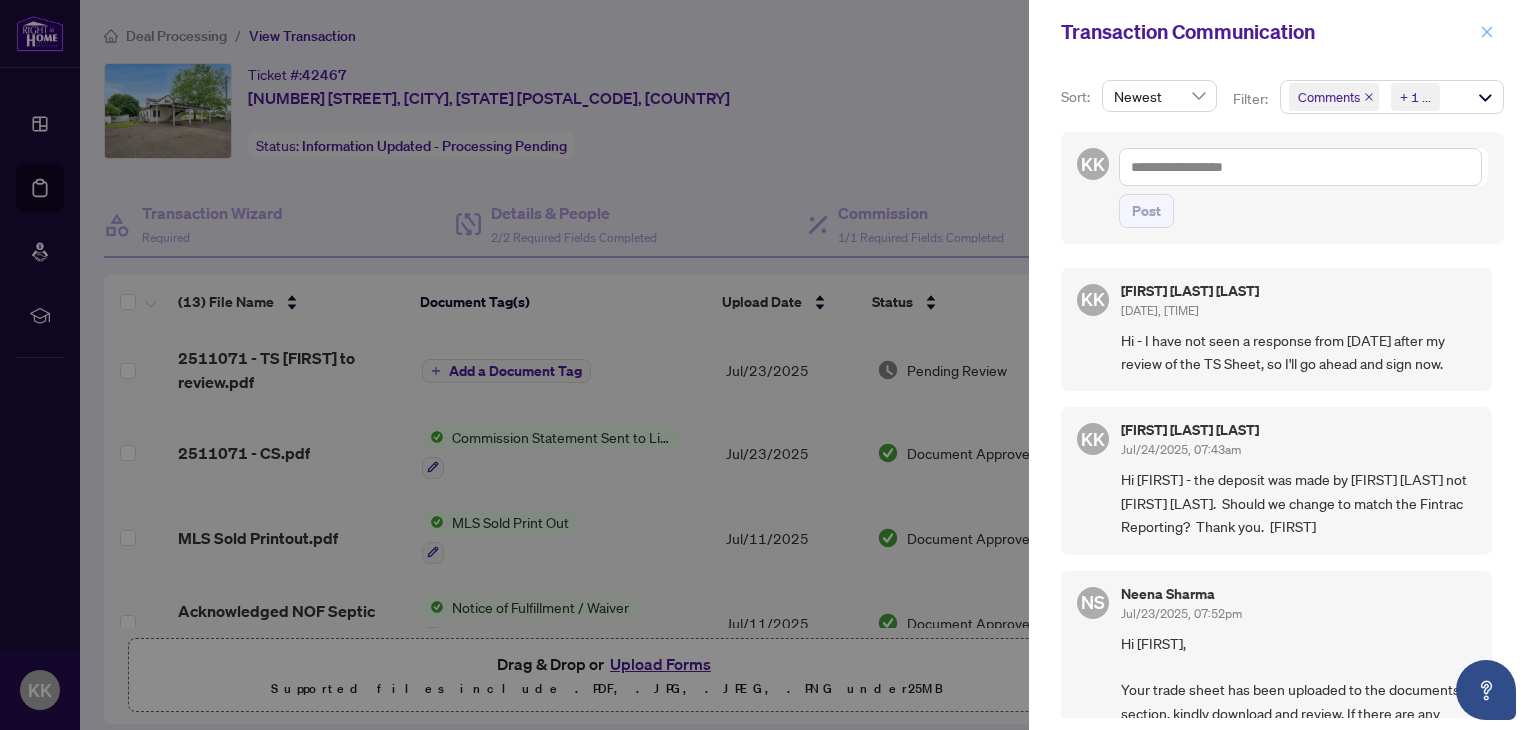 click 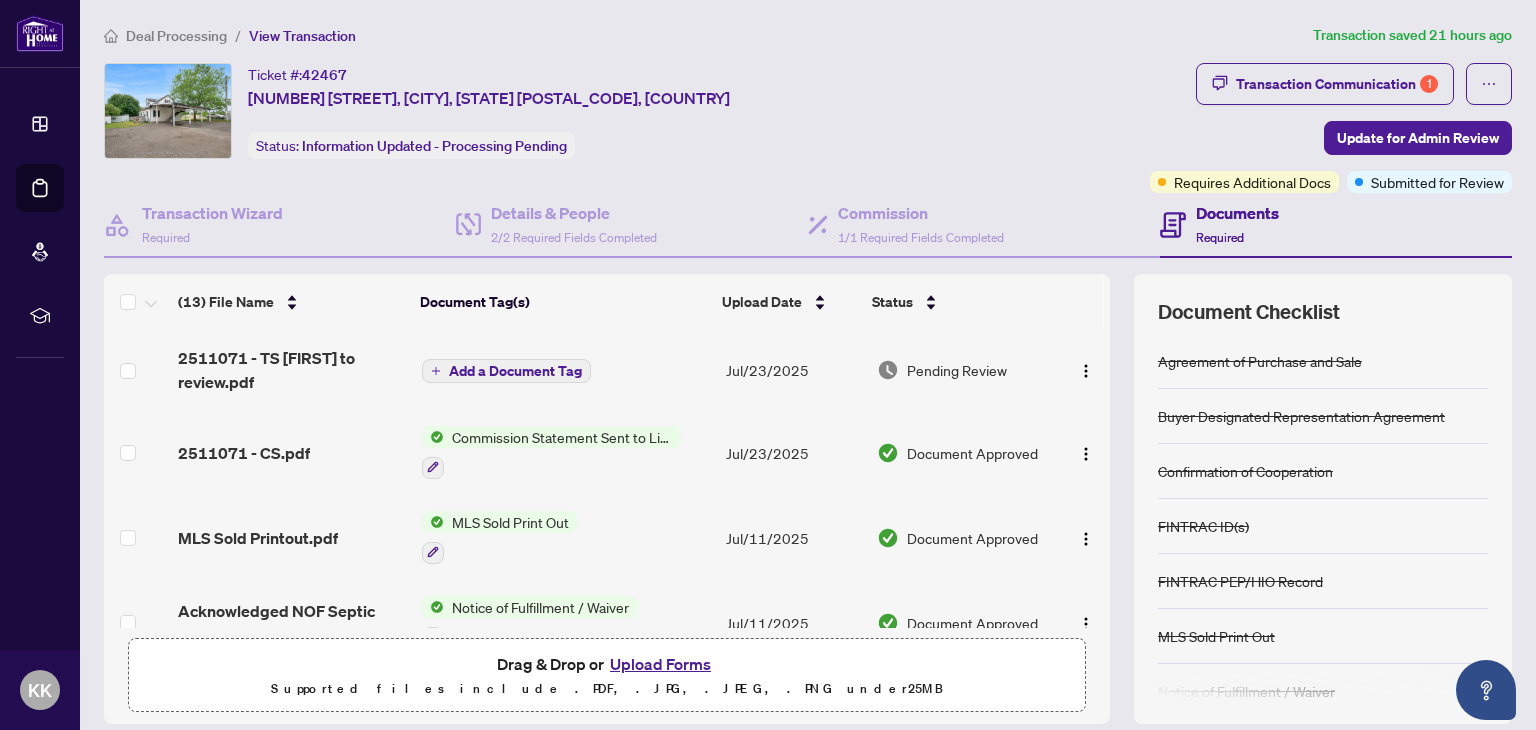 click on "Pending Review" at bounding box center [957, 370] 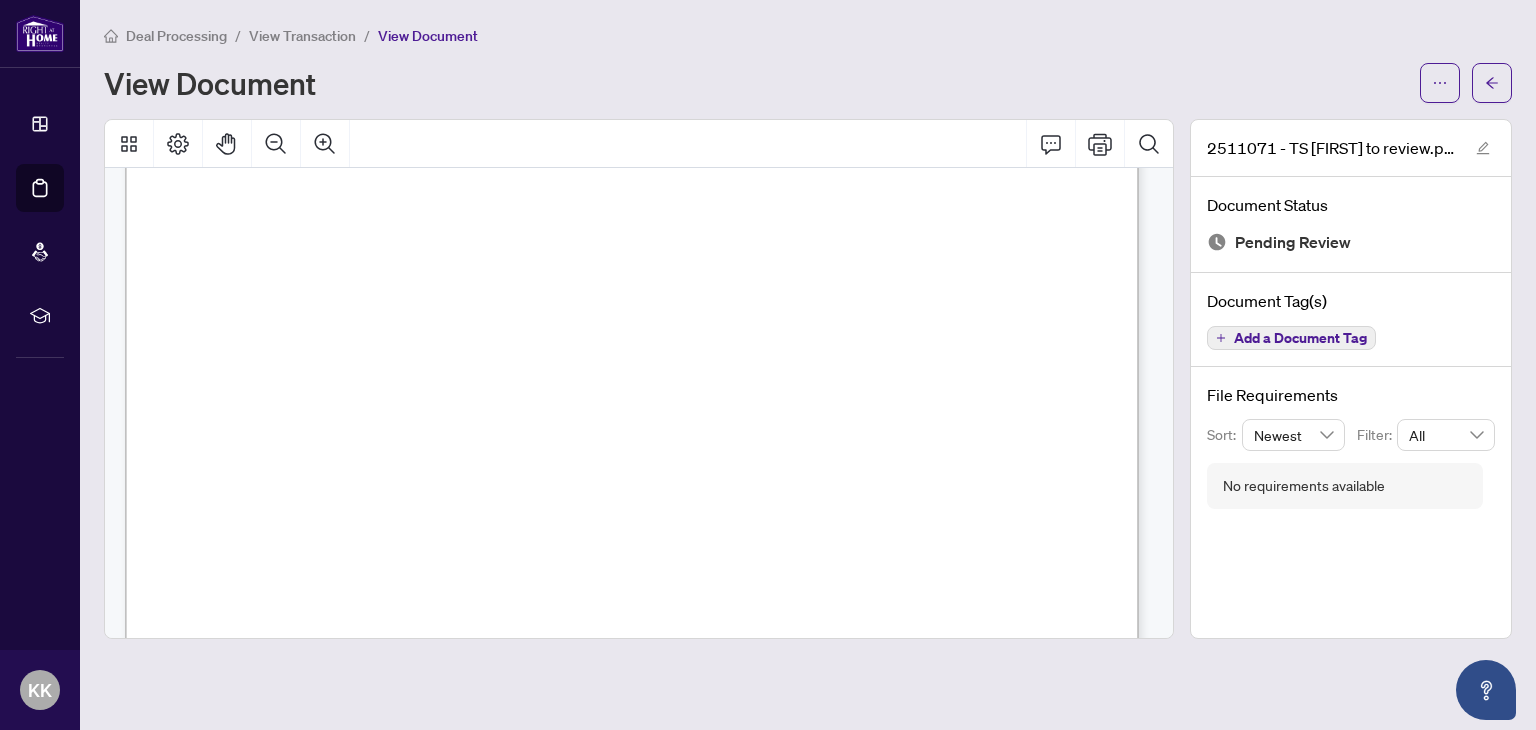 scroll, scrollTop: 690, scrollLeft: 0, axis: vertical 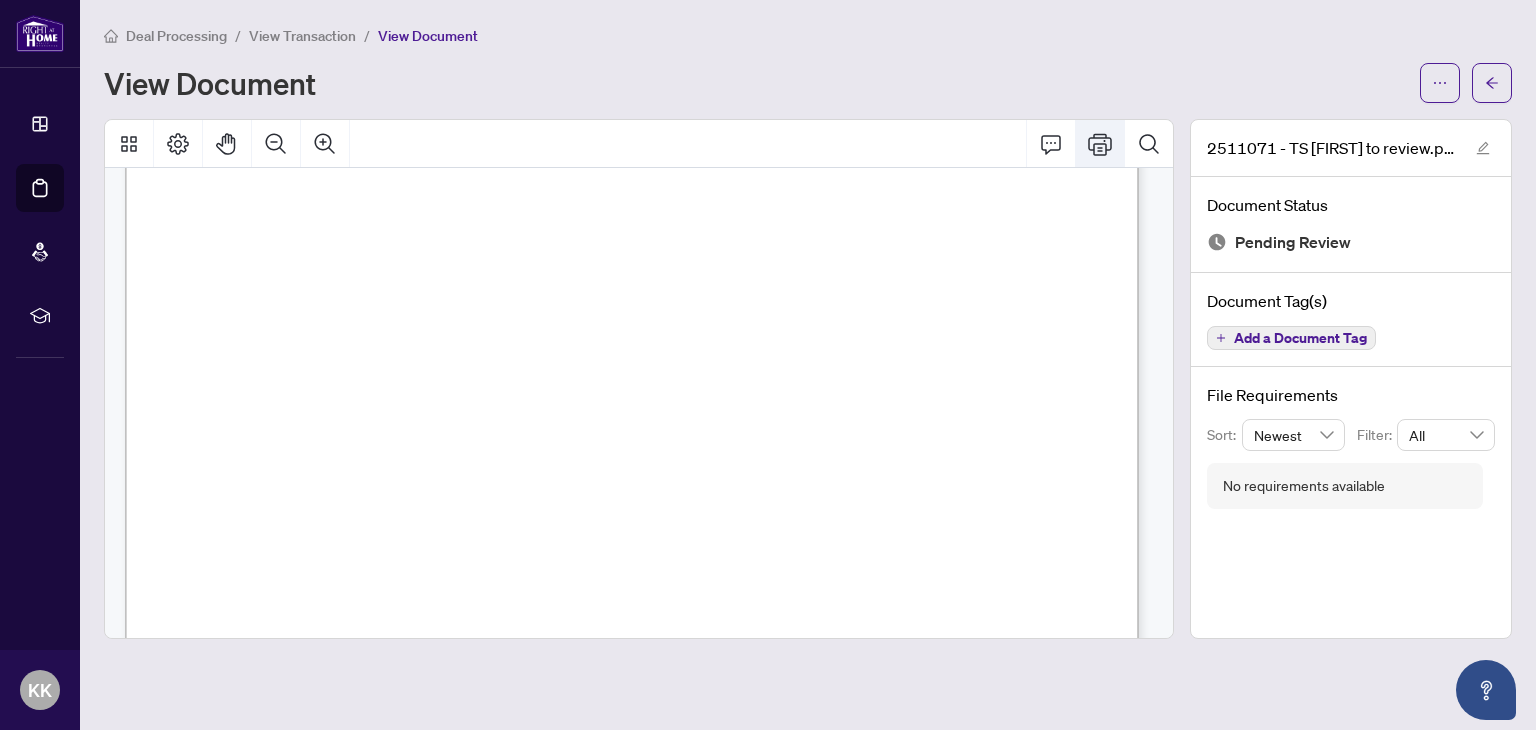 click 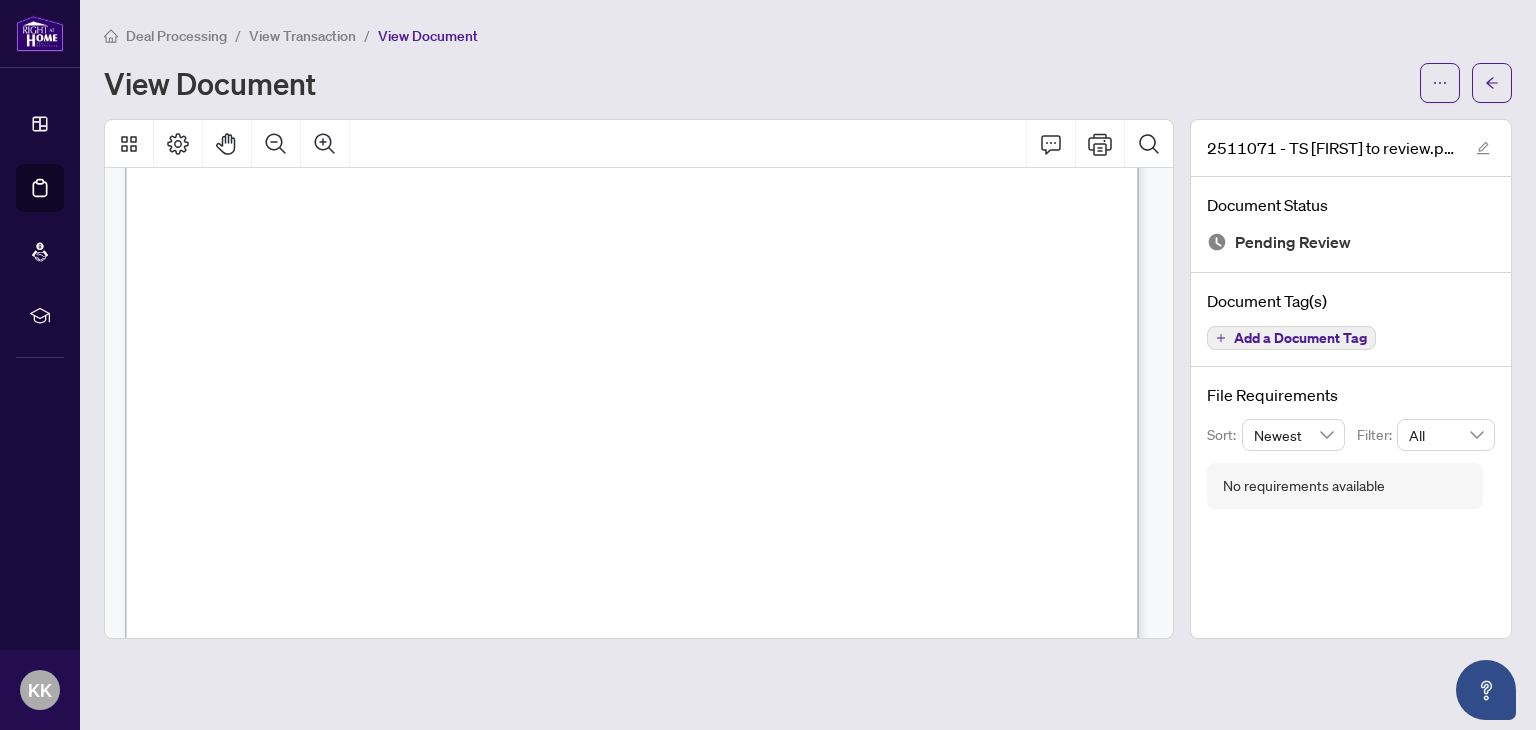 scroll, scrollTop: 880, scrollLeft: 0, axis: vertical 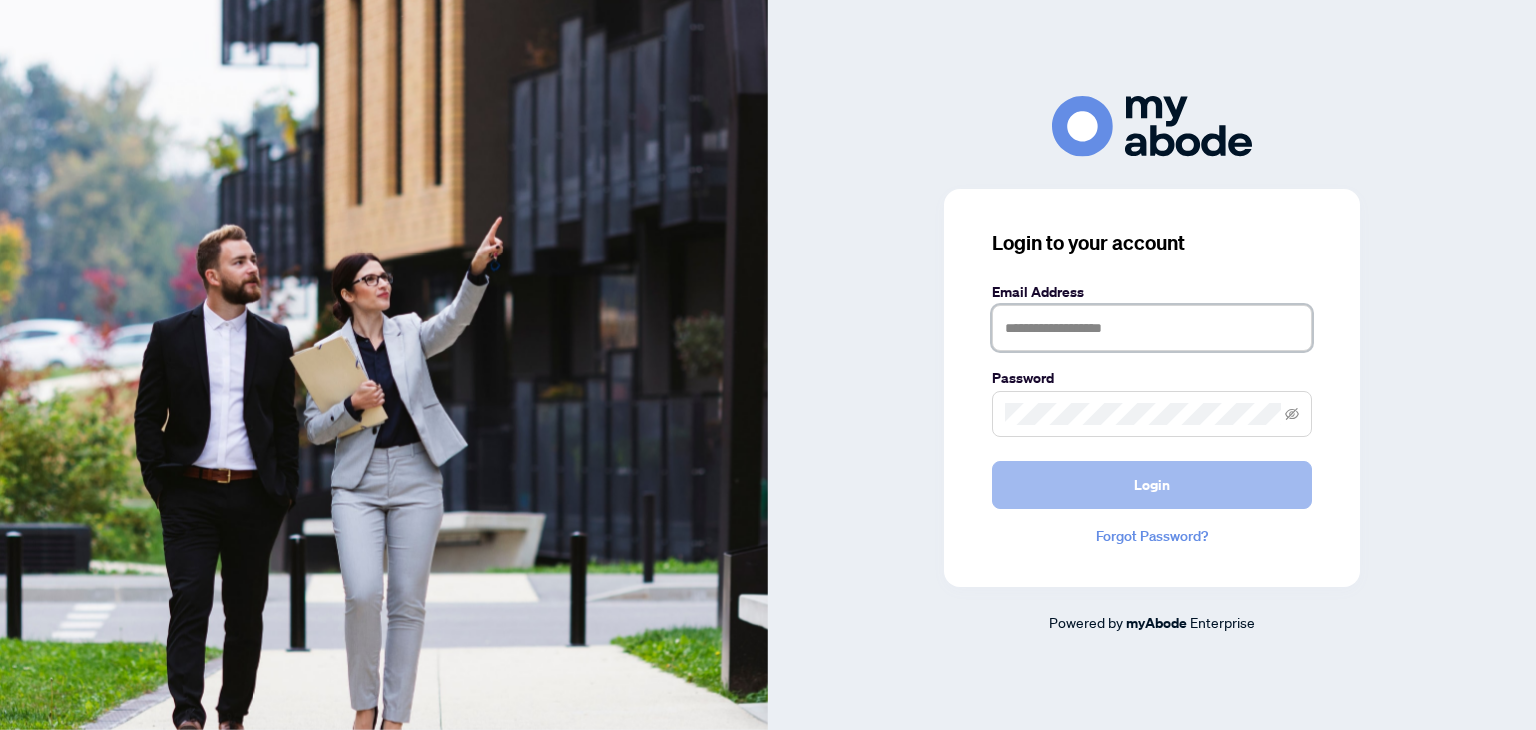 type on "**********" 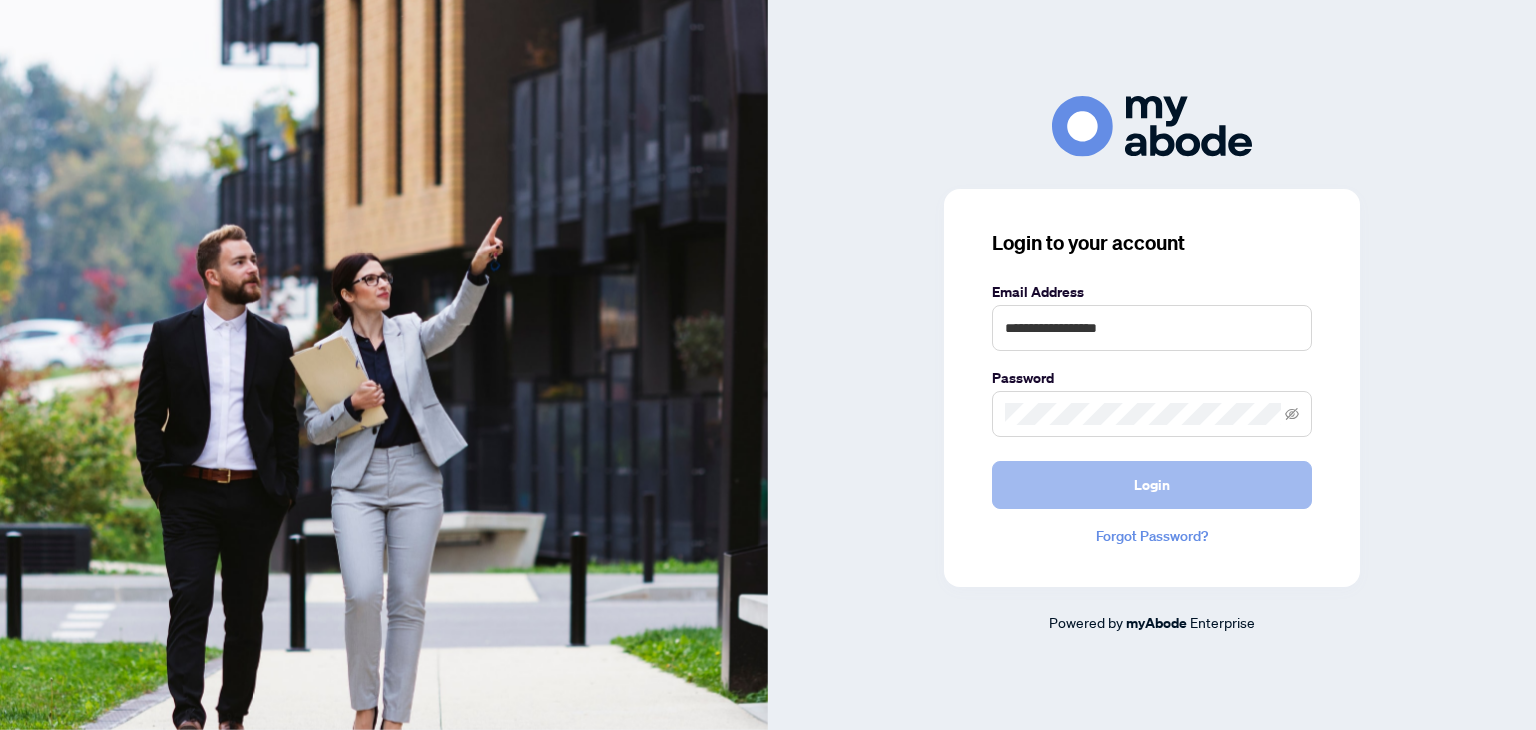 click on "Login" at bounding box center [1152, 485] 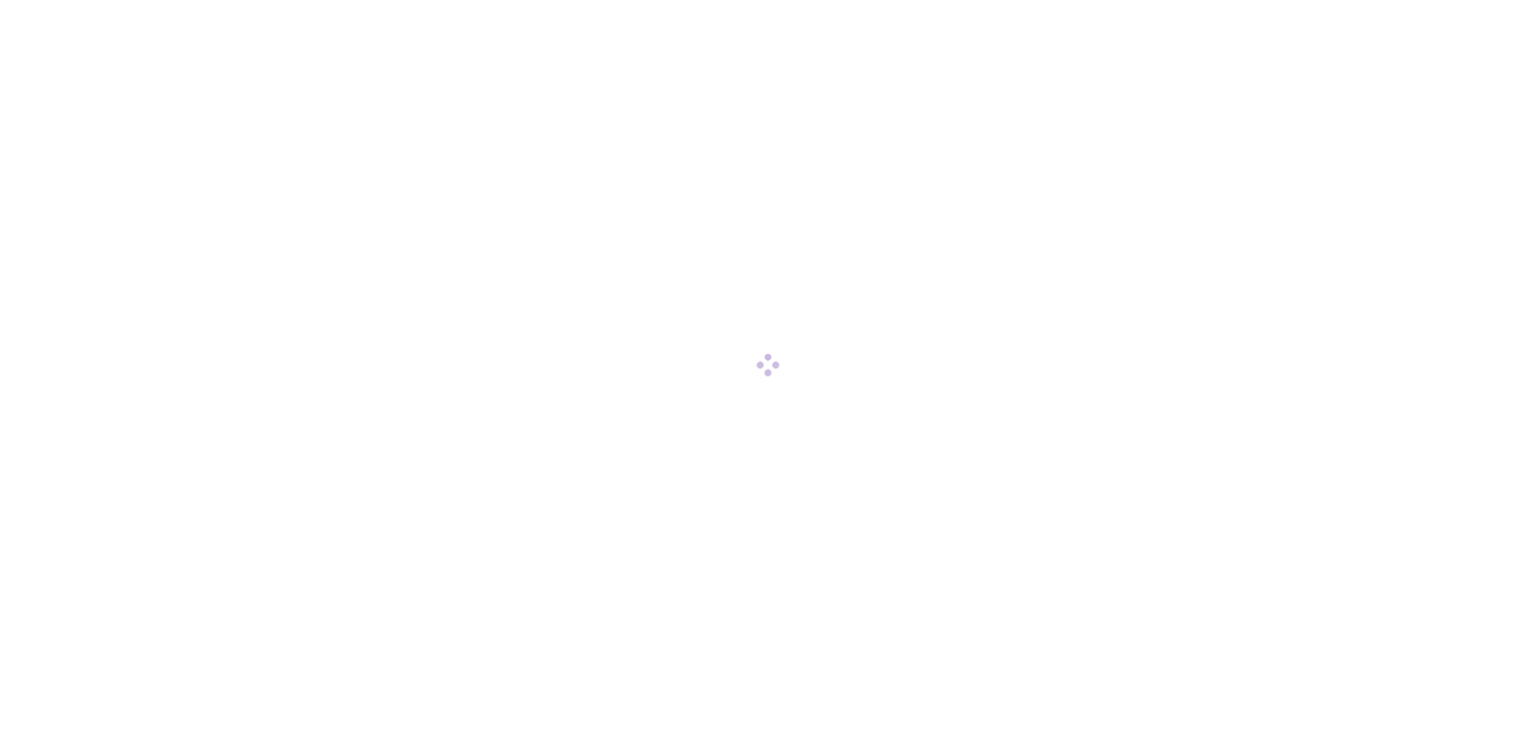 scroll, scrollTop: 0, scrollLeft: 0, axis: both 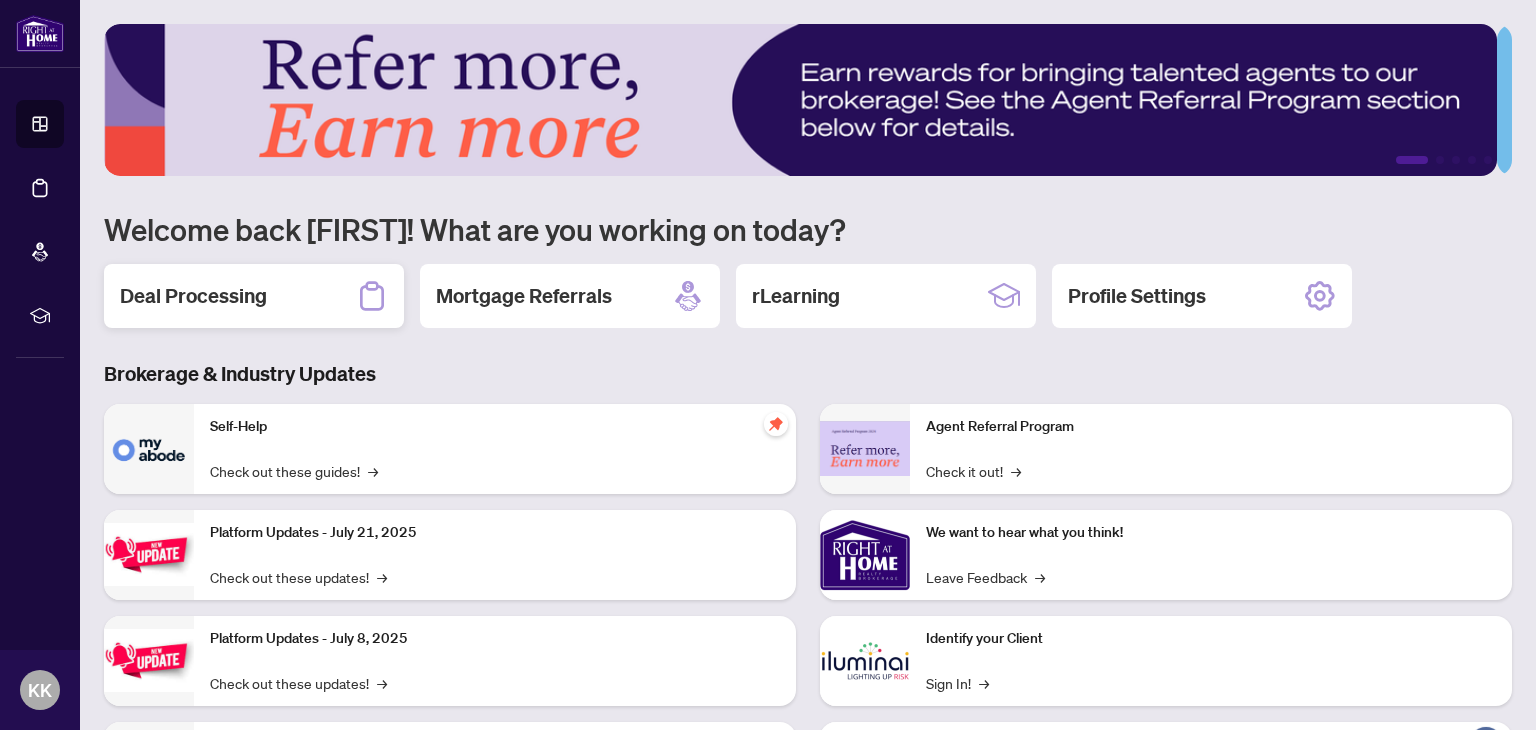click on "Deal Processing" at bounding box center [193, 296] 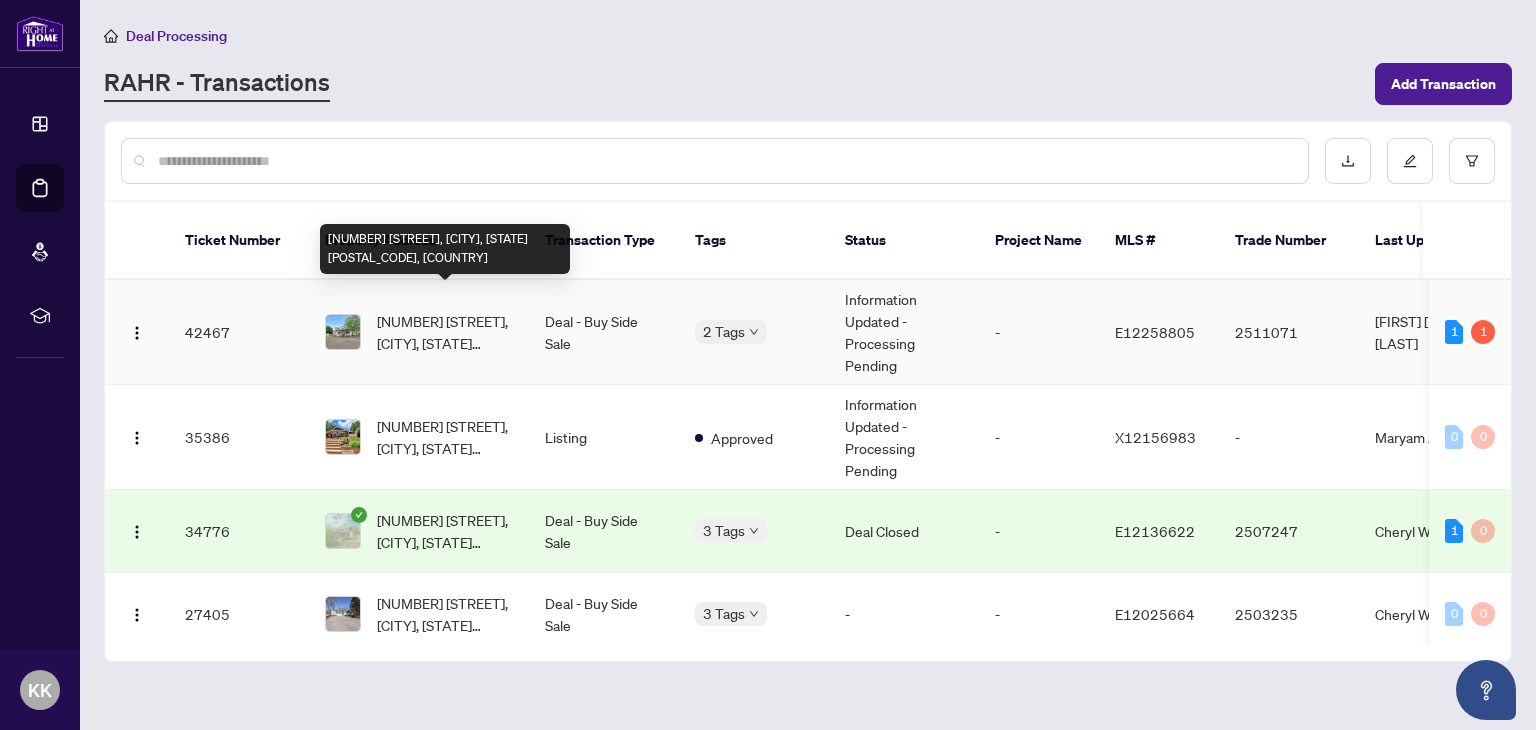 click on "[NUMBER] [STREET], [CITY], [STATE] [POSTAL_CODE], [COUNTRY]" at bounding box center (445, 332) 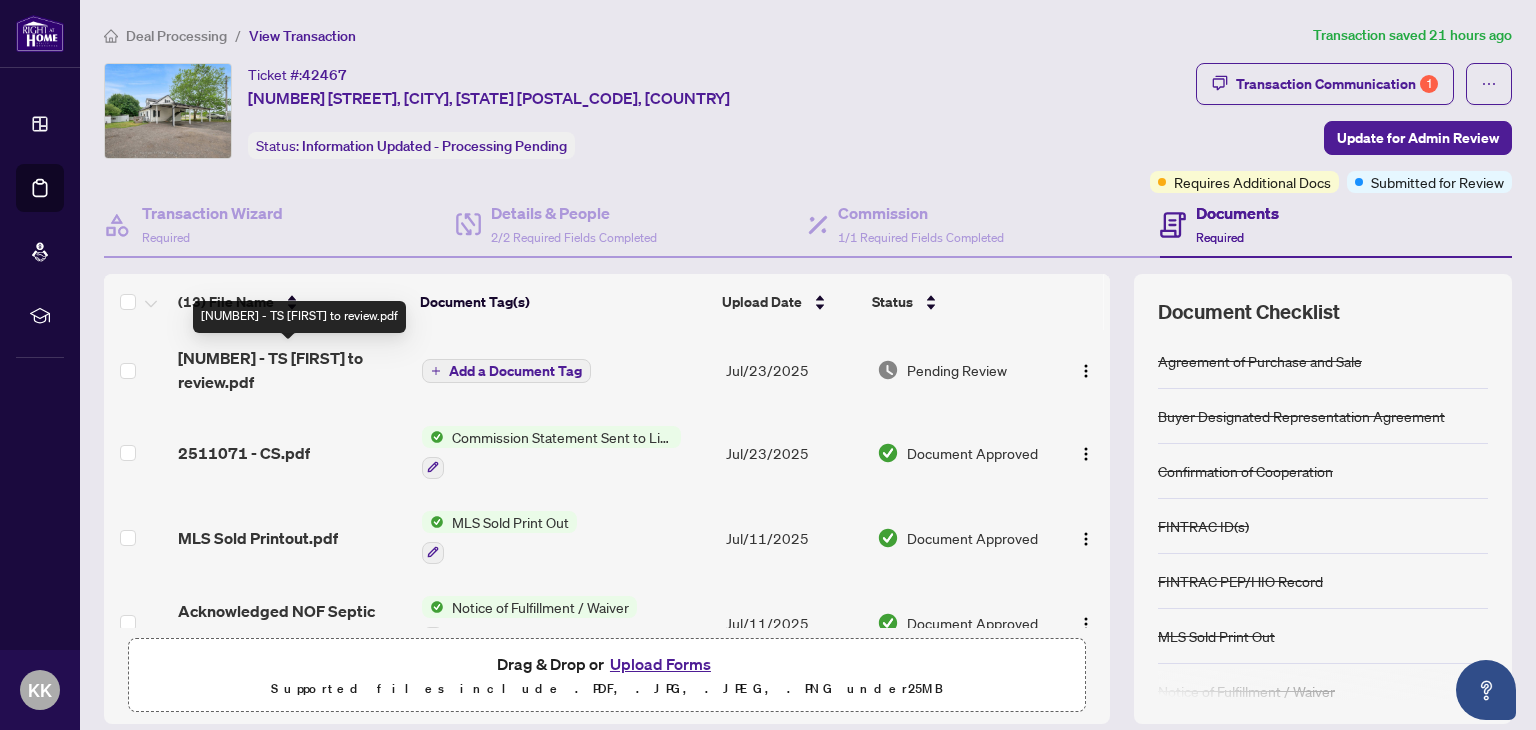 click on "[NUMBER] - TS [FIRST] to review.pdf" at bounding box center [291, 370] 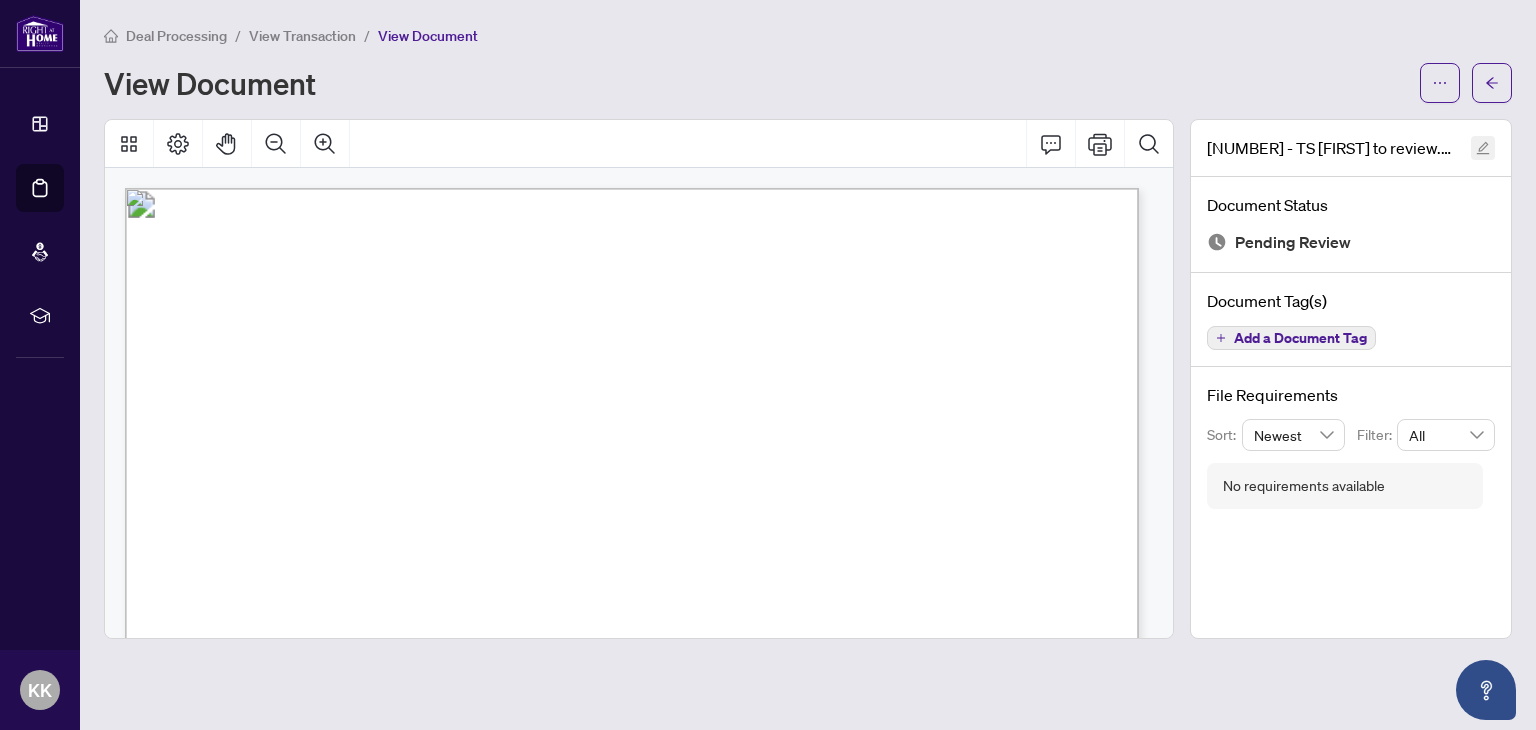click 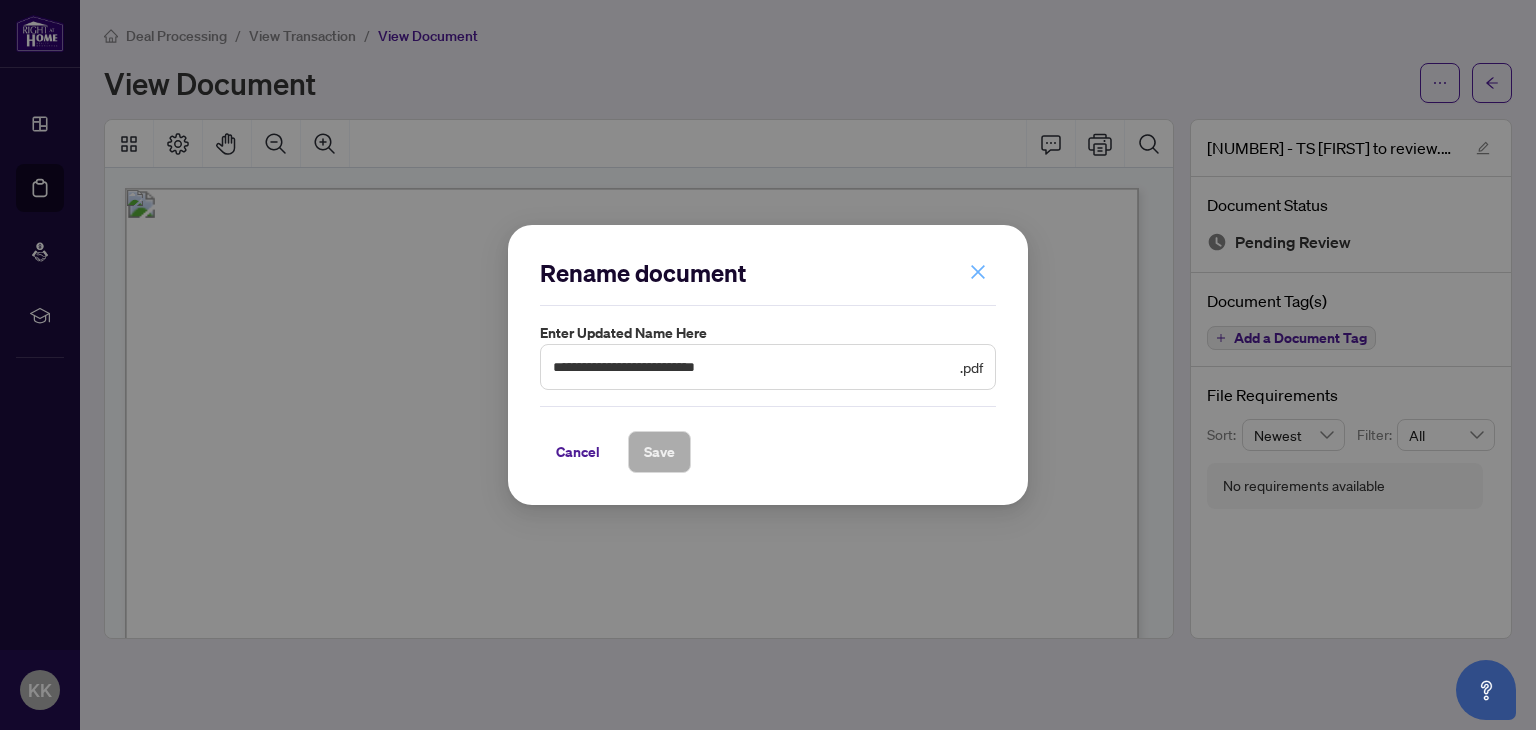 click at bounding box center (978, 272) 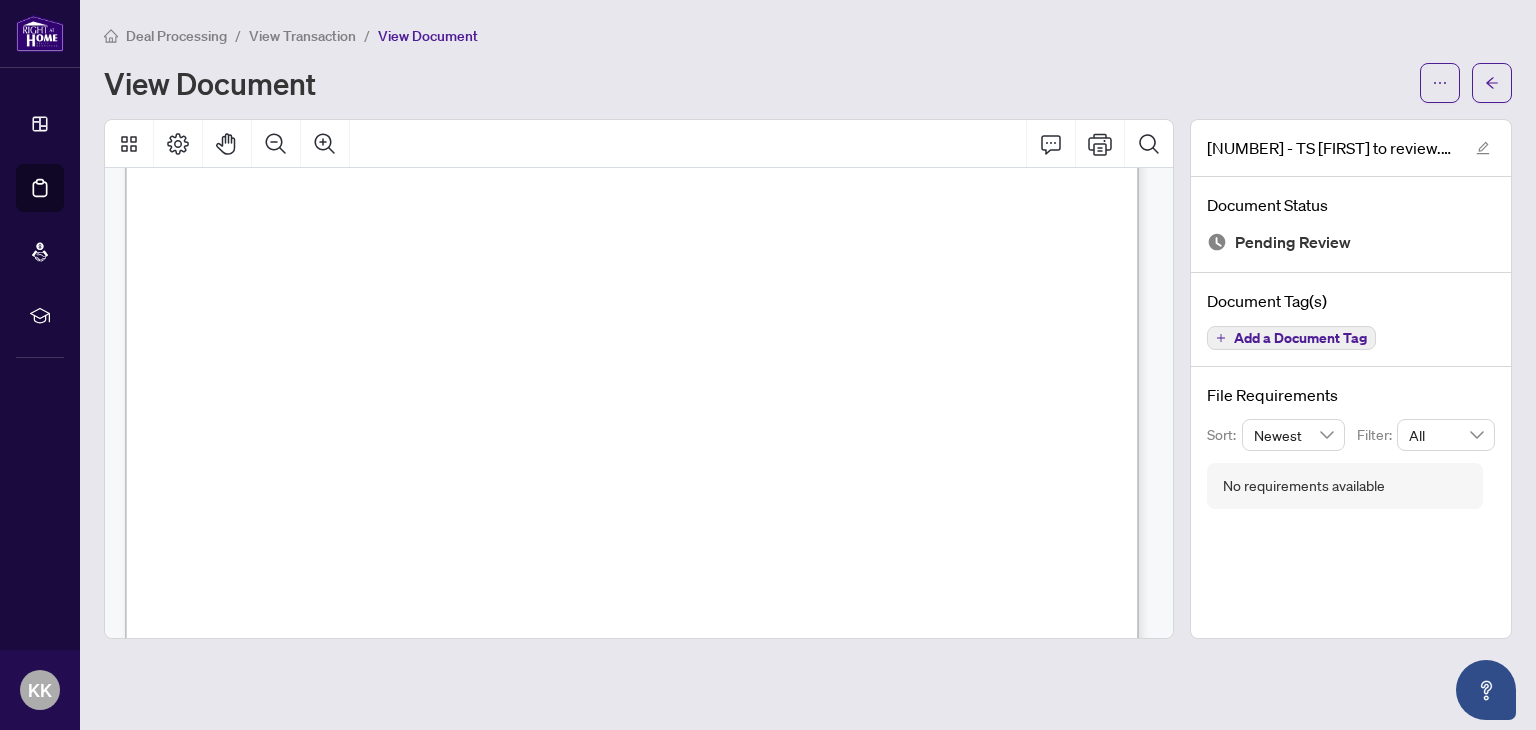 scroll, scrollTop: 604, scrollLeft: 0, axis: vertical 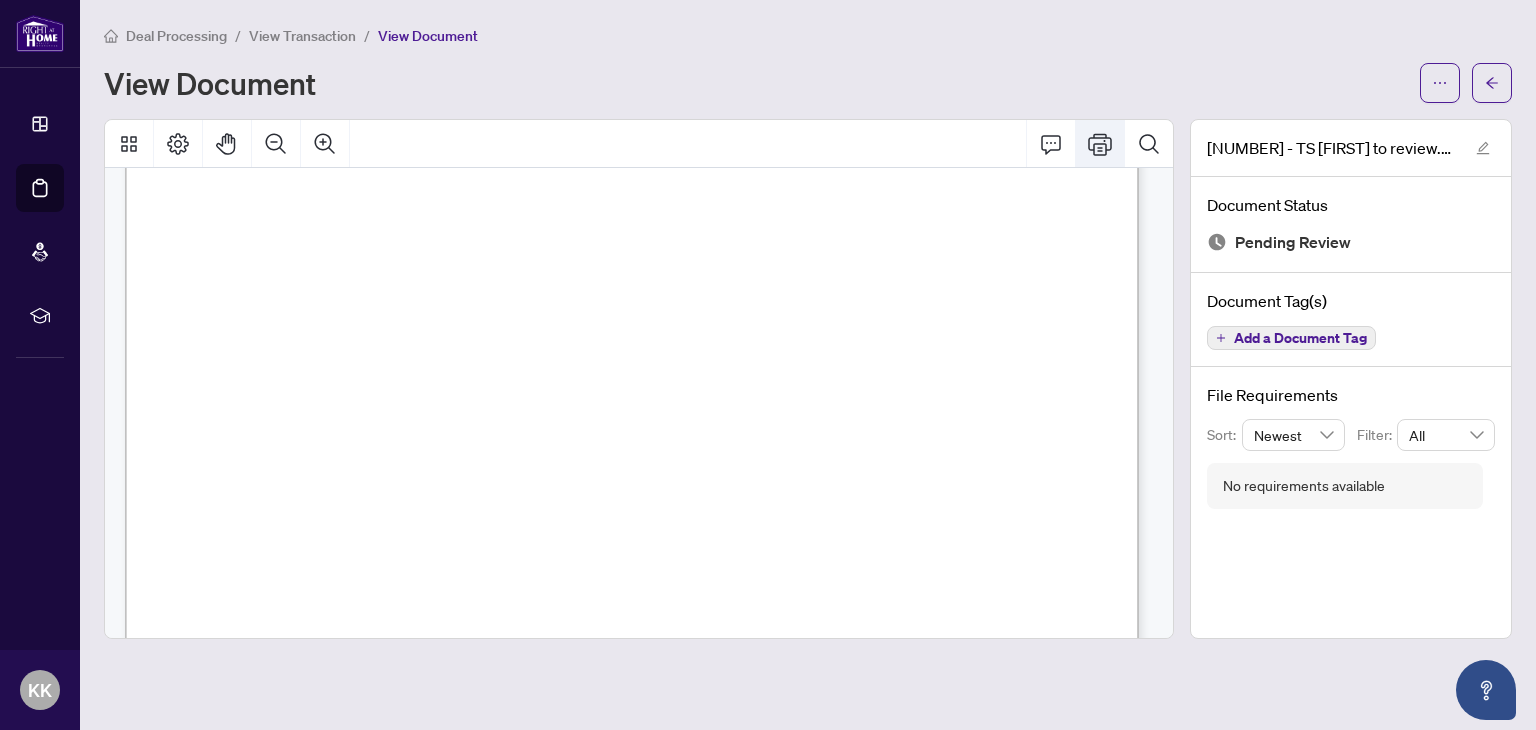 click 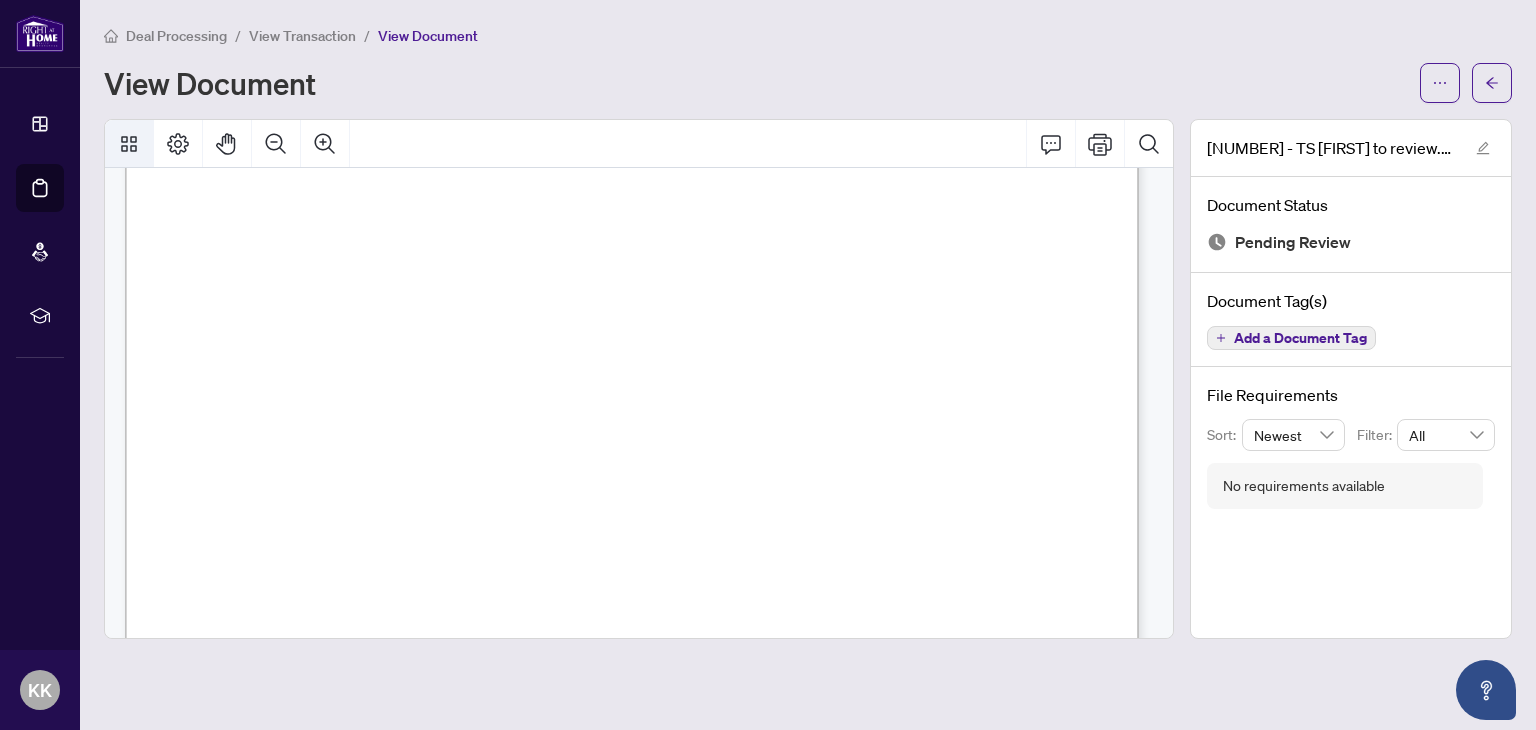 click 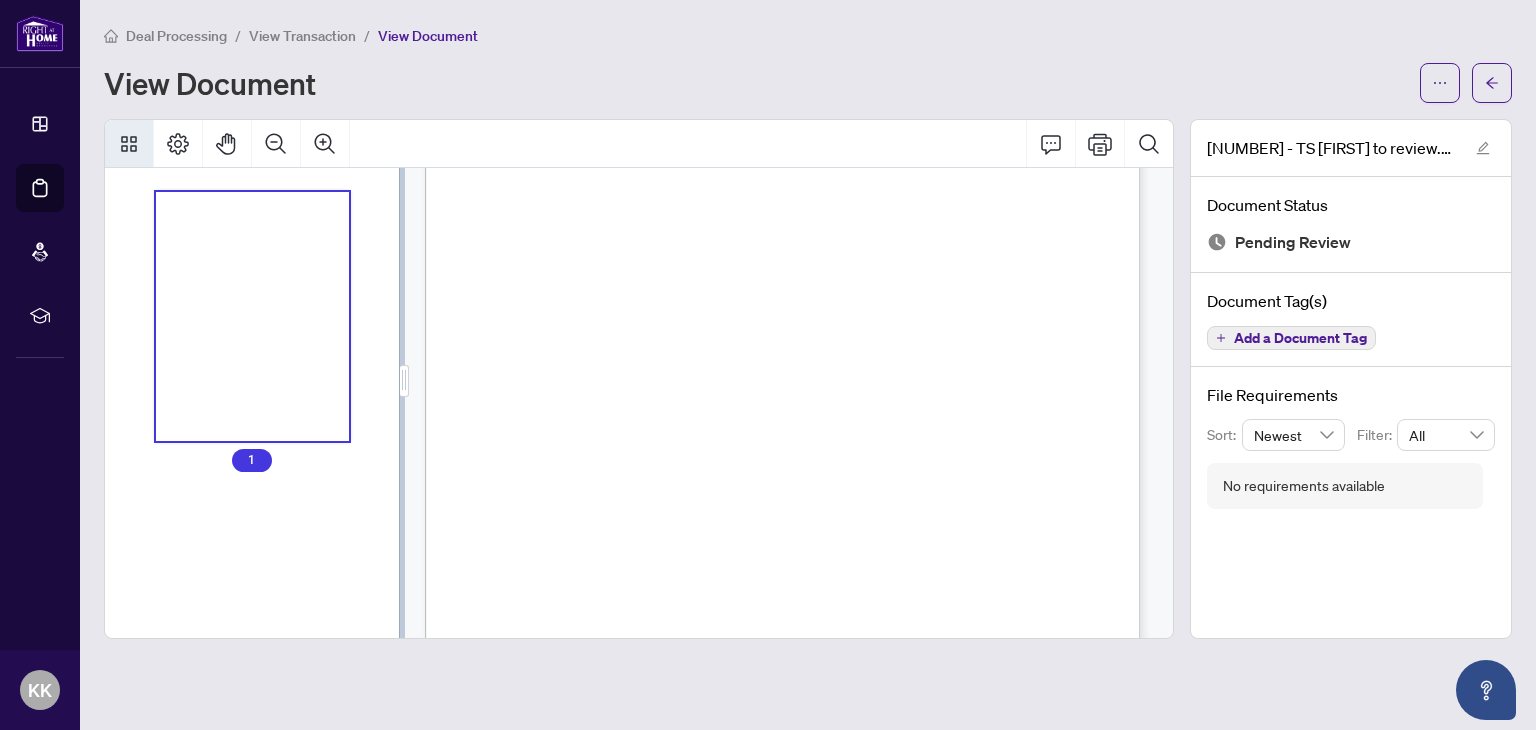click 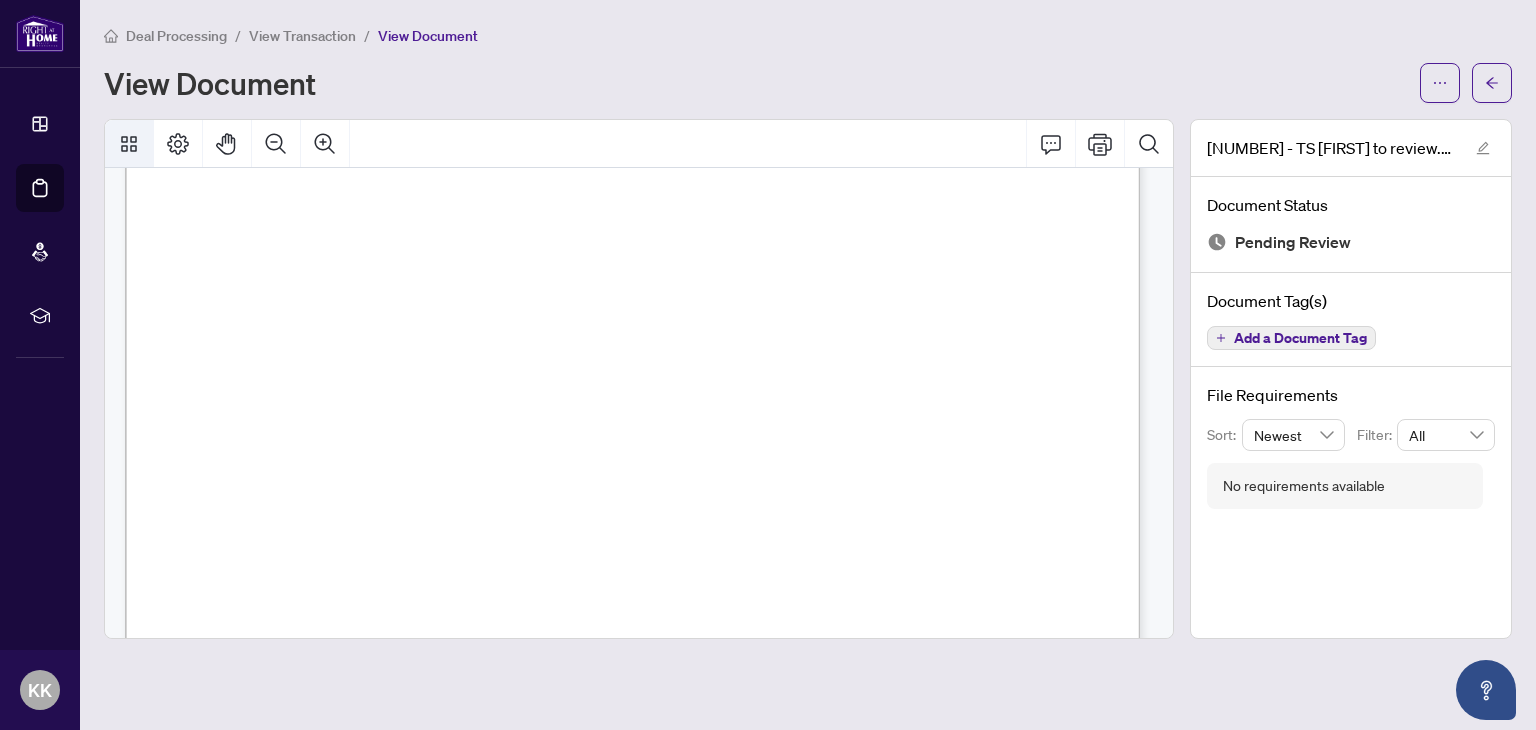 scroll, scrollTop: 606, scrollLeft: 0, axis: vertical 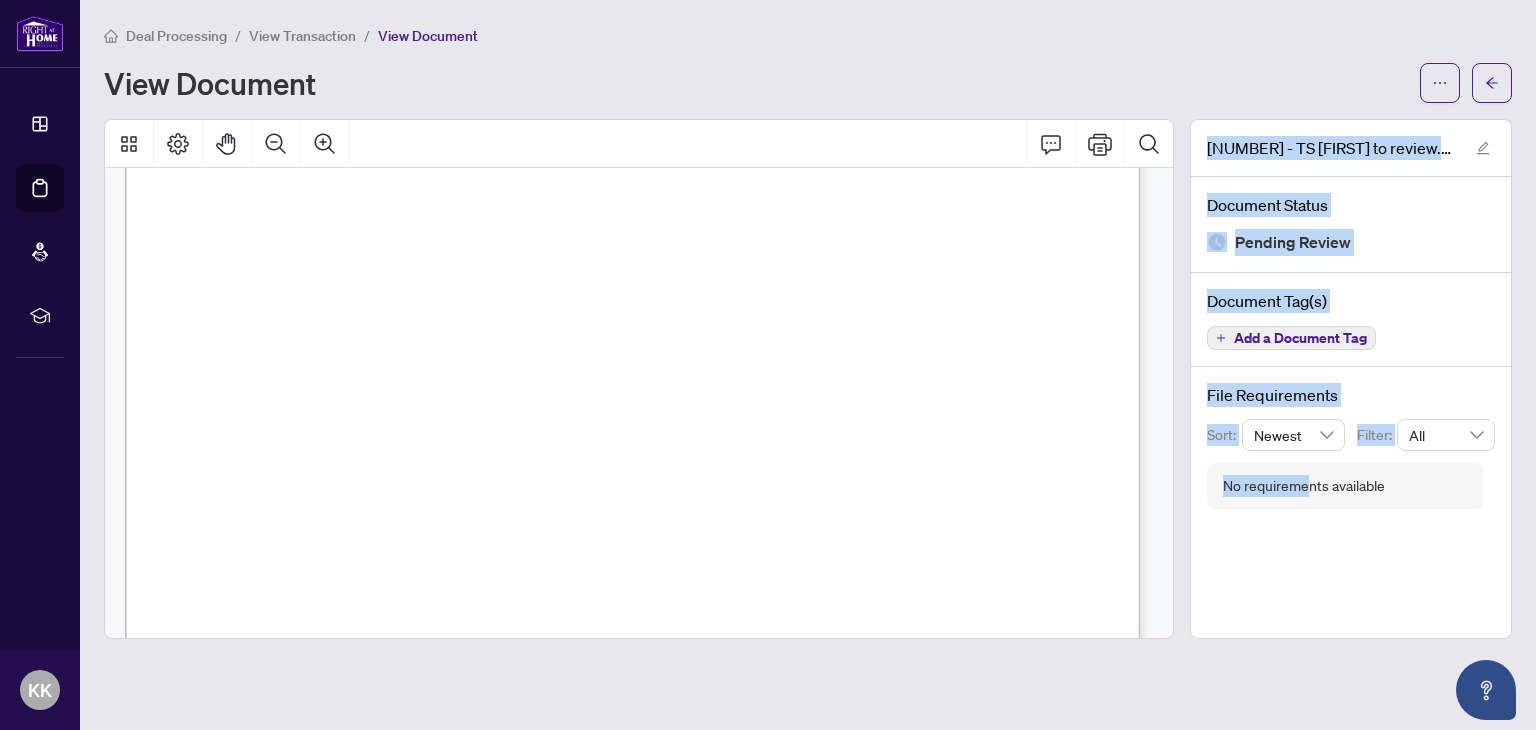 drag, startPoint x: 1312, startPoint y: 588, endPoint x: 830, endPoint y: 279, distance: 572.5426 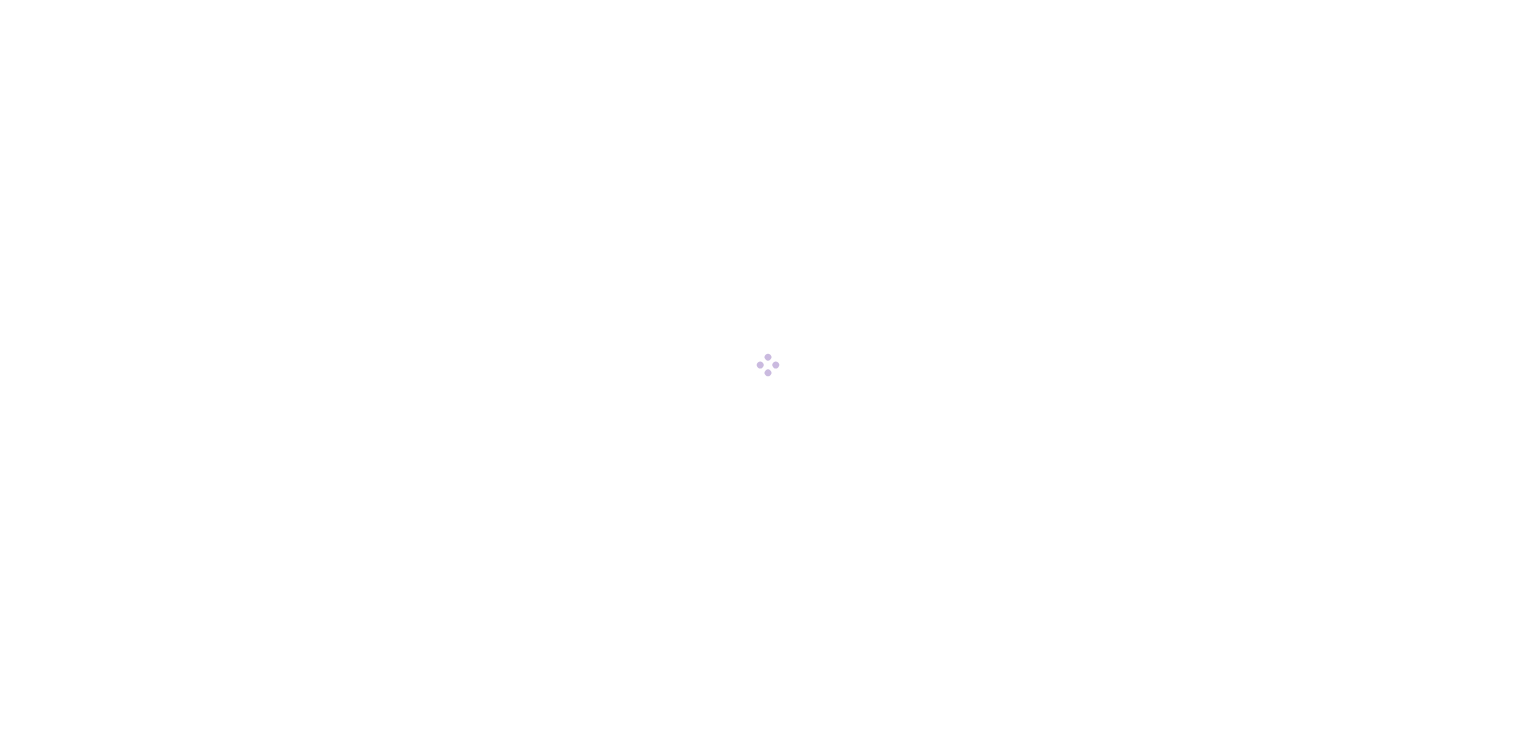 scroll, scrollTop: 0, scrollLeft: 0, axis: both 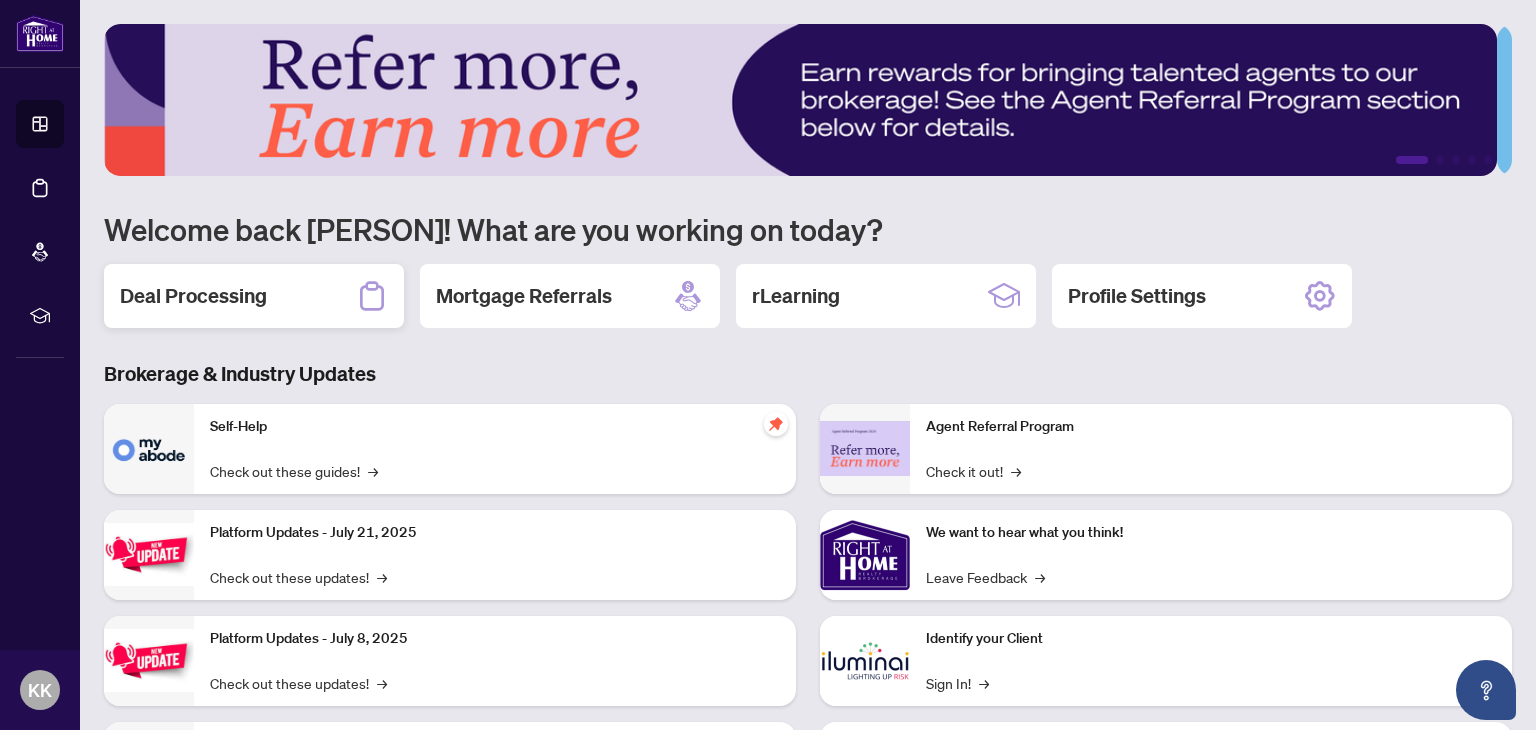 click on "Deal Processing" at bounding box center [193, 296] 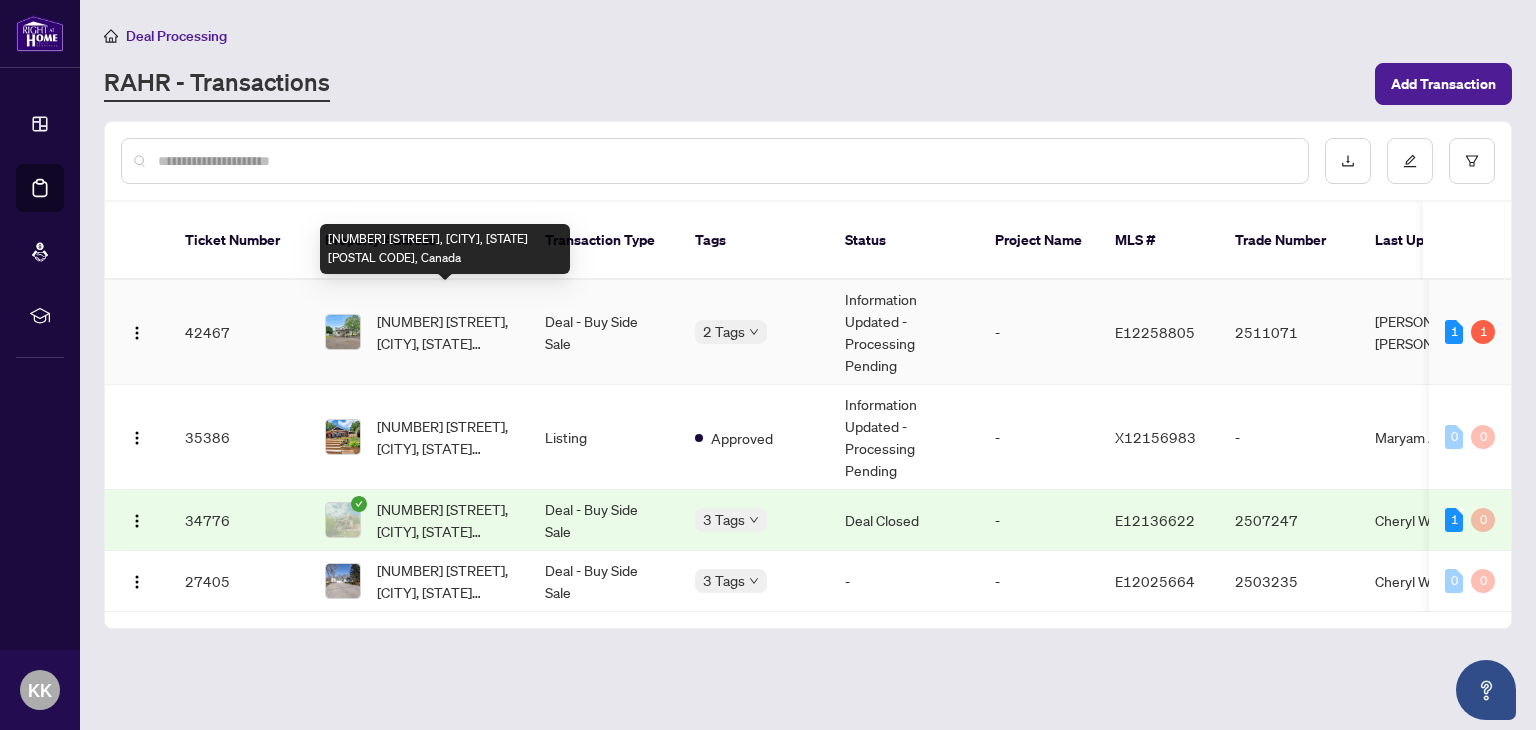 click on "[NUMBER] [STREET], [CITY], [STATE] [POSTAL CODE], Canada" at bounding box center (445, 332) 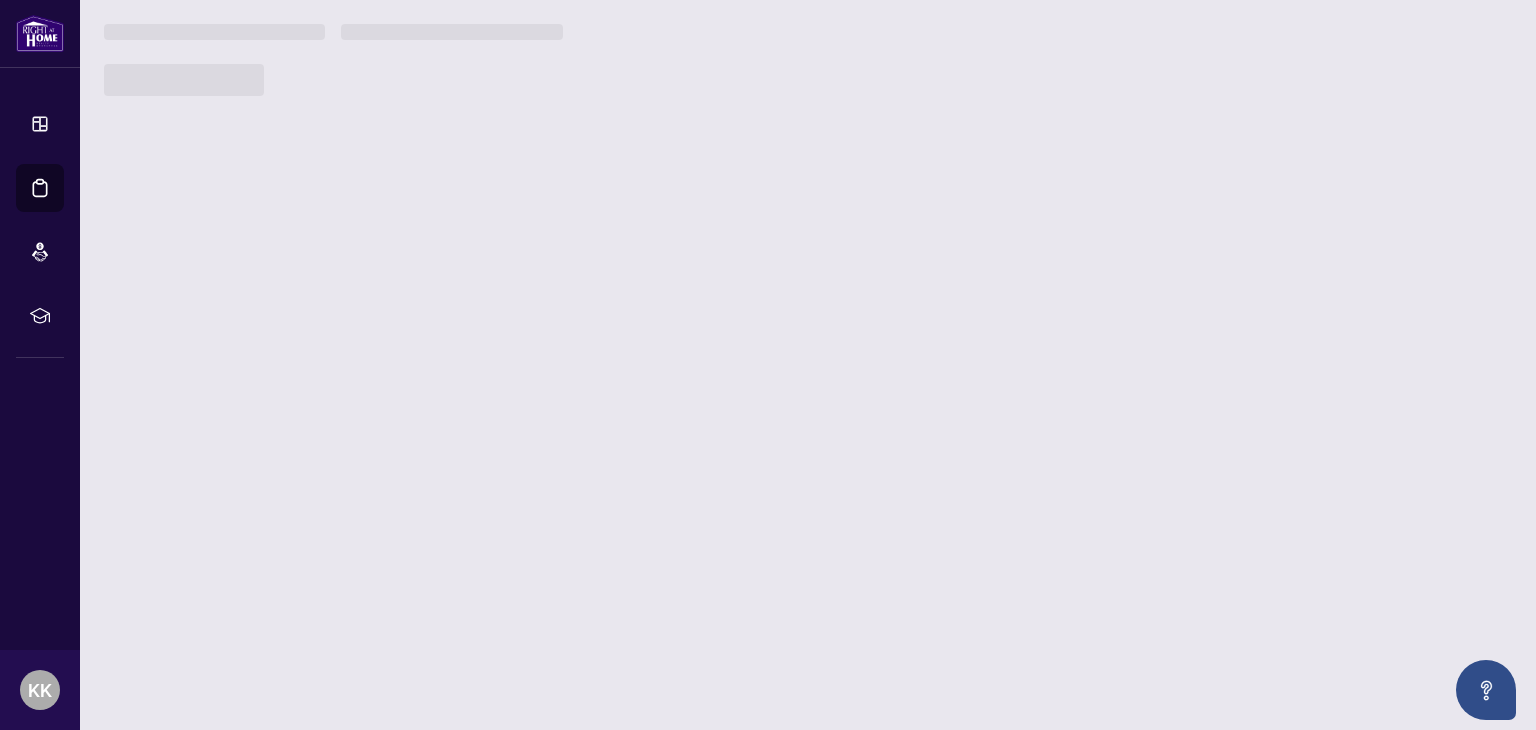 click on "Deal Processing RAHR - Transactions Add Transaction Ticket Number Property Address Transaction Type Tags Status Project Name MLS # Trade Number Last Updated By Last Modified Date Created By Created Date                             42467 [NUMBER] [STREET], [CITY], [STATE] [POSTAL CODE], Canada Deal - Buy Side Sale 2 Tags Information Updated - Processing Pending - E12258805 2511071 [PERSON] [PERSON] Aug/05/2025 [PERSON] [PERSON] Jul/05/2025 1 1 35386 [NUMBER] [STREET], [CITY], [STATE] [POSTAL CODE], Canada Listing Approved Information Updated - Processing Pending - X12156983 - [PERSON] [PERSON] Jul/28/2025 [PERSON] [PERSON] May/18/2025 0 0 34776 [NUMBER] [STREET], [CITY], [STATE] [POSTAL CODE], Canada Deal - Buy Side Sale 3 Tags Deal Closed - E12136622 2507247 [PERSON] [PERSON] Jul/17/2025 [PERSON] [PERSON] May/14/2025 1 0 27405 [NUMBER] [STREET], [CITY], [STATE] [POSTAL CODE], Canada Deal - Buy Side Sale 3 Tags - - E12025664 2503235 [PERSON] [PERSON] Jul/03/2025 [PERSON] [PERSON] Mar/21/2025 0 0" at bounding box center (808, 365) 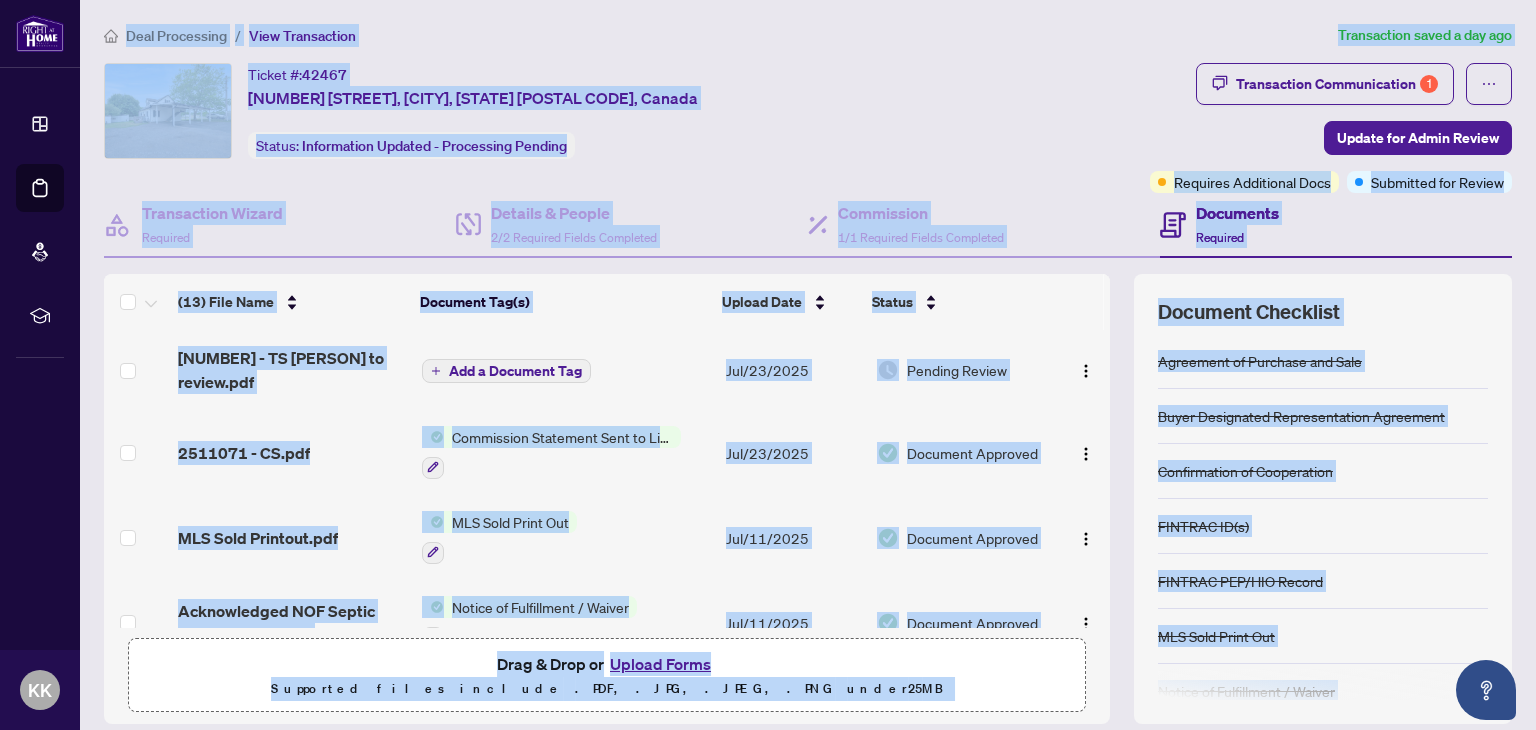 click on "Add a Document Tag" at bounding box center (515, 371) 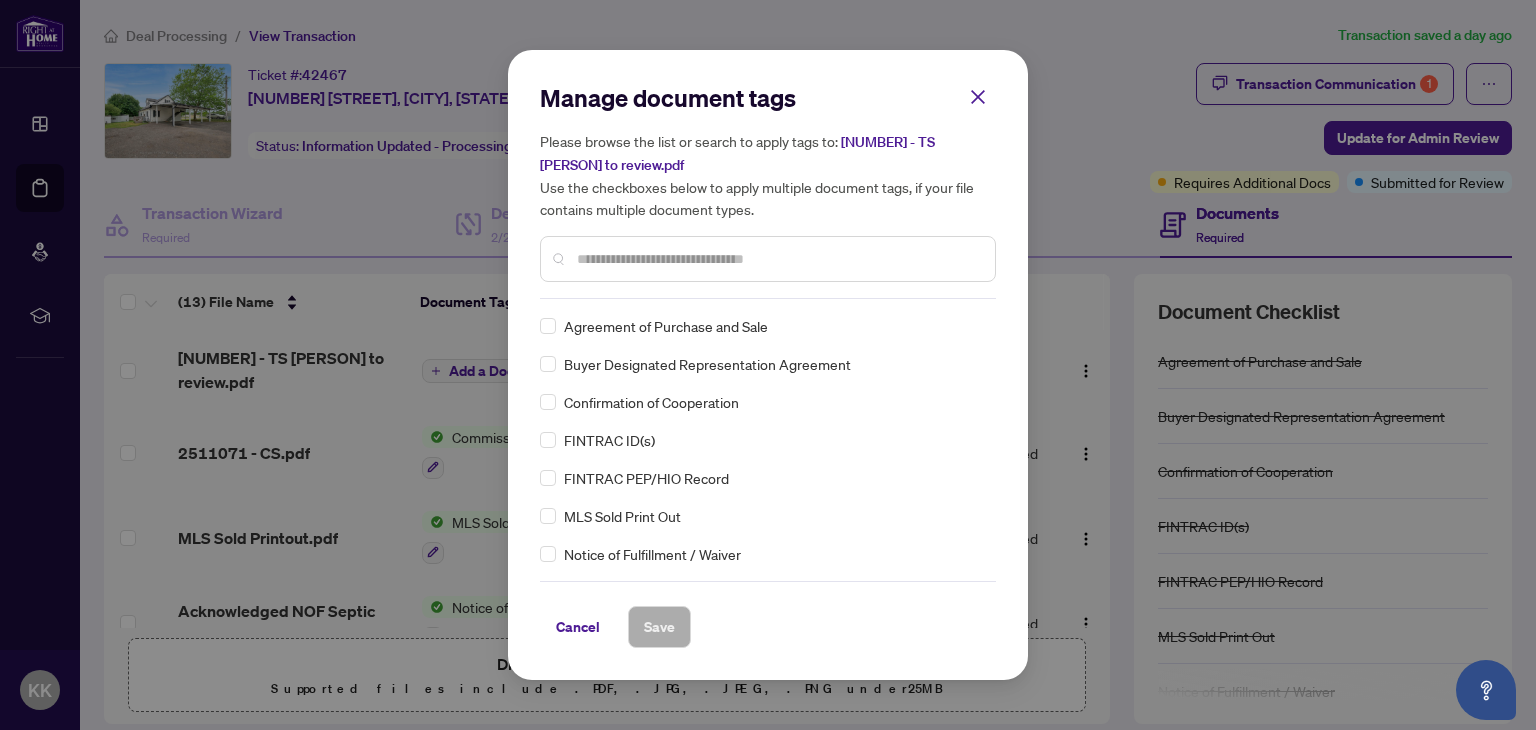 click on "[NUMBER] - TS [PERSON] to review.pdf" at bounding box center (737, 153) 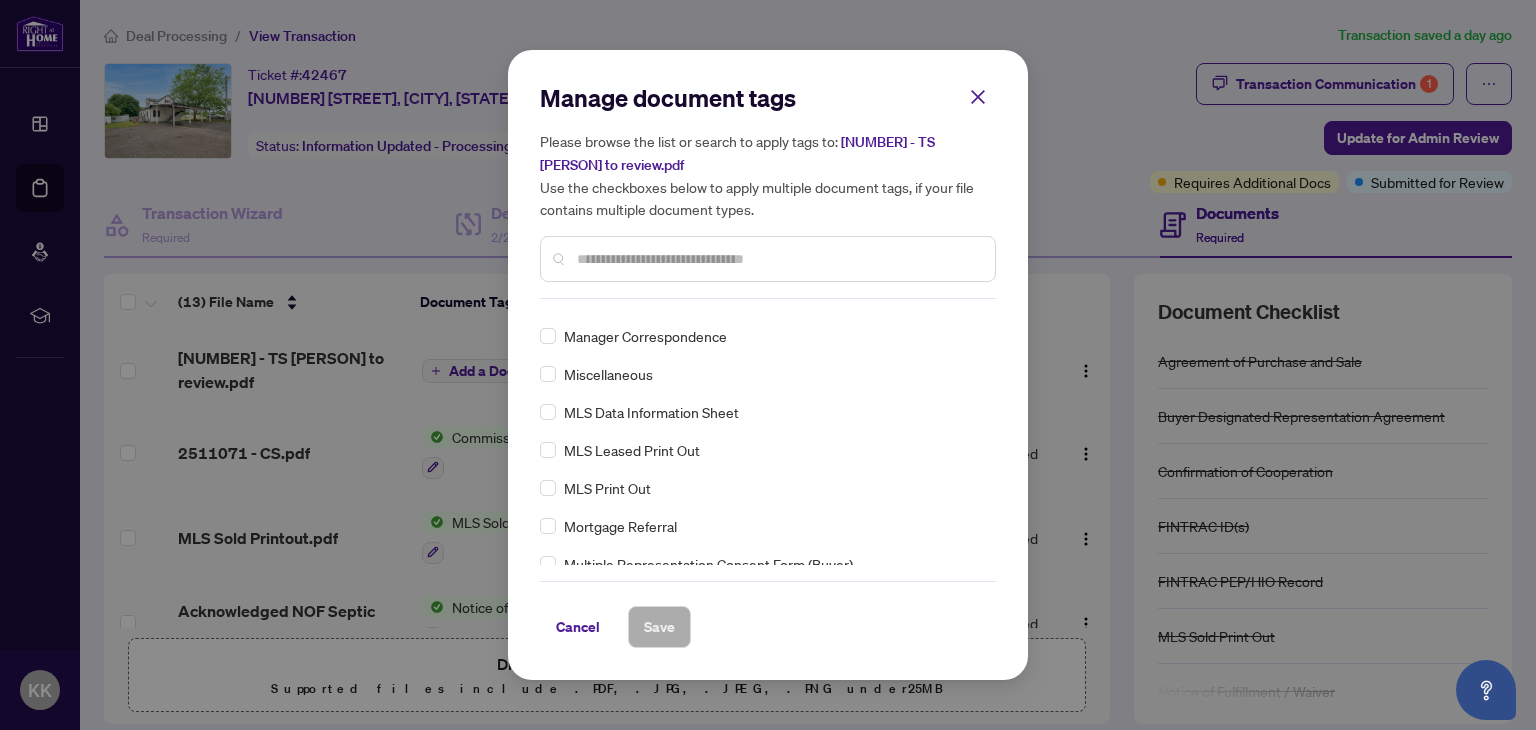 scroll, scrollTop: 2764, scrollLeft: 0, axis: vertical 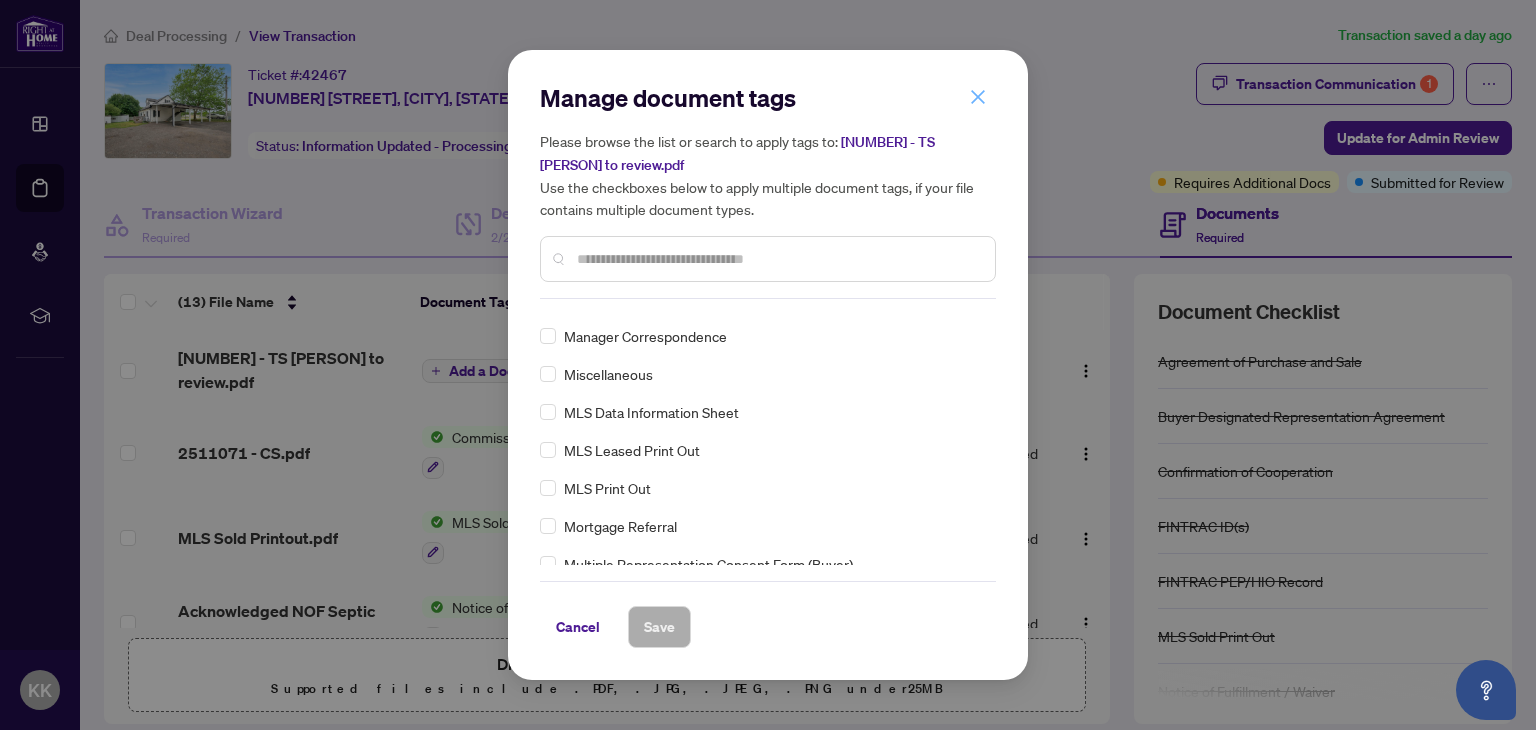 click 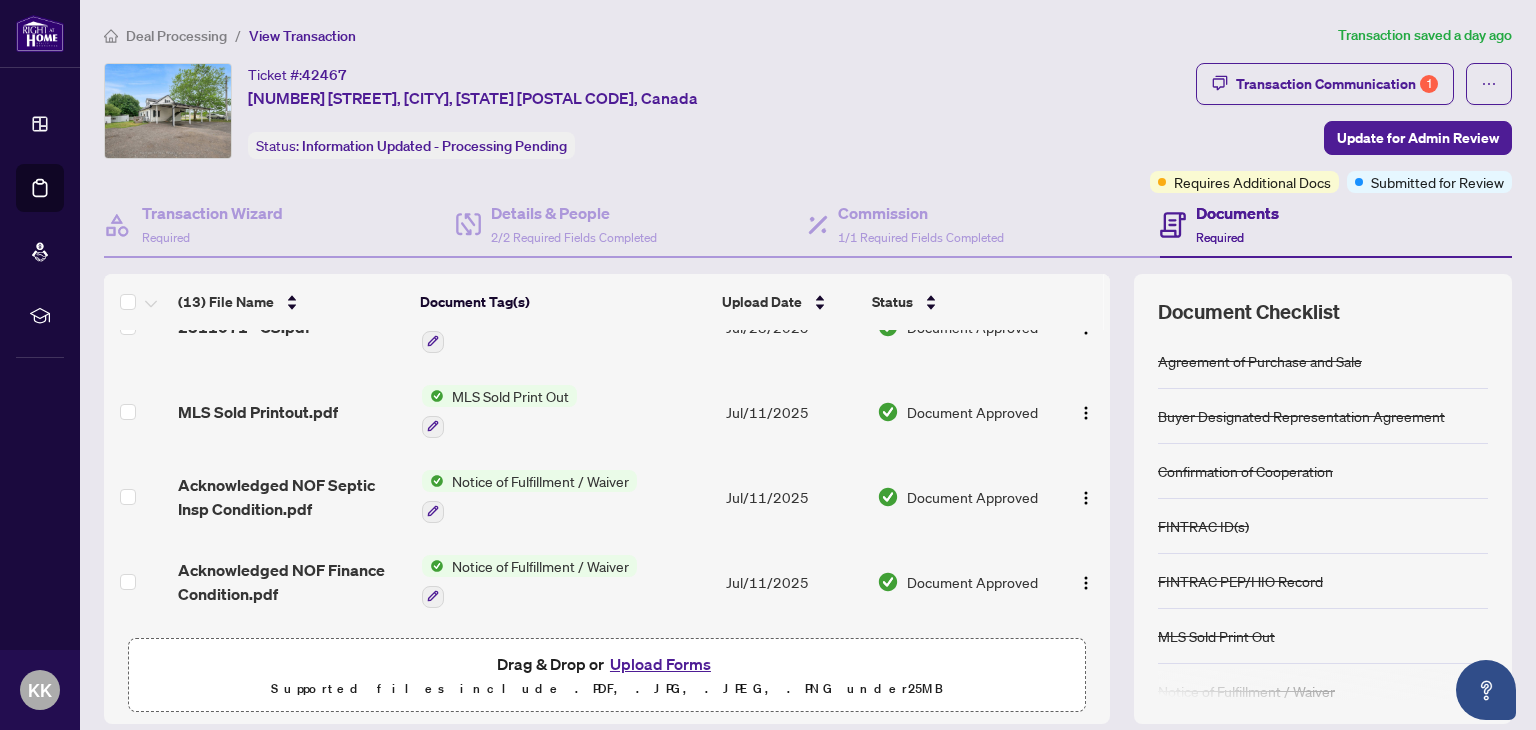 scroll, scrollTop: 0, scrollLeft: 0, axis: both 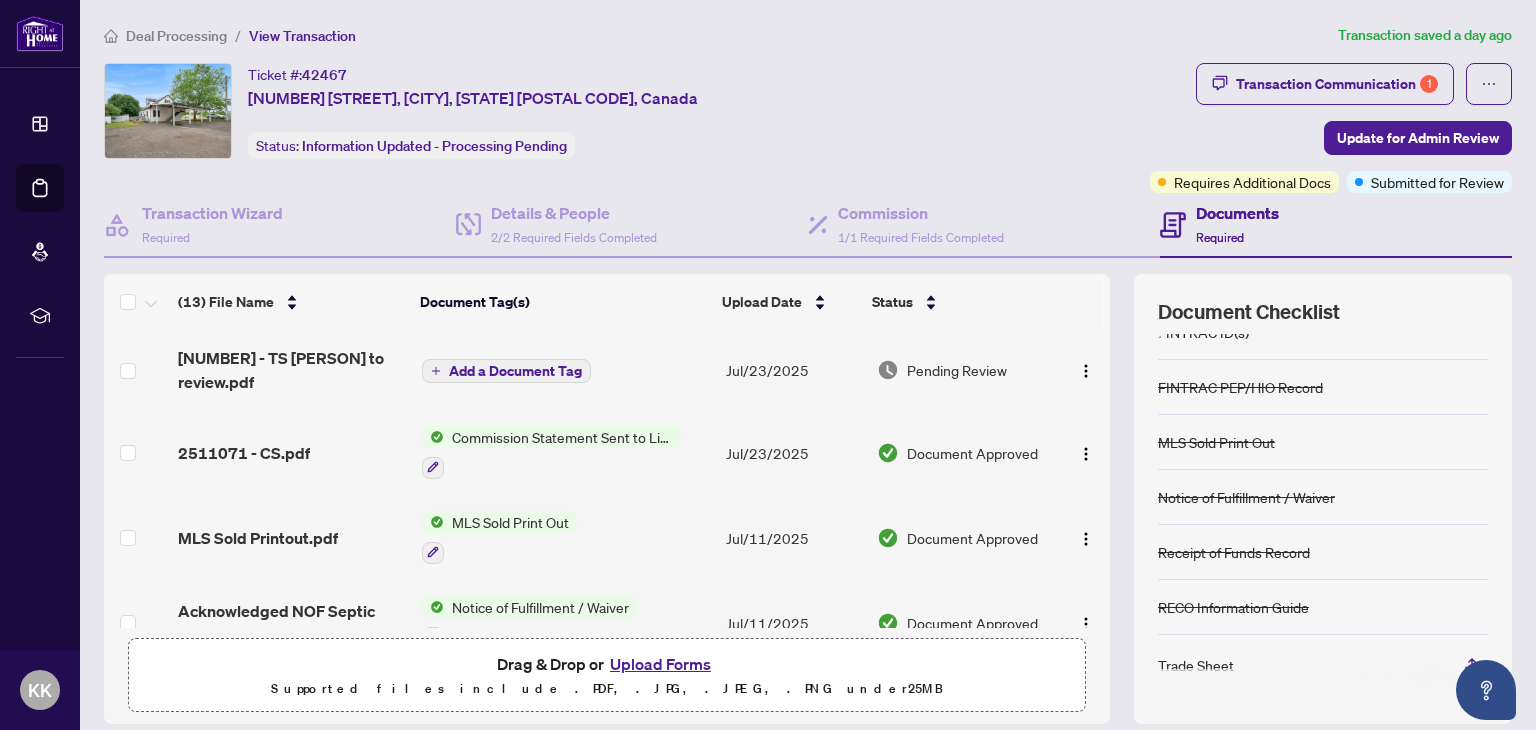 click on "Trade Sheet" at bounding box center (1196, 665) 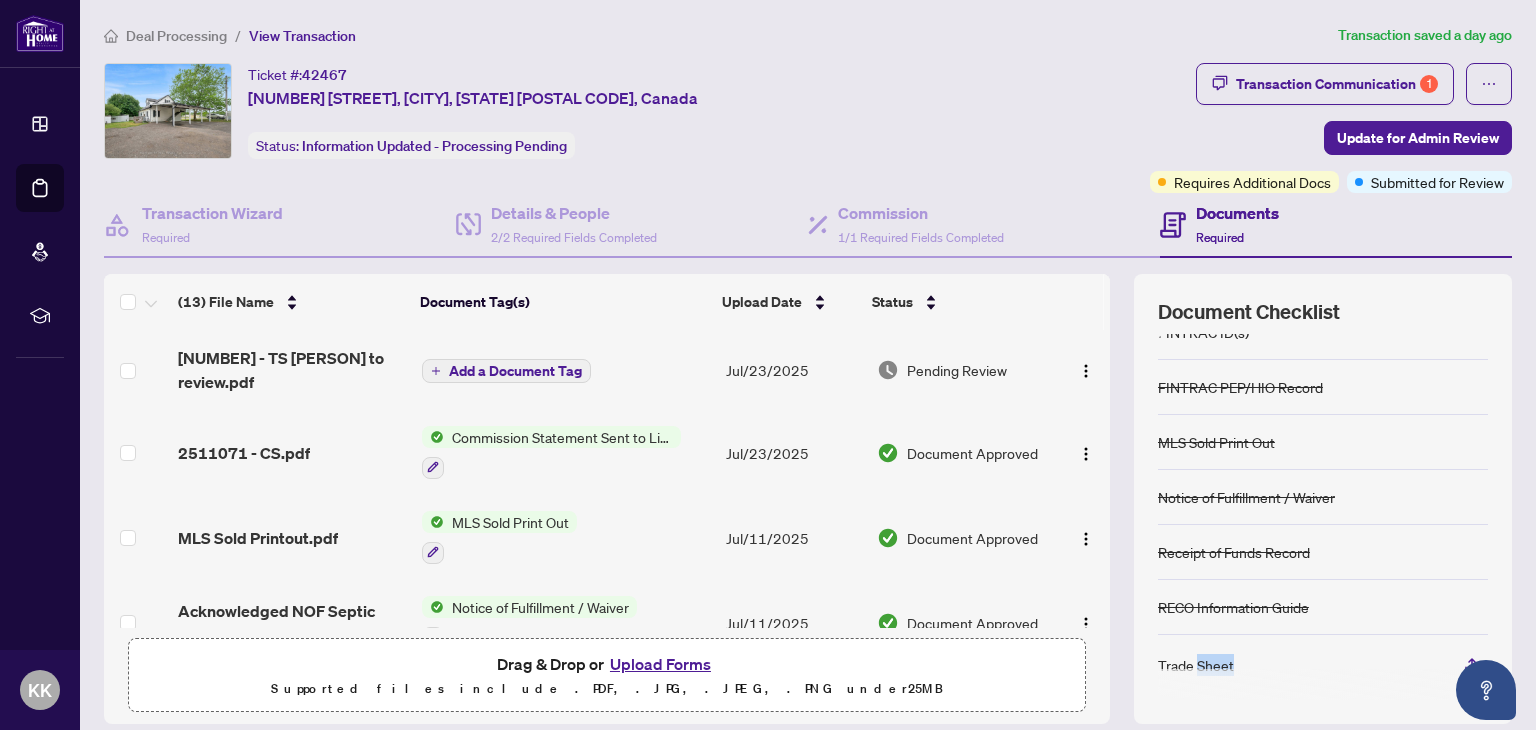 click on "Trade Sheet" at bounding box center [1196, 665] 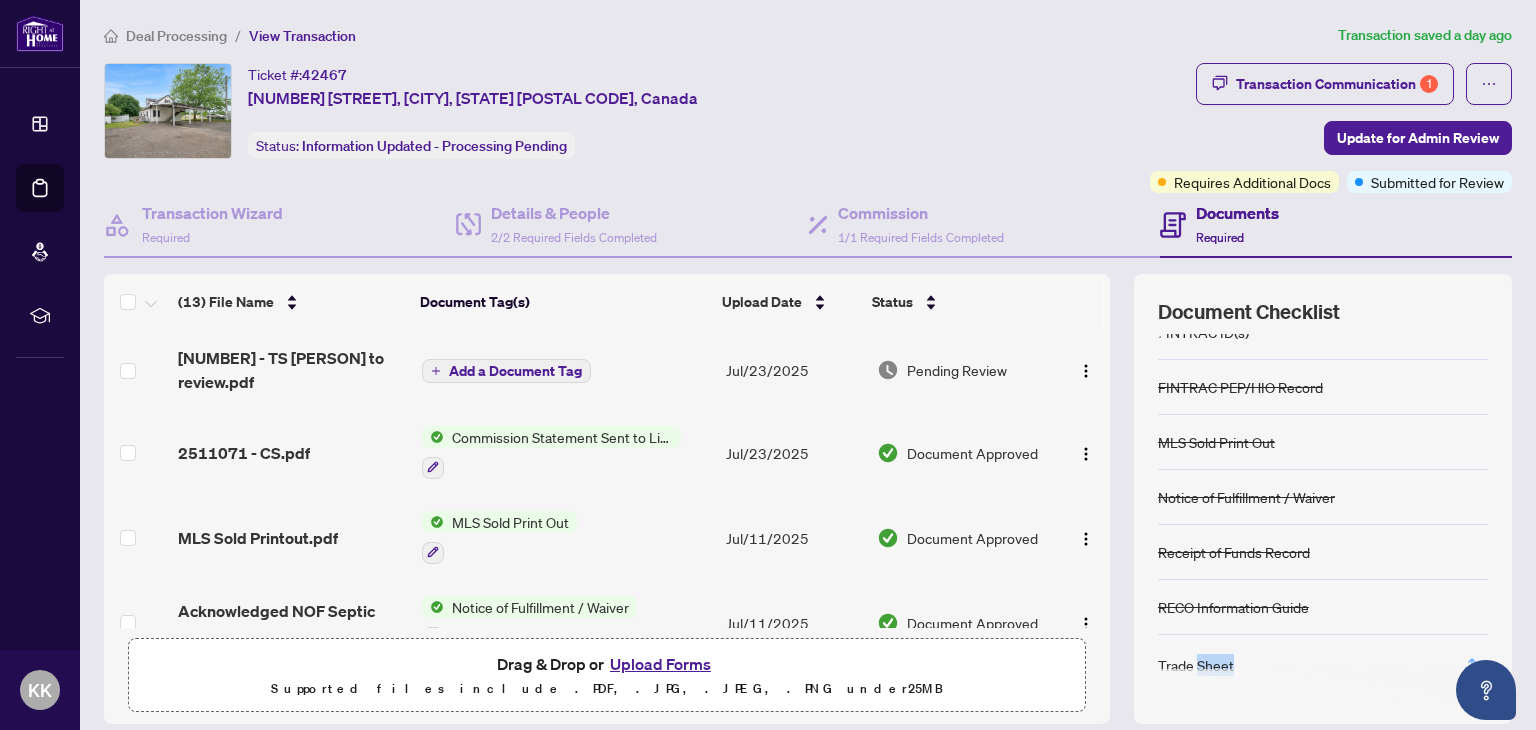 click 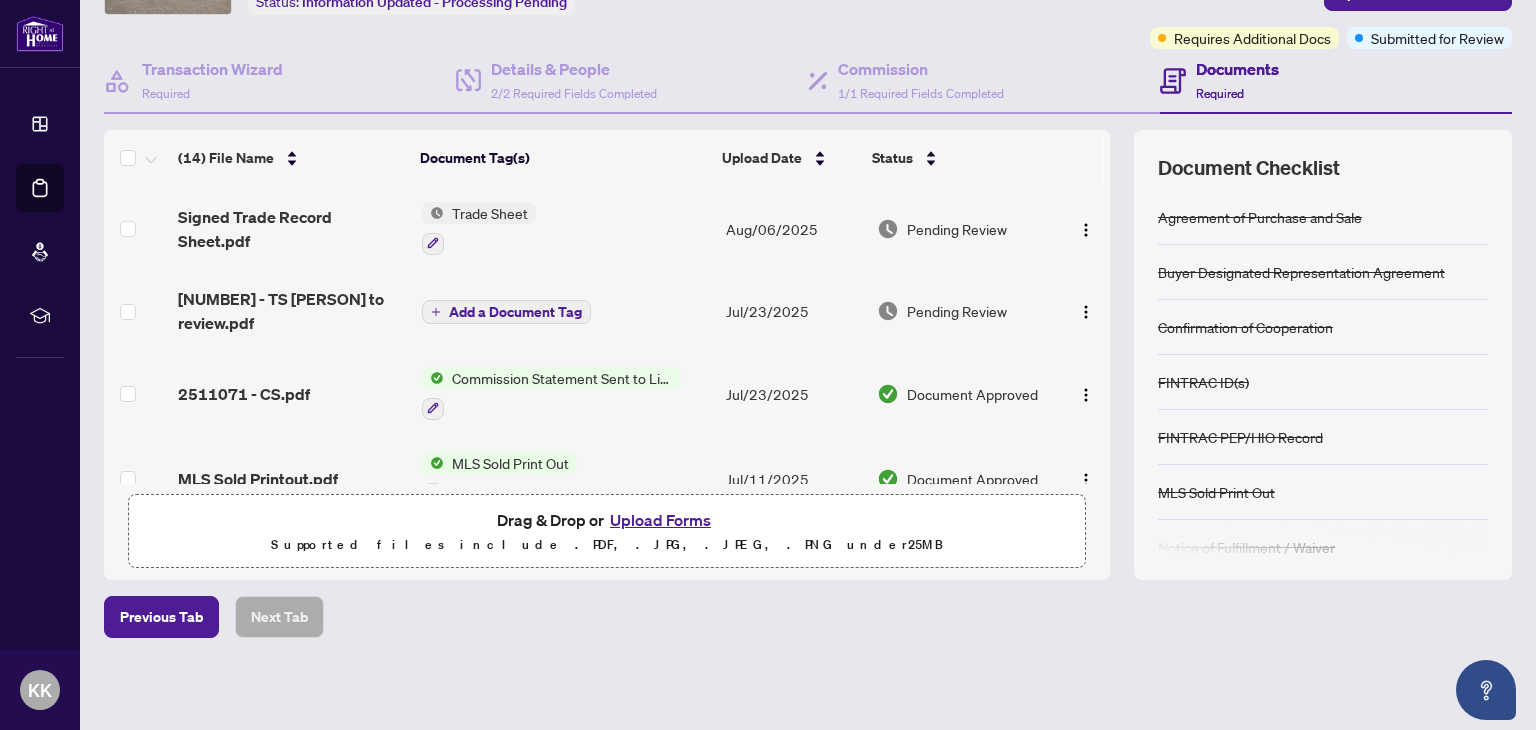 scroll, scrollTop: 0, scrollLeft: 0, axis: both 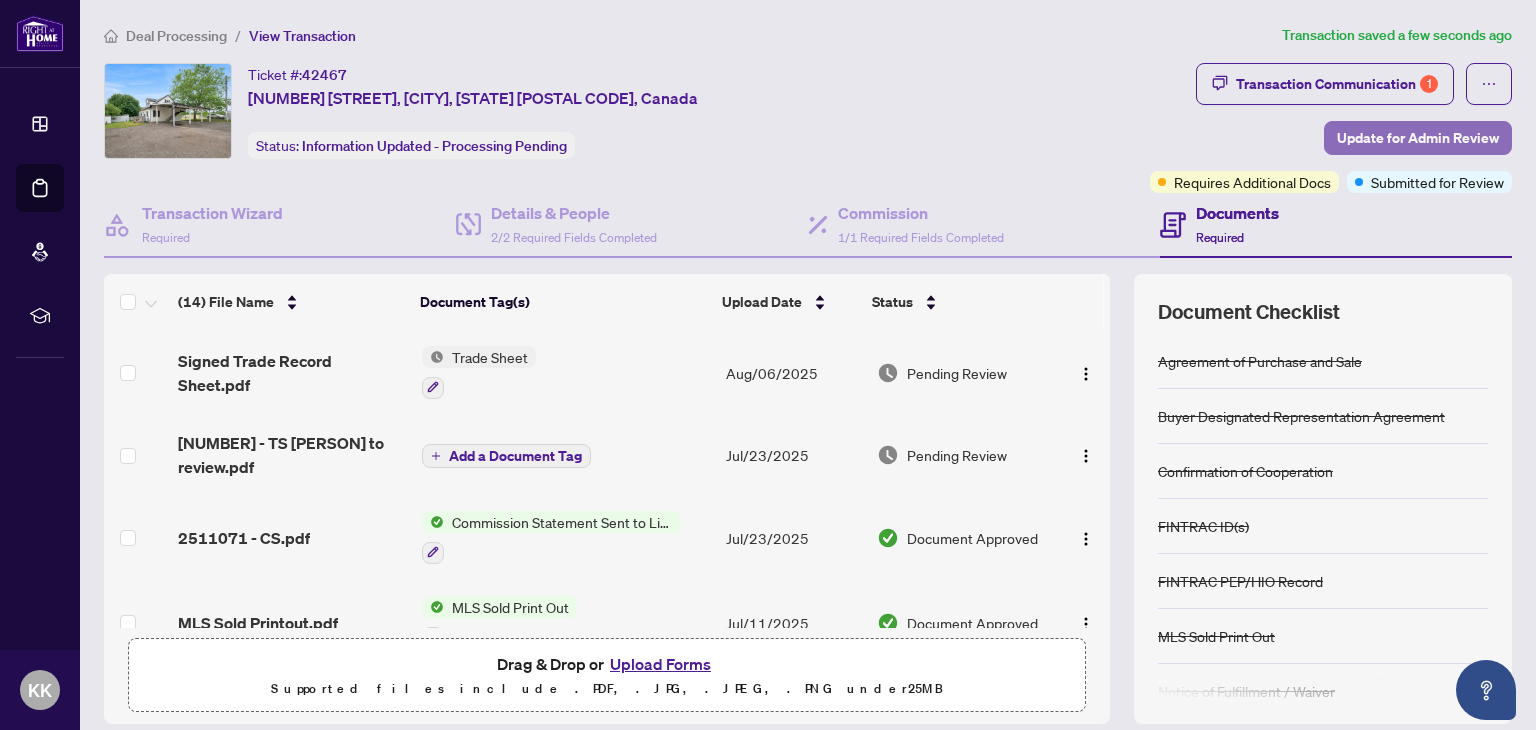 click on "Update for Admin Review" at bounding box center (1418, 138) 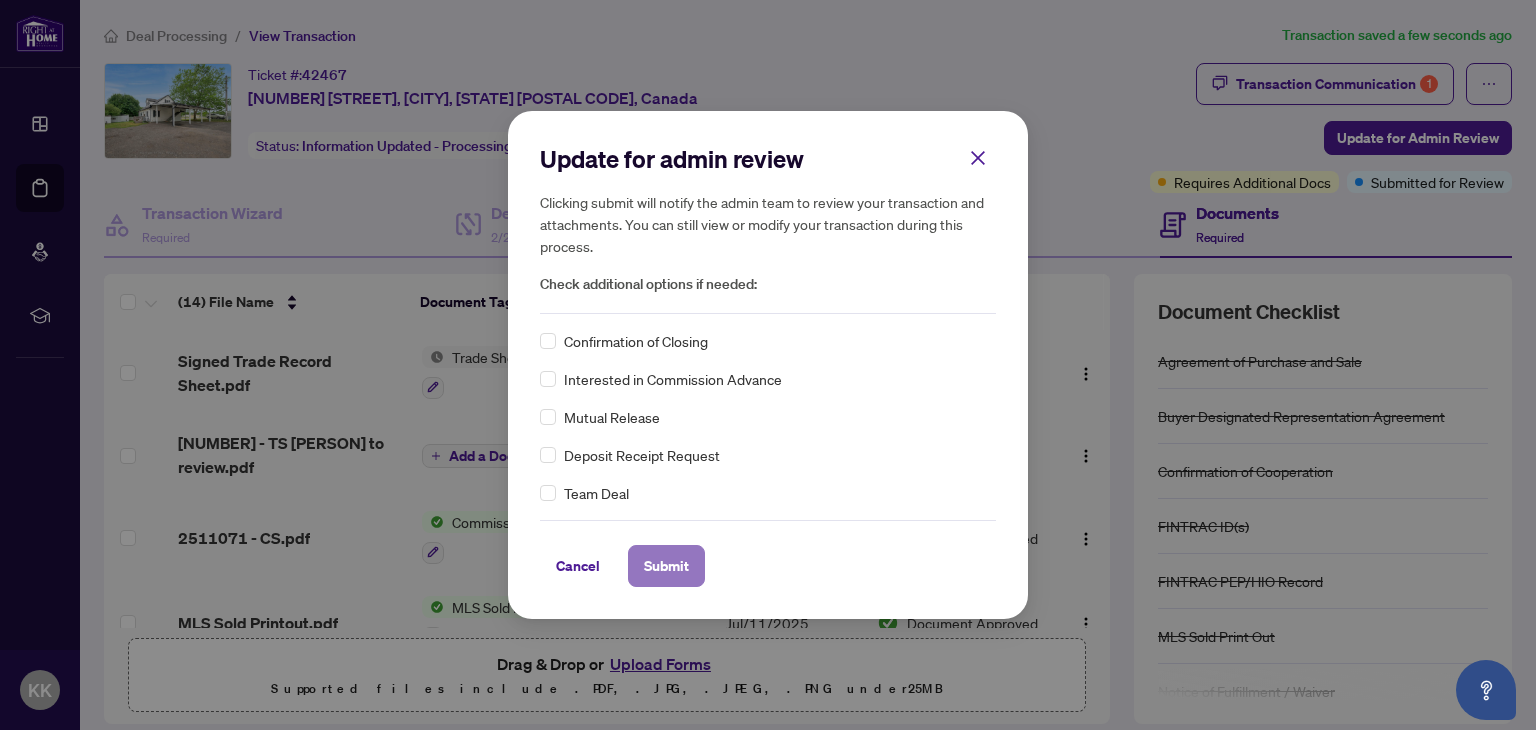 click on "Submit" at bounding box center (666, 566) 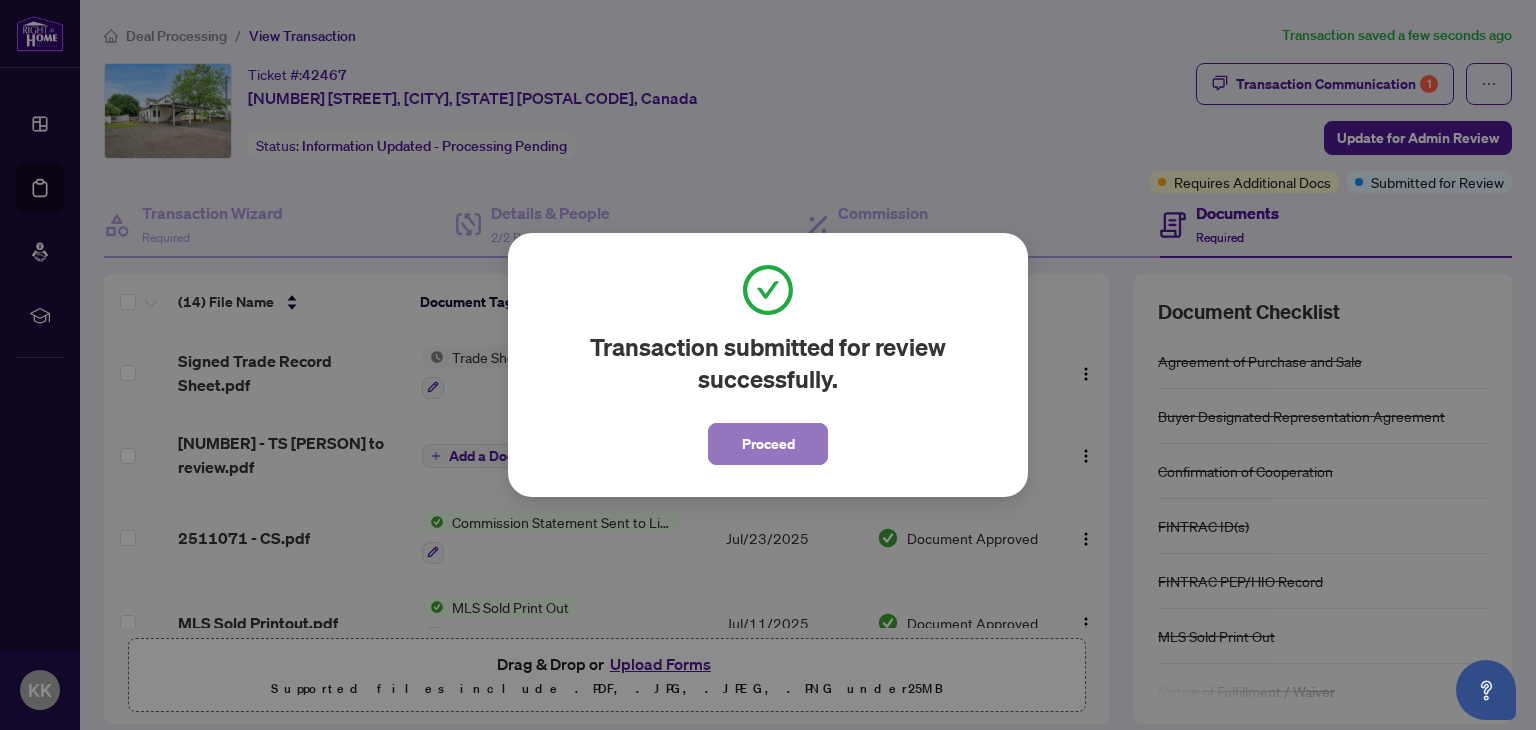 click on "Proceed" at bounding box center [768, 444] 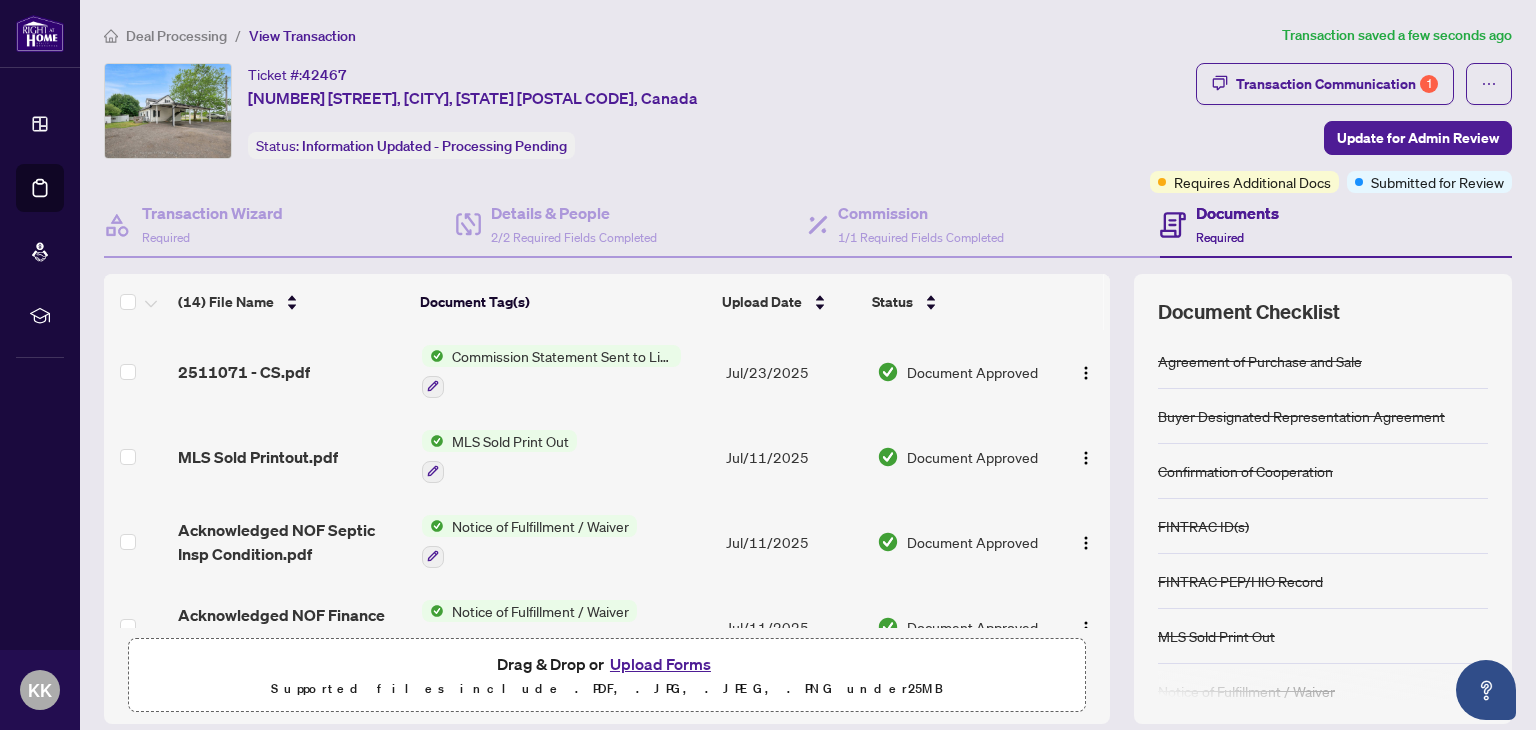 scroll, scrollTop: 0, scrollLeft: 0, axis: both 